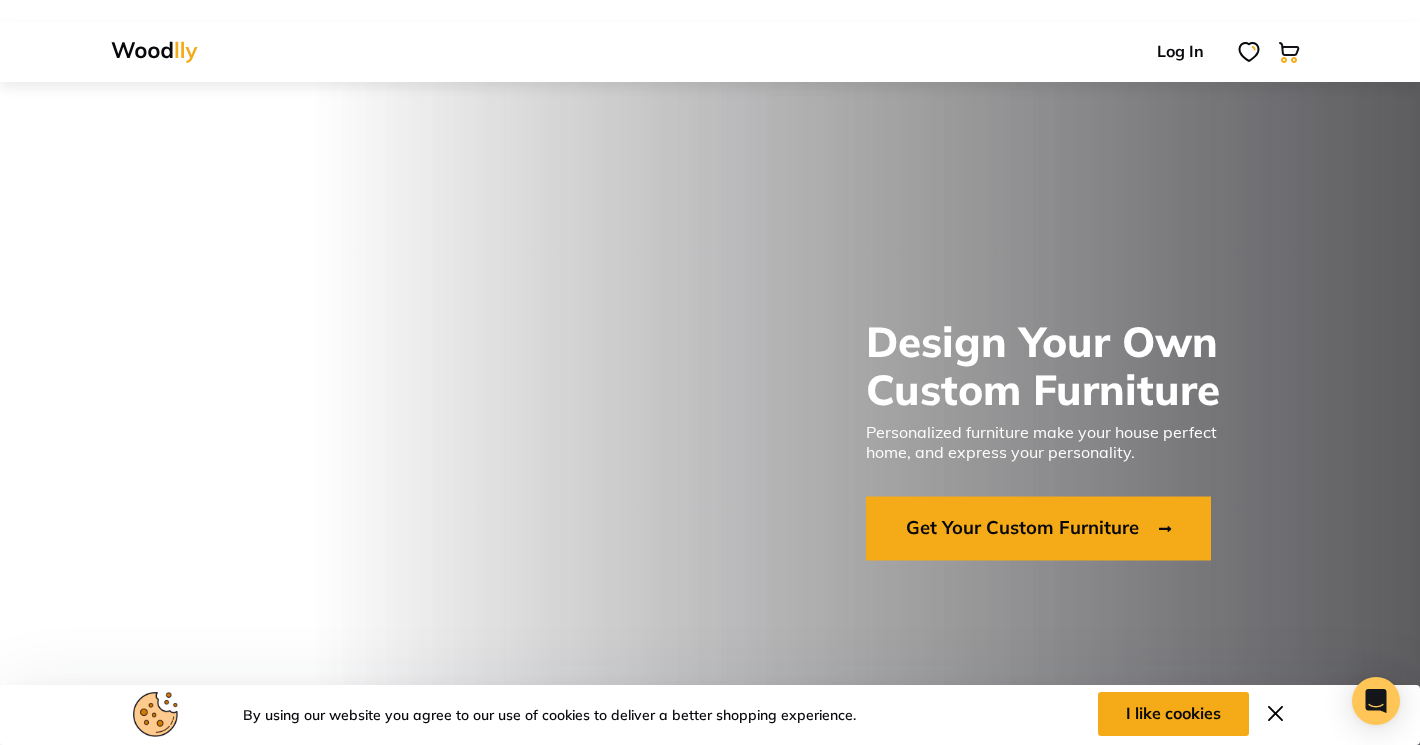 scroll, scrollTop: 0, scrollLeft: 0, axis: both 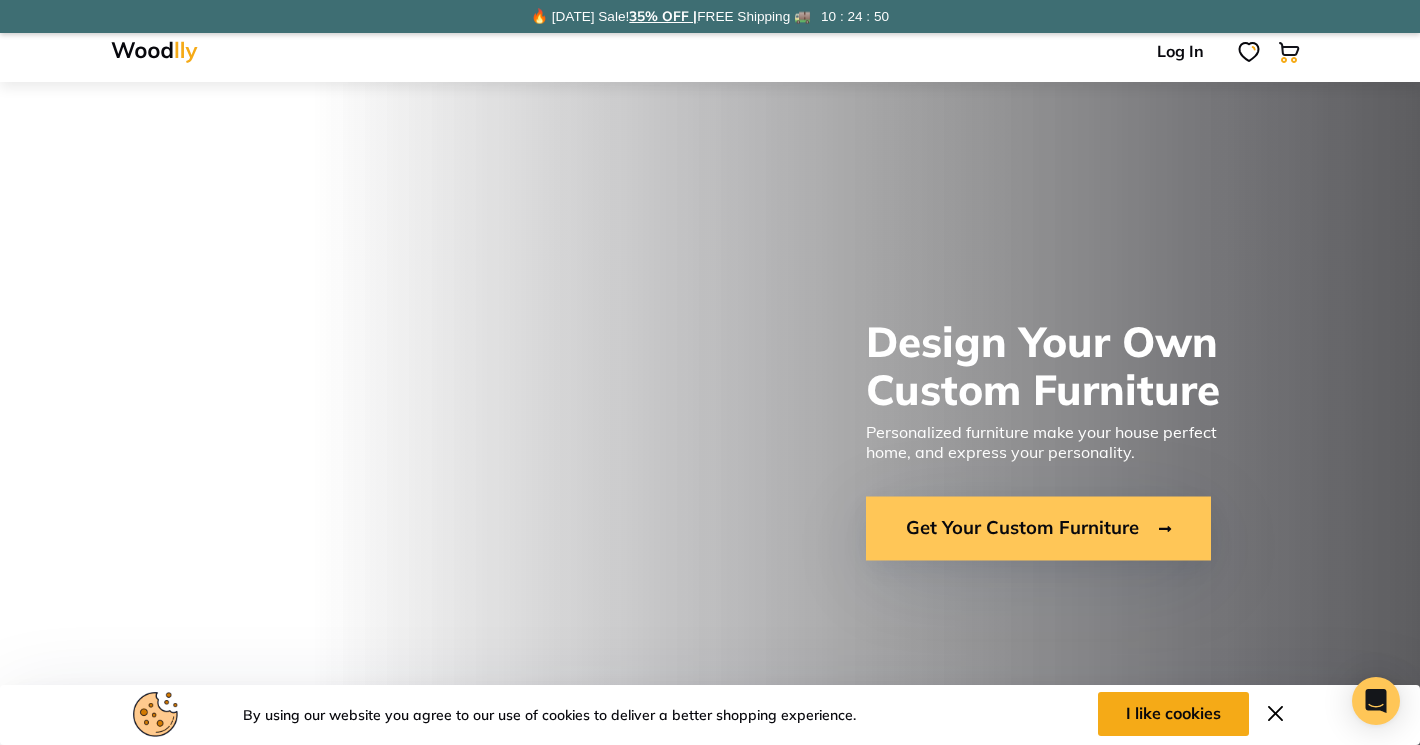 click on "Get Your Custom Furniture" at bounding box center [1038, 529] 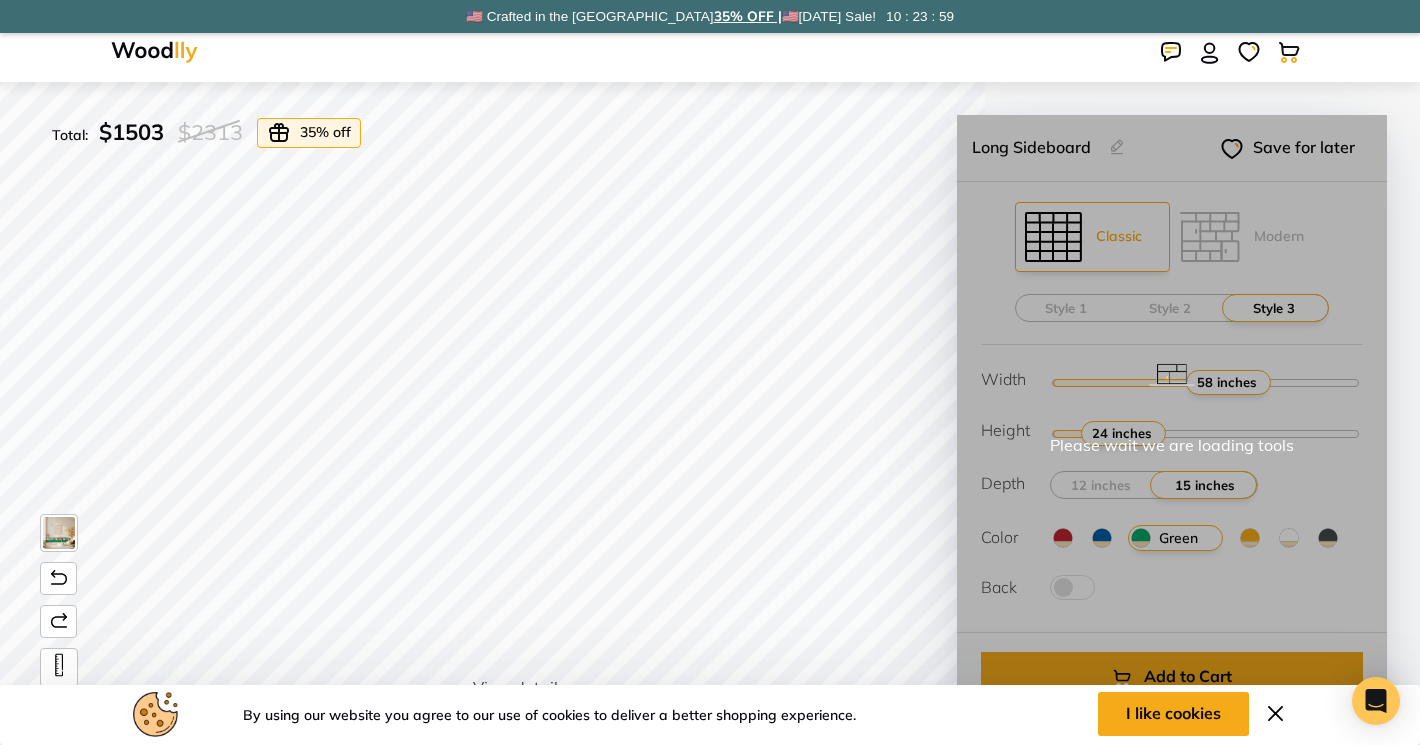 scroll, scrollTop: 0, scrollLeft: 0, axis: both 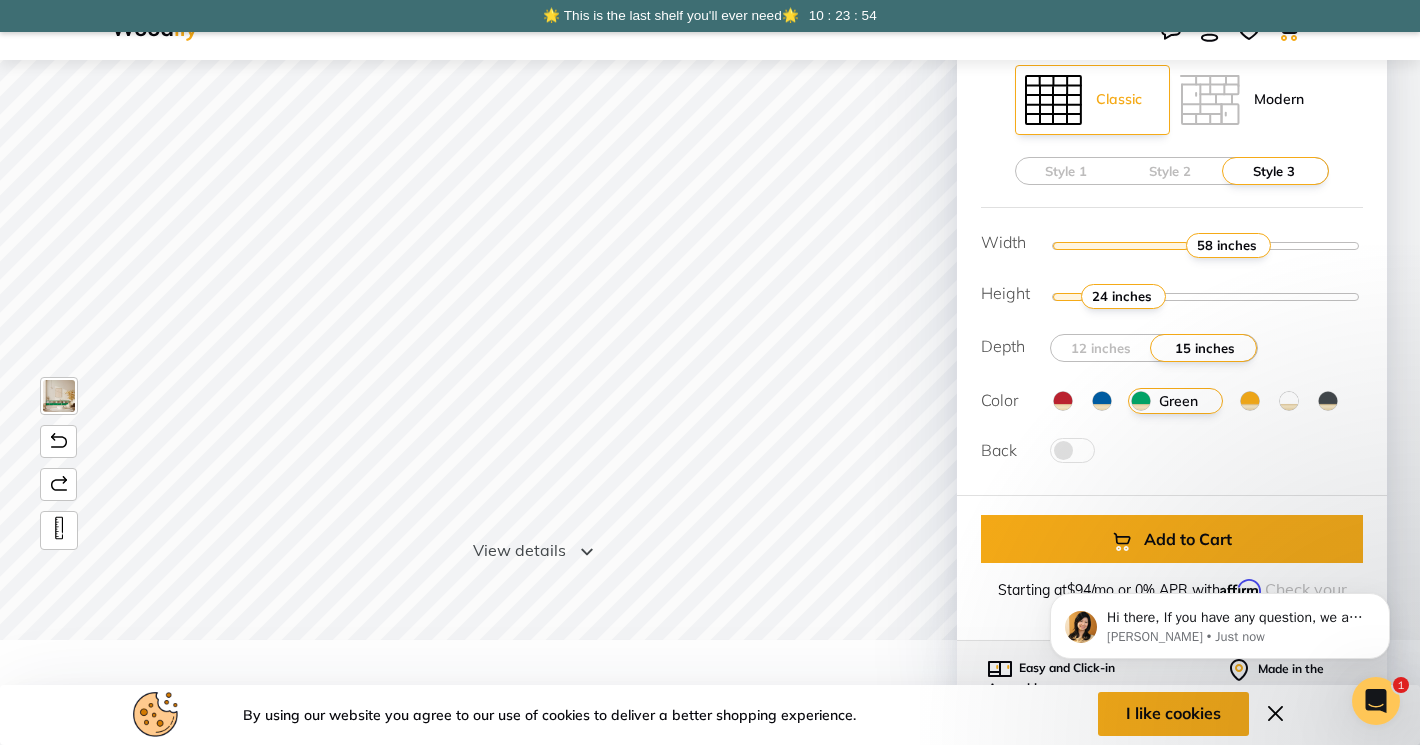click at bounding box center [1210, 100] 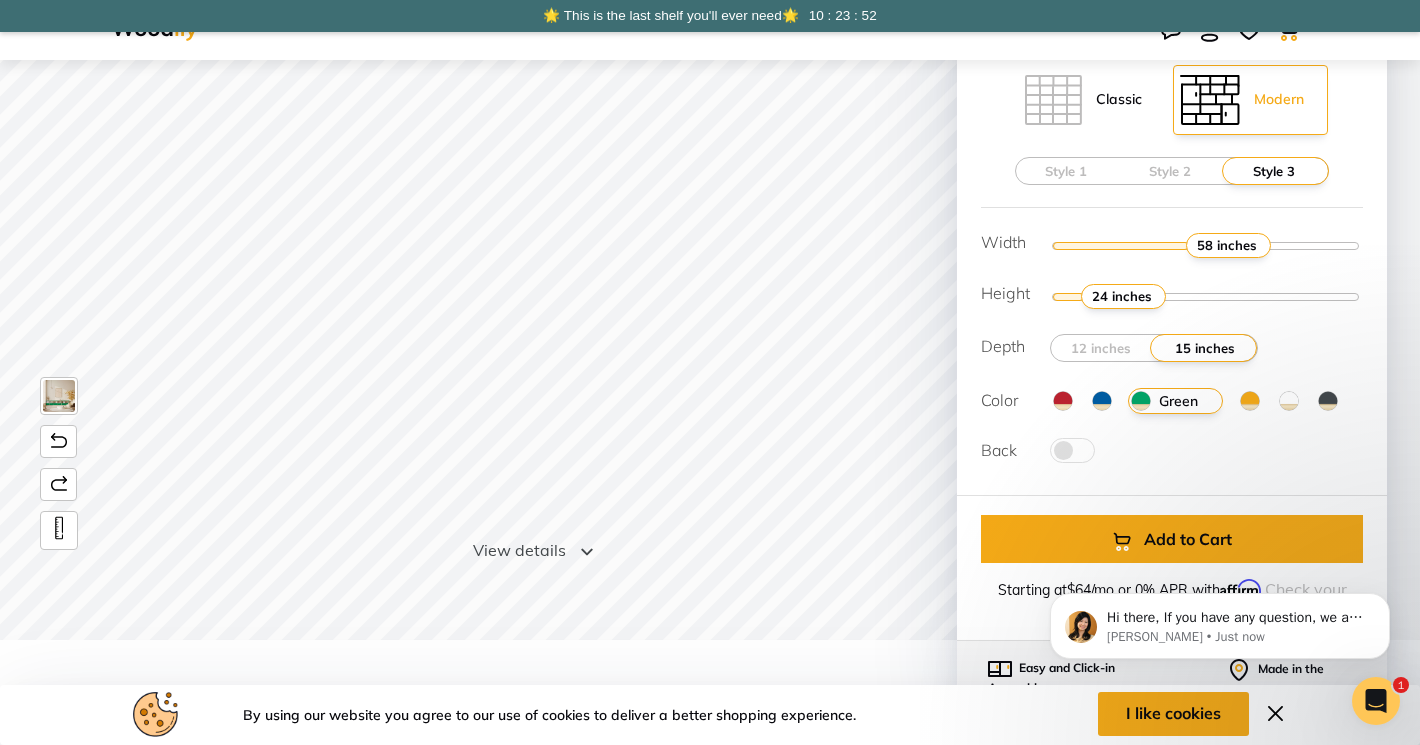 click on "Classic" at bounding box center (1083, 100) 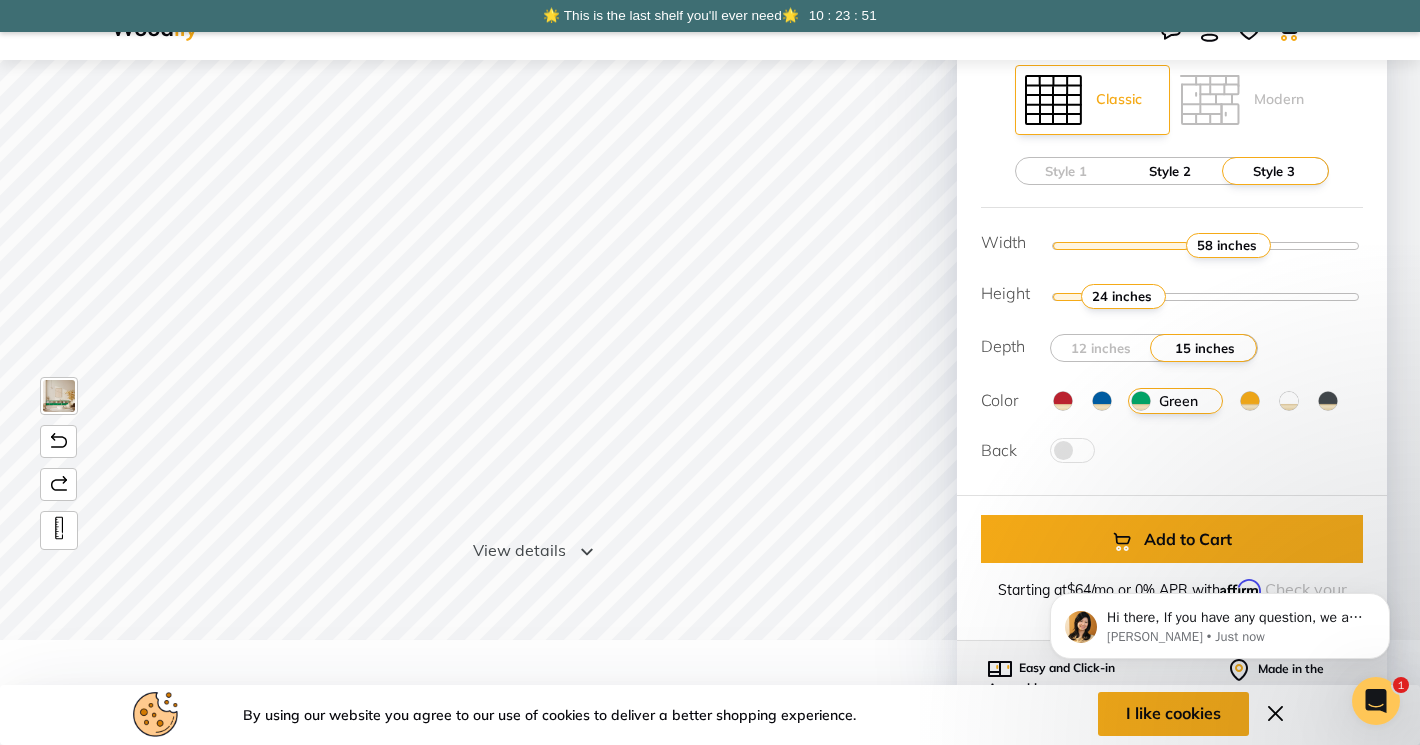 click on "Style 2" at bounding box center (1170, 171) 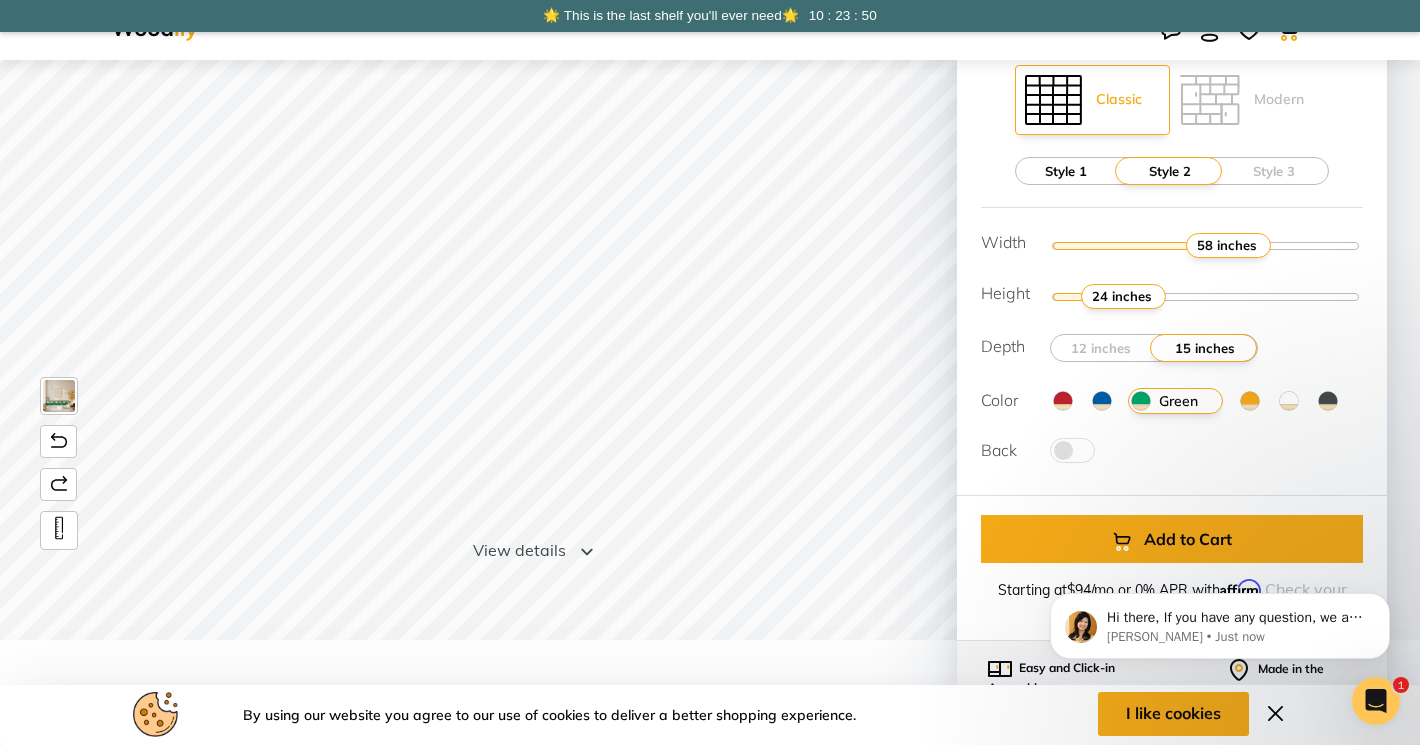 click on "Style 1" at bounding box center [1066, 171] 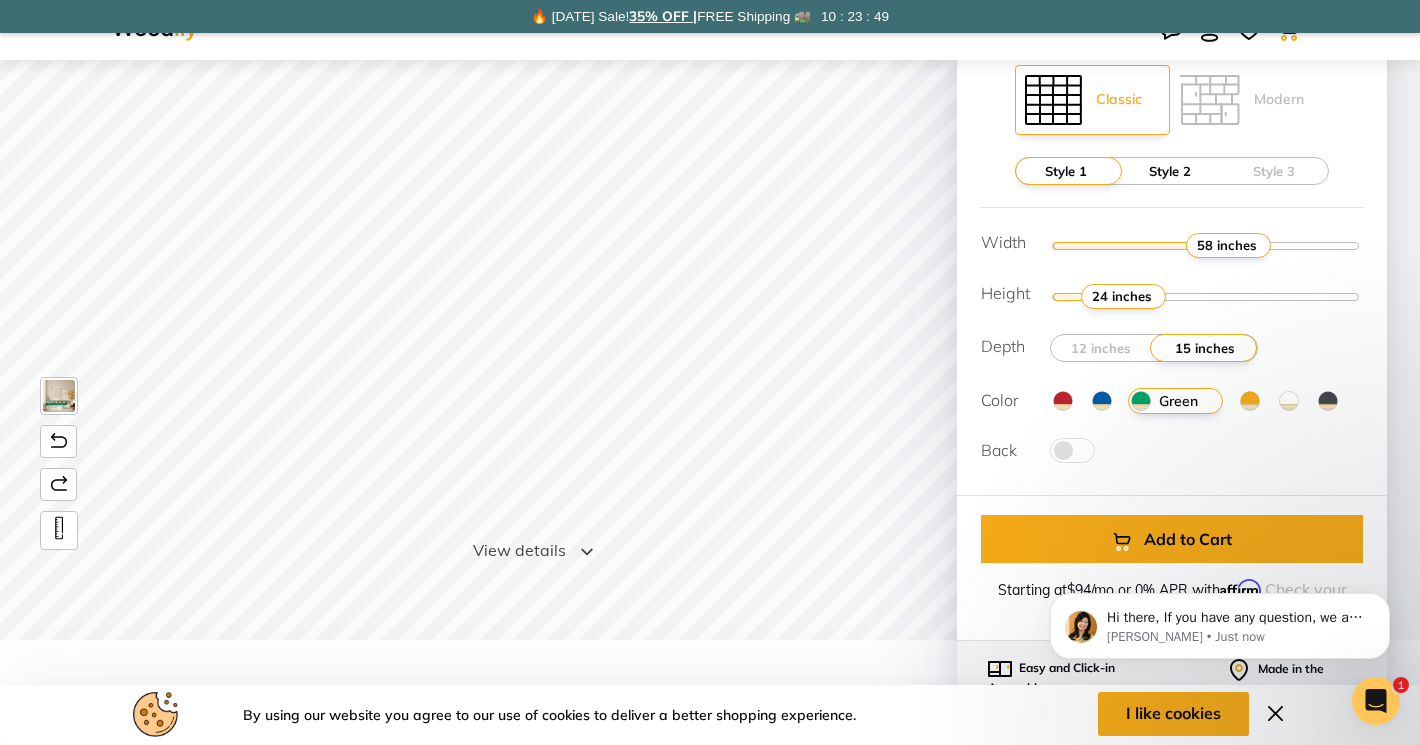 click on "Style 2" at bounding box center (1170, 171) 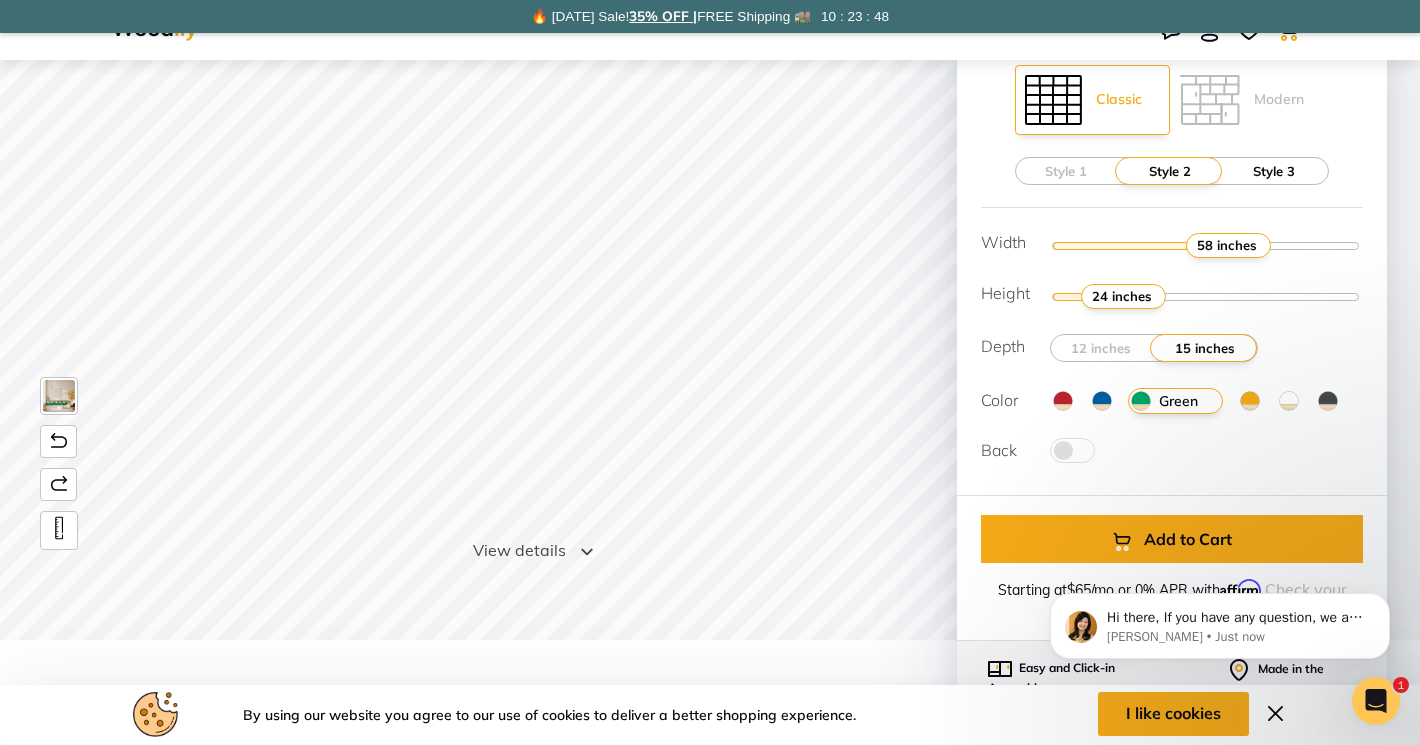 click on "Style 3" at bounding box center [1274, 171] 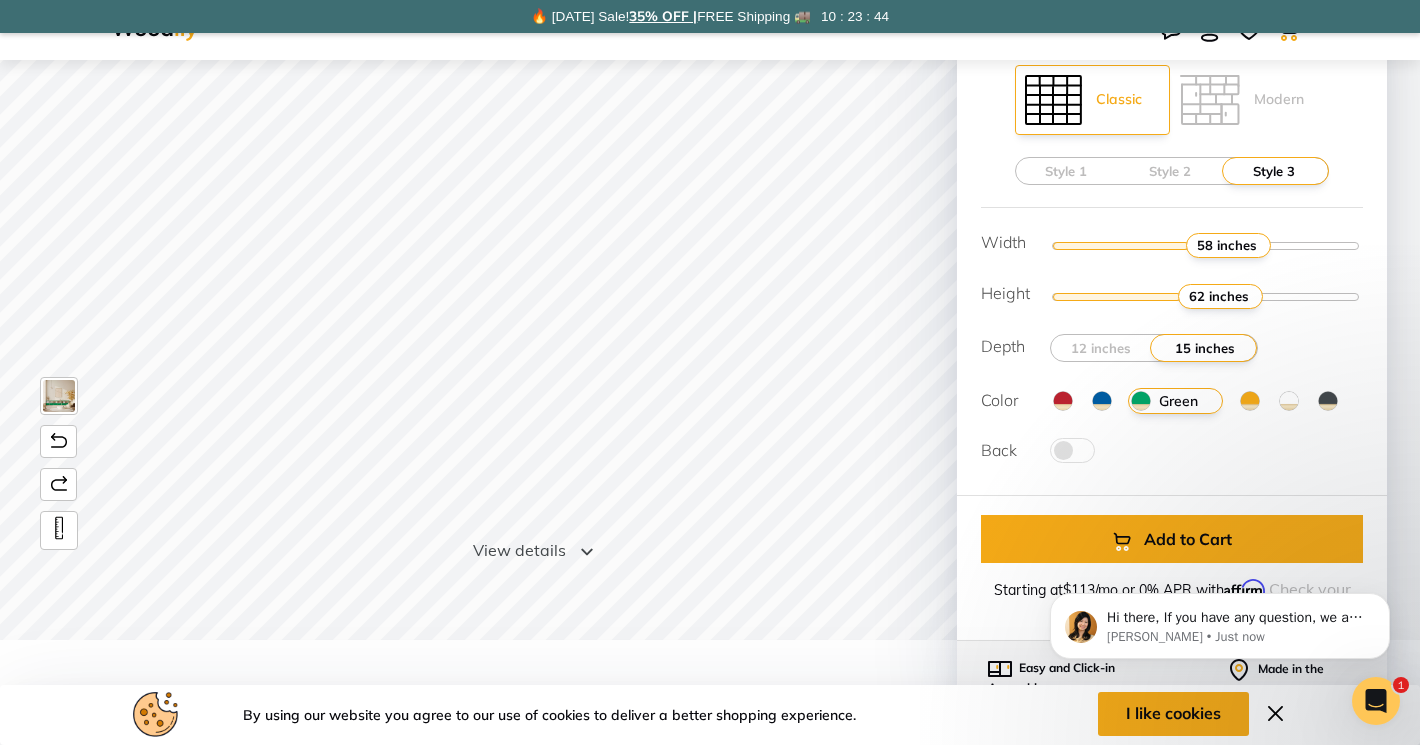 drag, startPoint x: 1131, startPoint y: 293, endPoint x: 1240, endPoint y: 290, distance: 109.041275 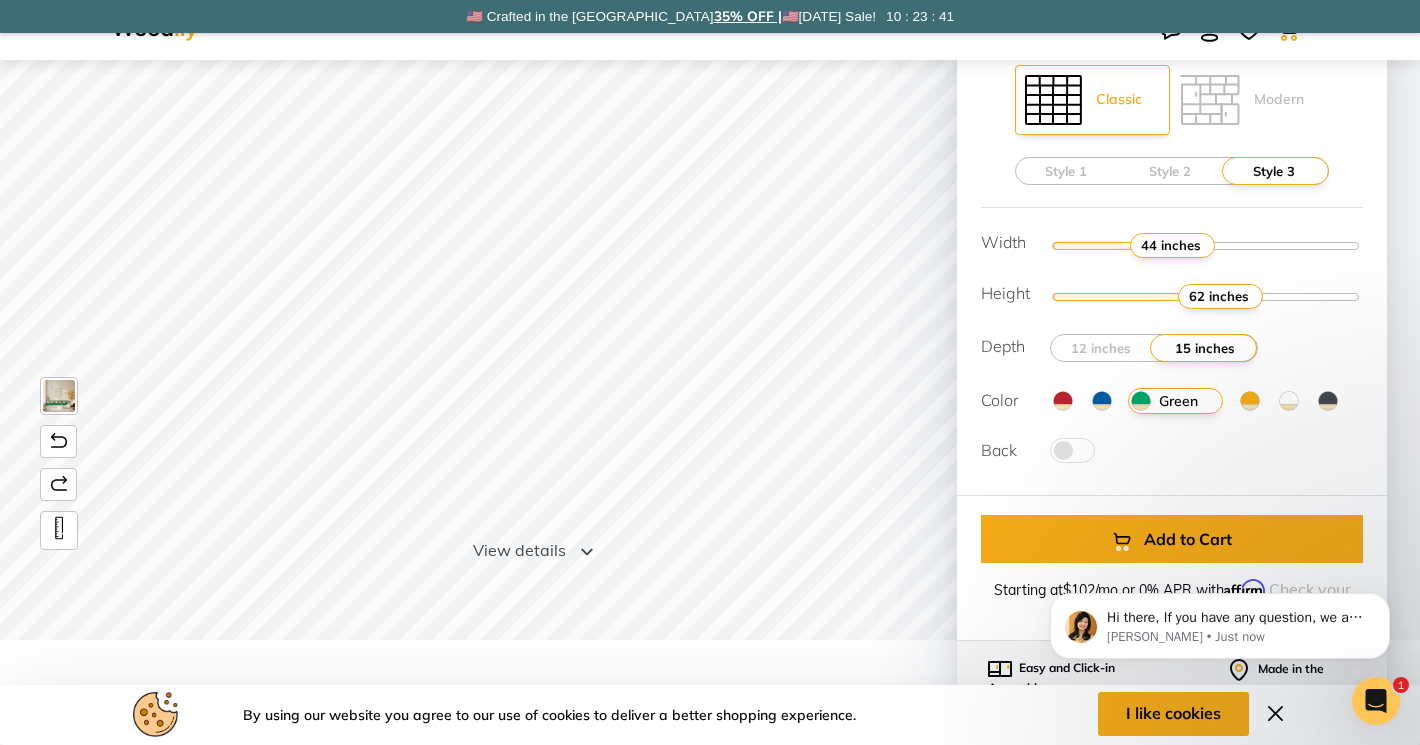 drag, startPoint x: 1230, startPoint y: 247, endPoint x: 1167, endPoint y: 253, distance: 63.28507 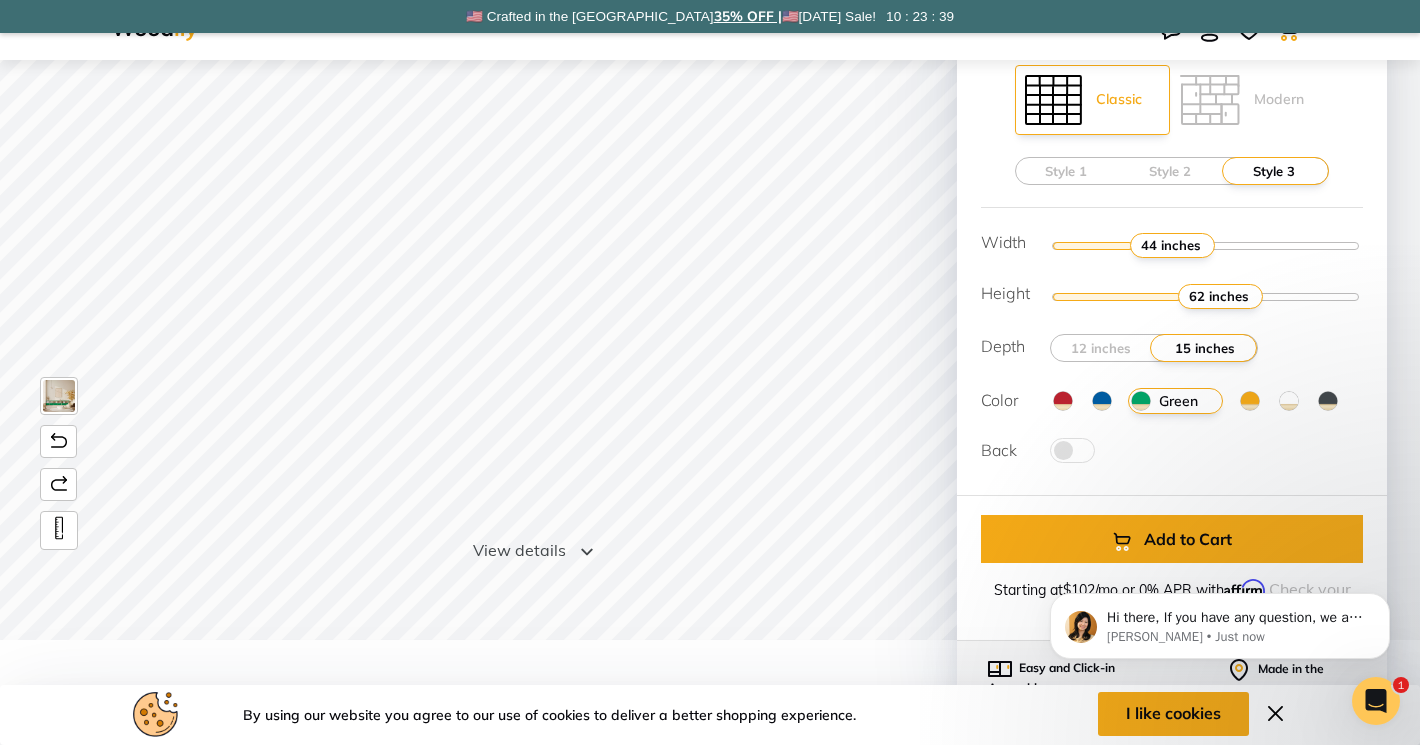 click at bounding box center (1250, 401) 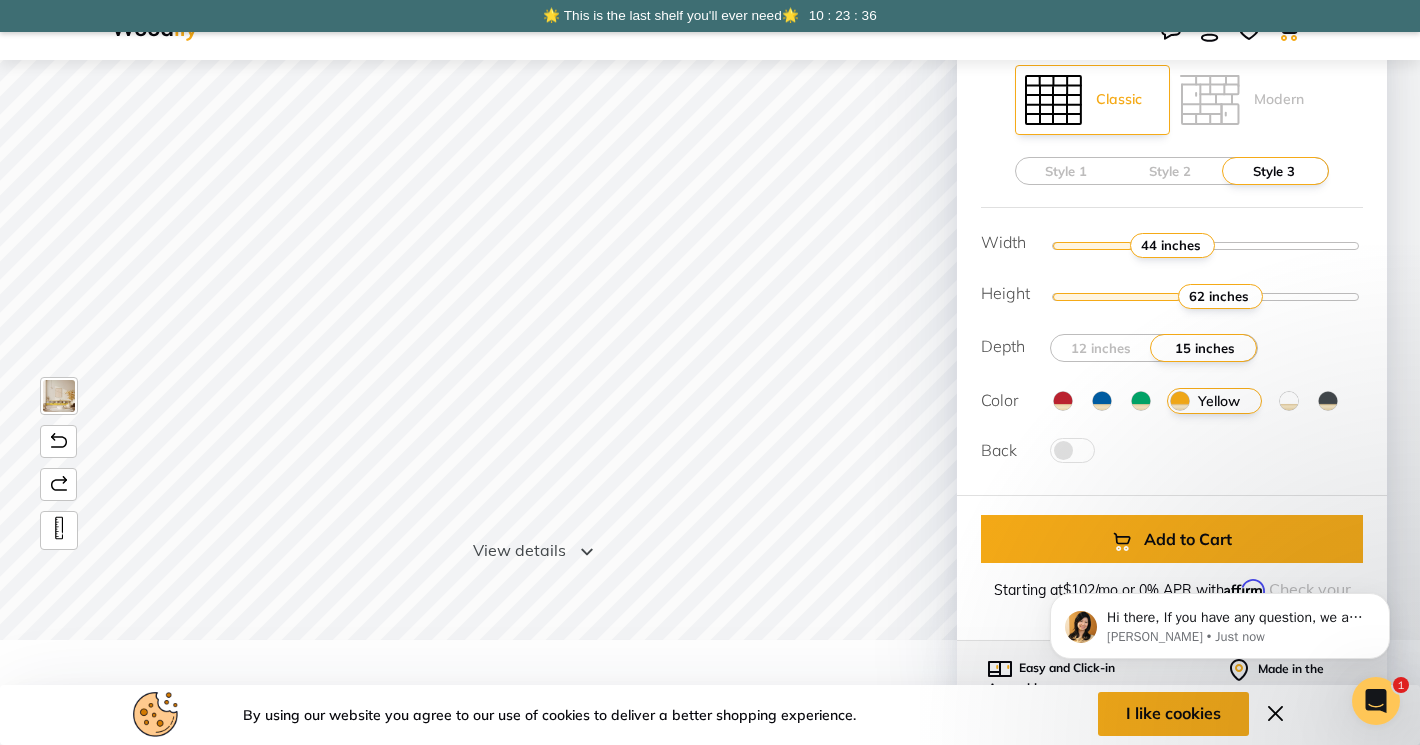 click at bounding box center [1072, 450] 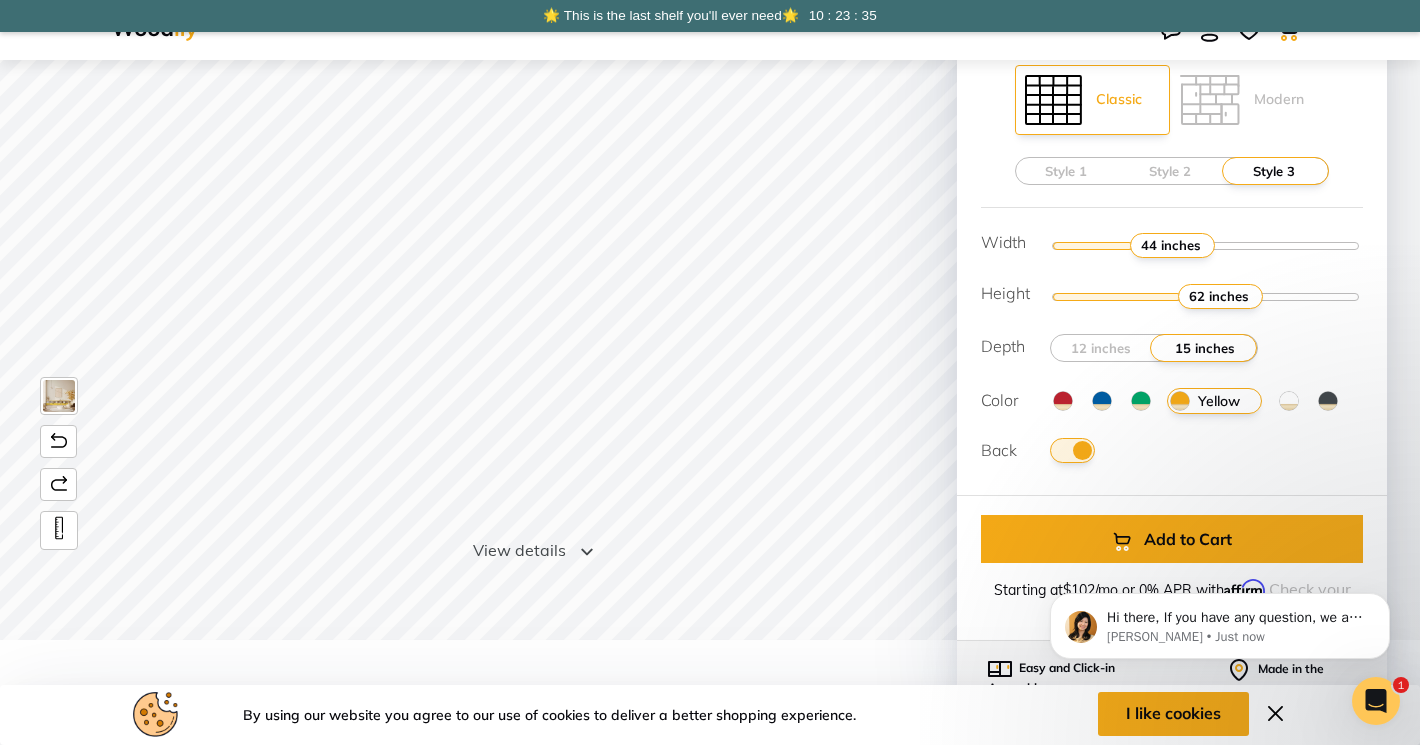 click at bounding box center (1072, 450) 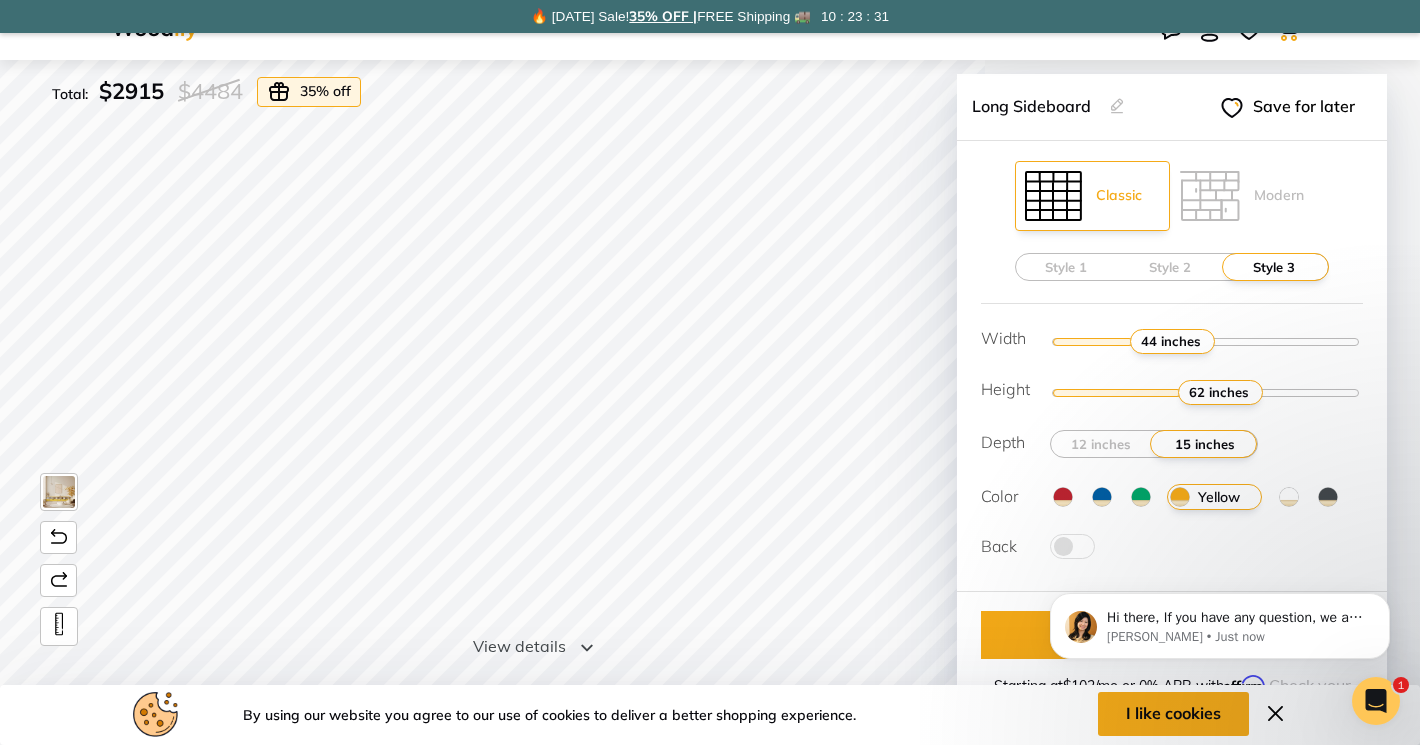 scroll, scrollTop: 59, scrollLeft: 0, axis: vertical 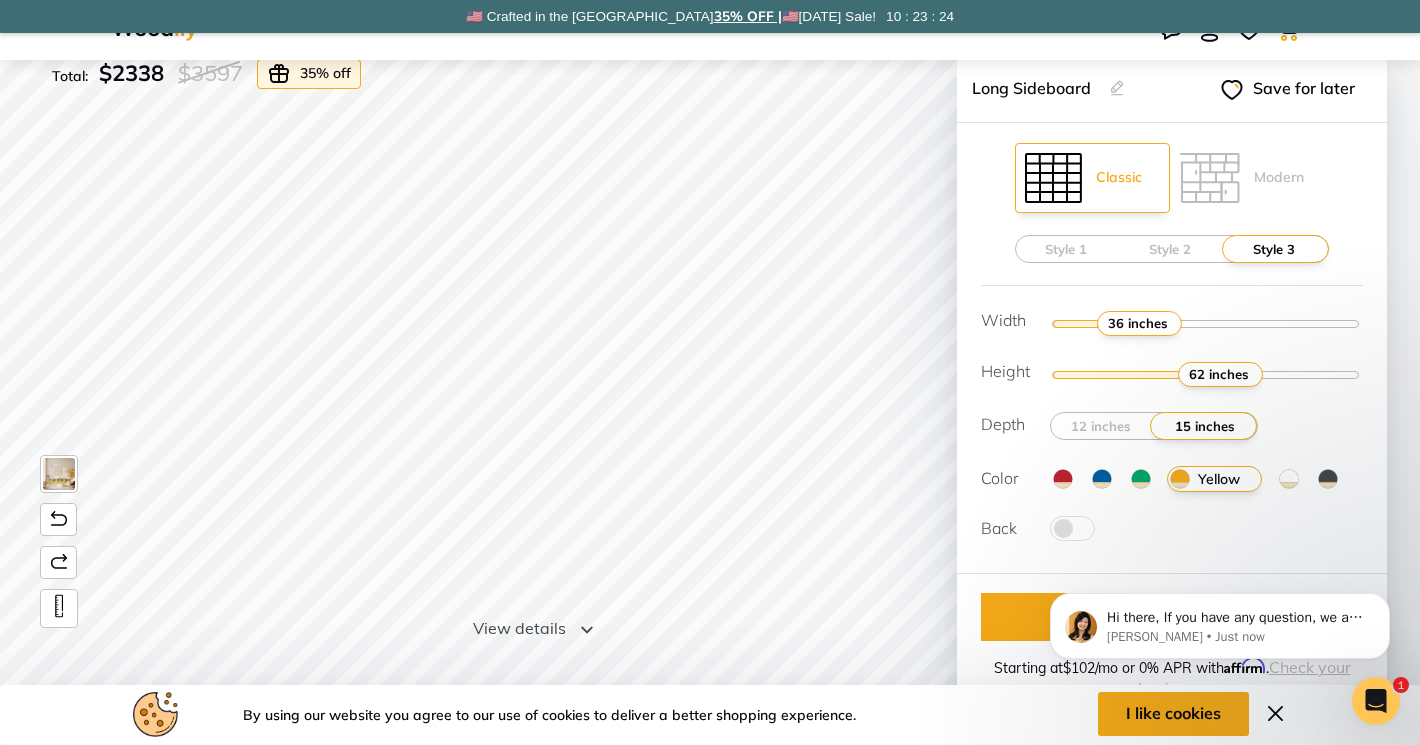 drag, startPoint x: 1166, startPoint y: 324, endPoint x: 1131, endPoint y: 330, distance: 35.510563 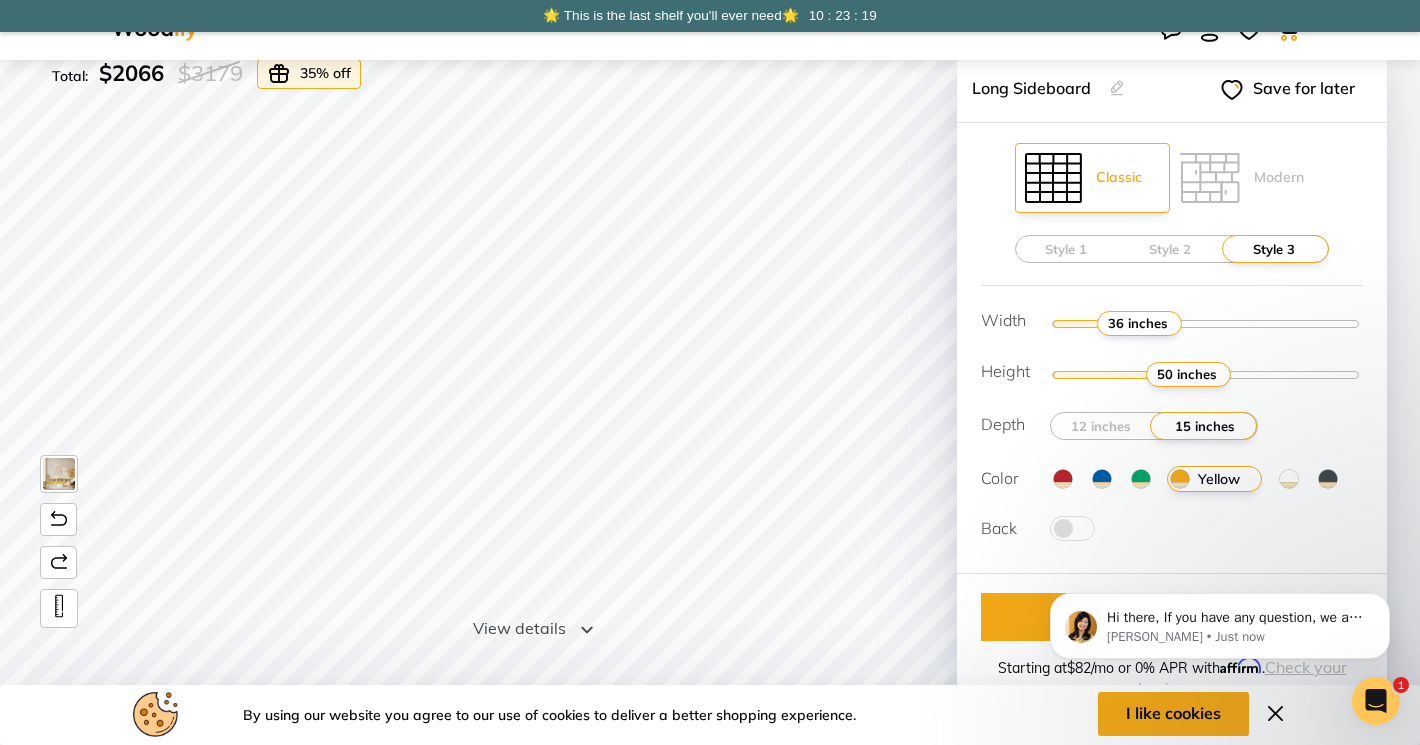 type on "5" 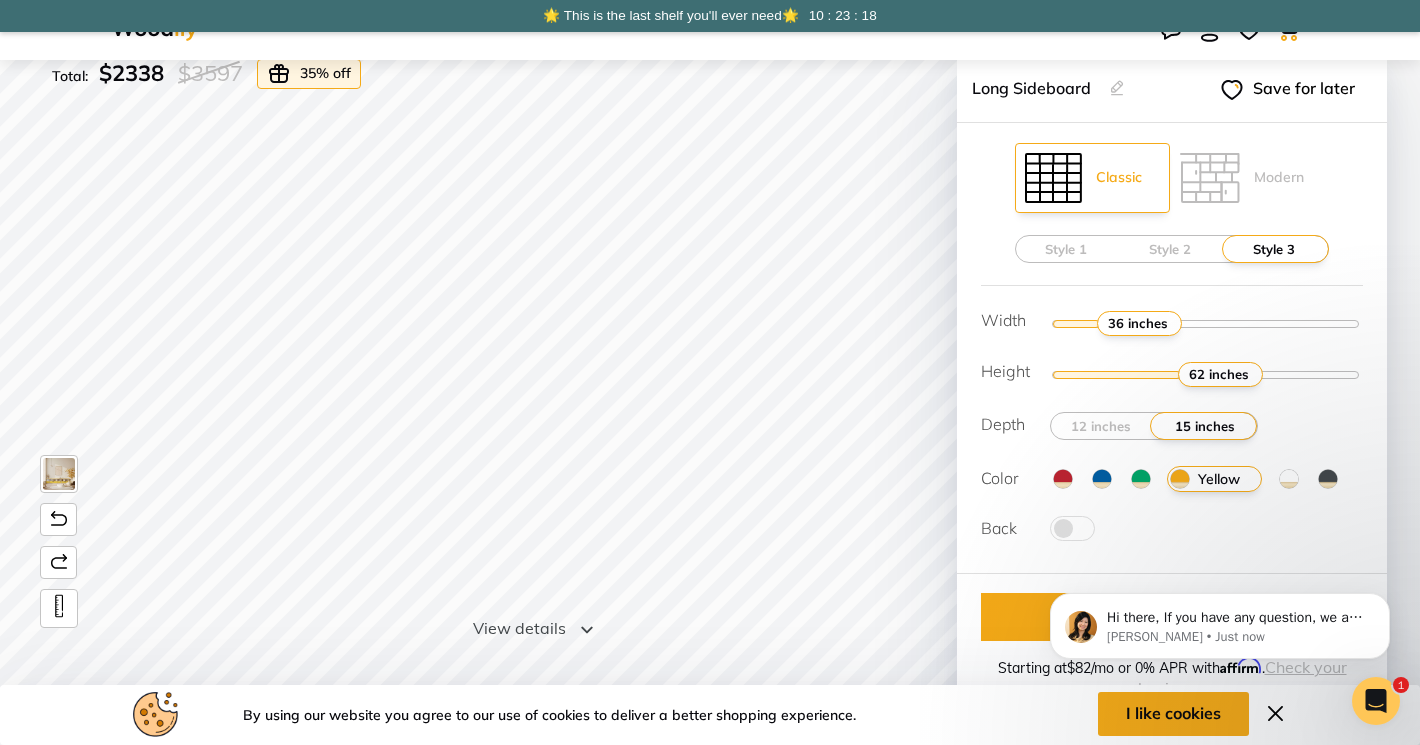 click at bounding box center [1206, 374] 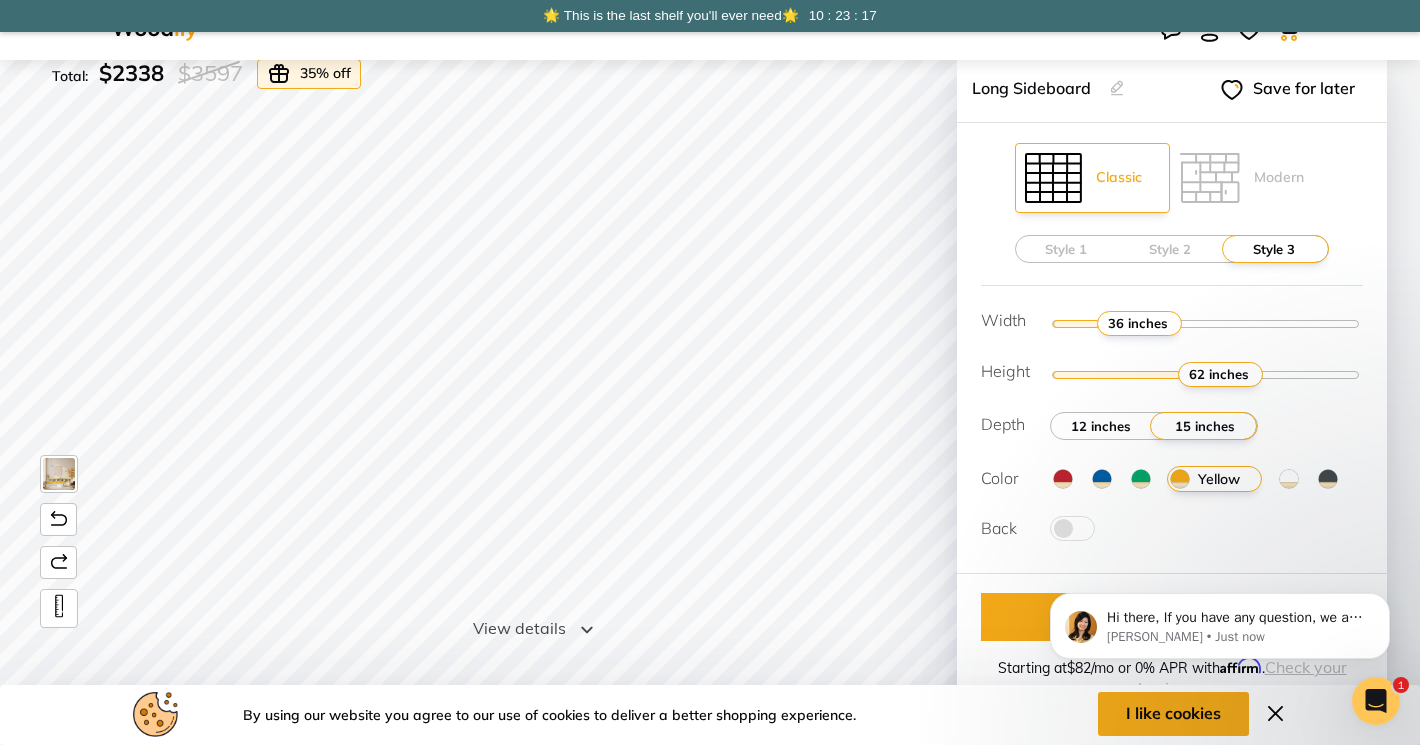 click on "12 inches" at bounding box center (1101, 426) 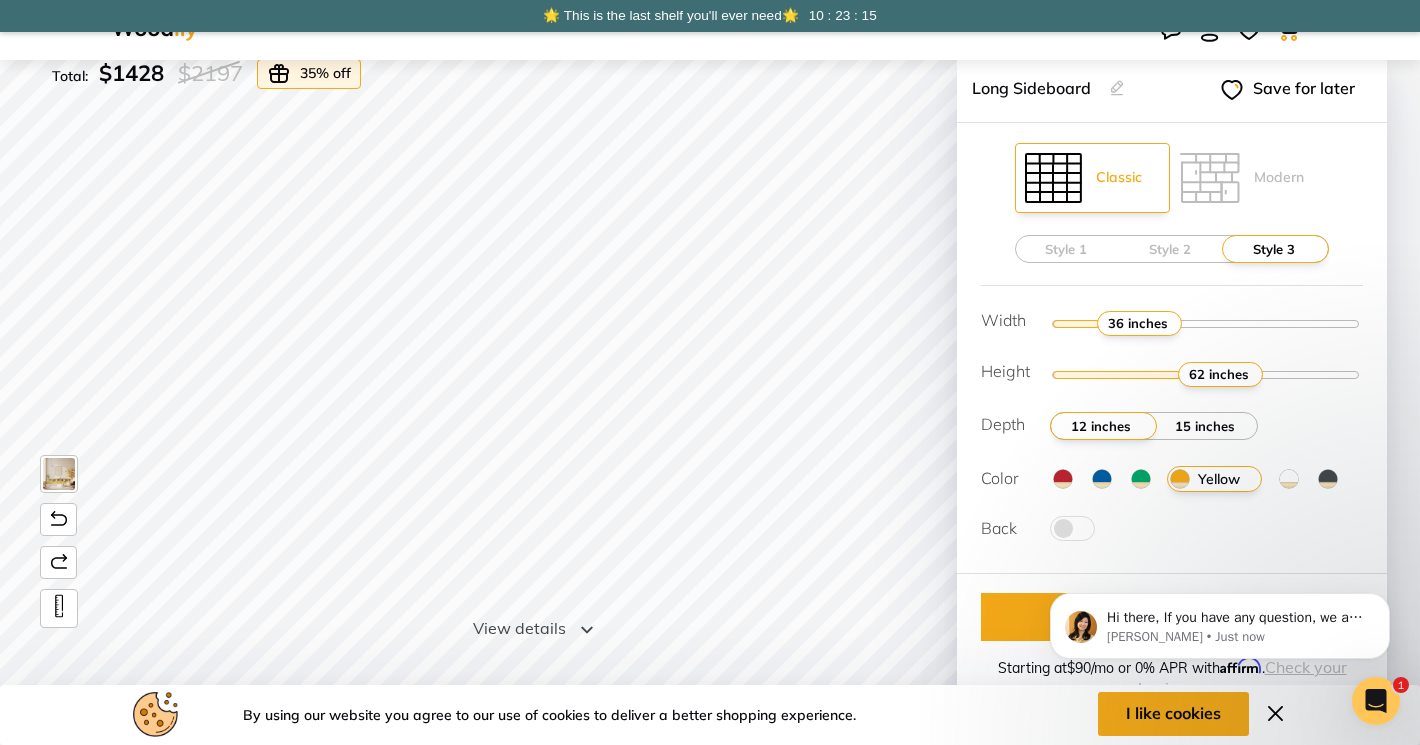 click on "15 inches" at bounding box center [1205, 426] 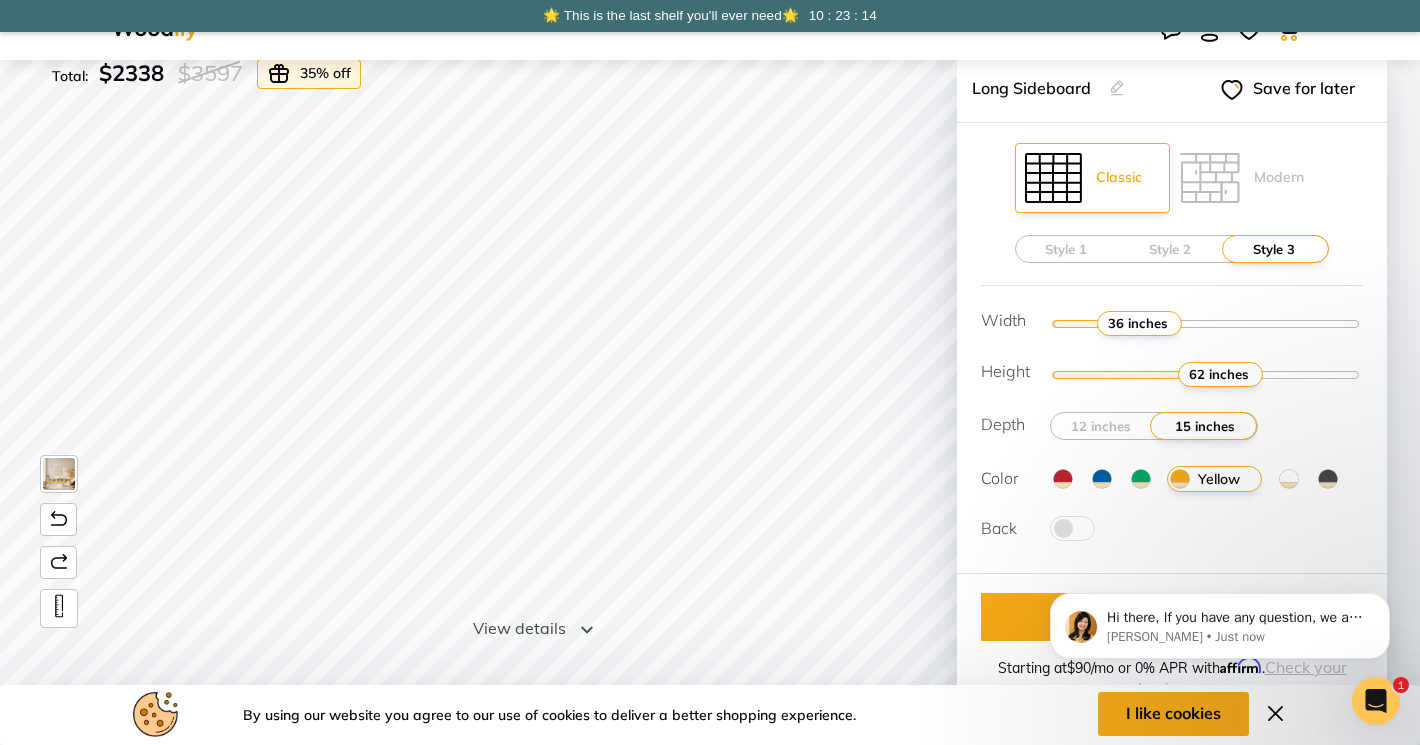 click at bounding box center (1072, 528) 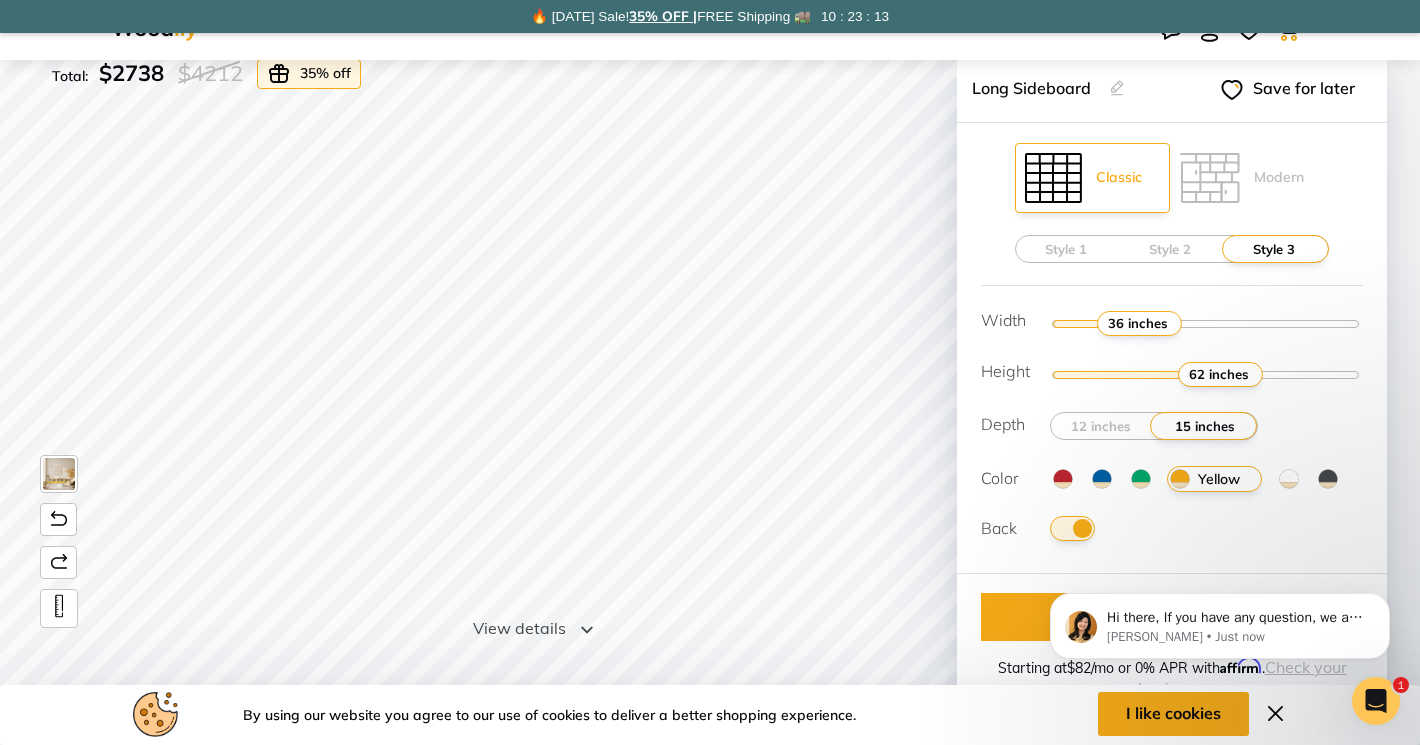 click at bounding box center (1072, 528) 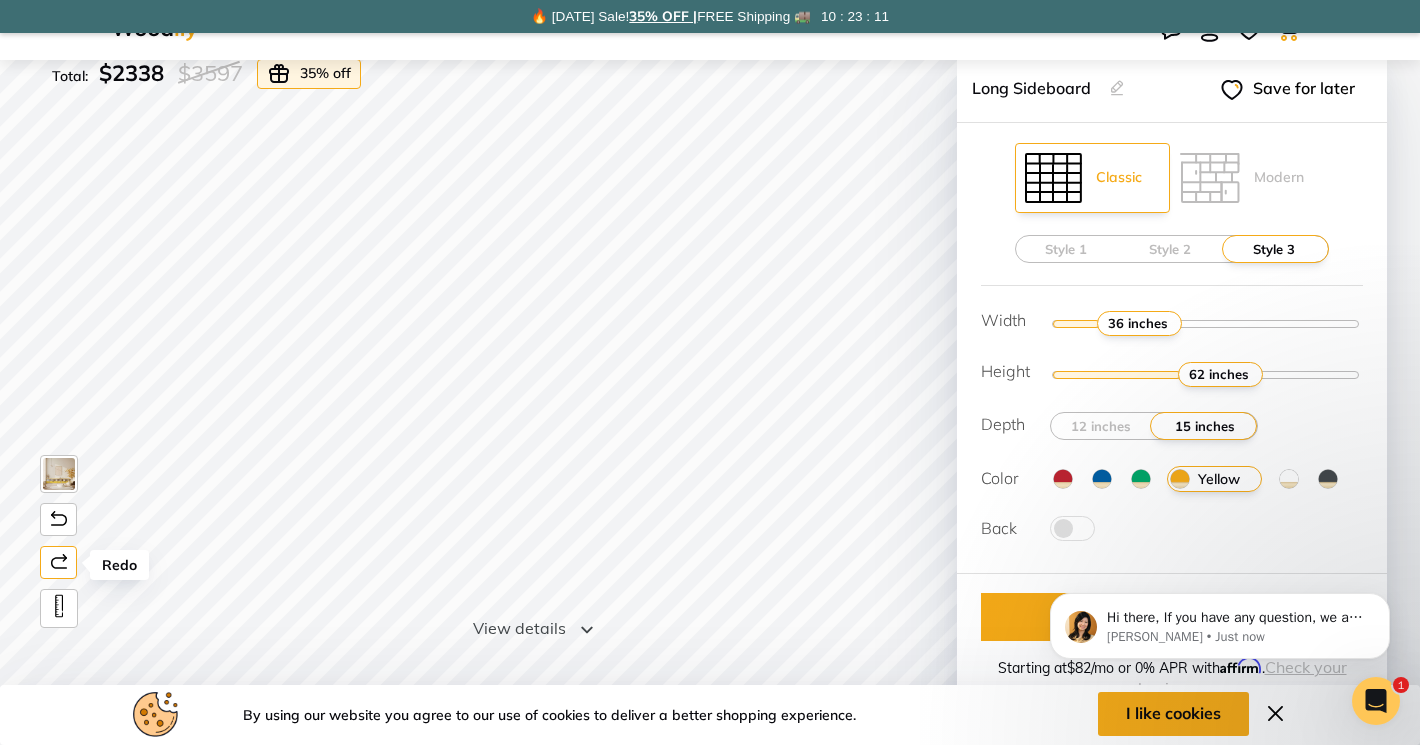 click at bounding box center [58, 562] 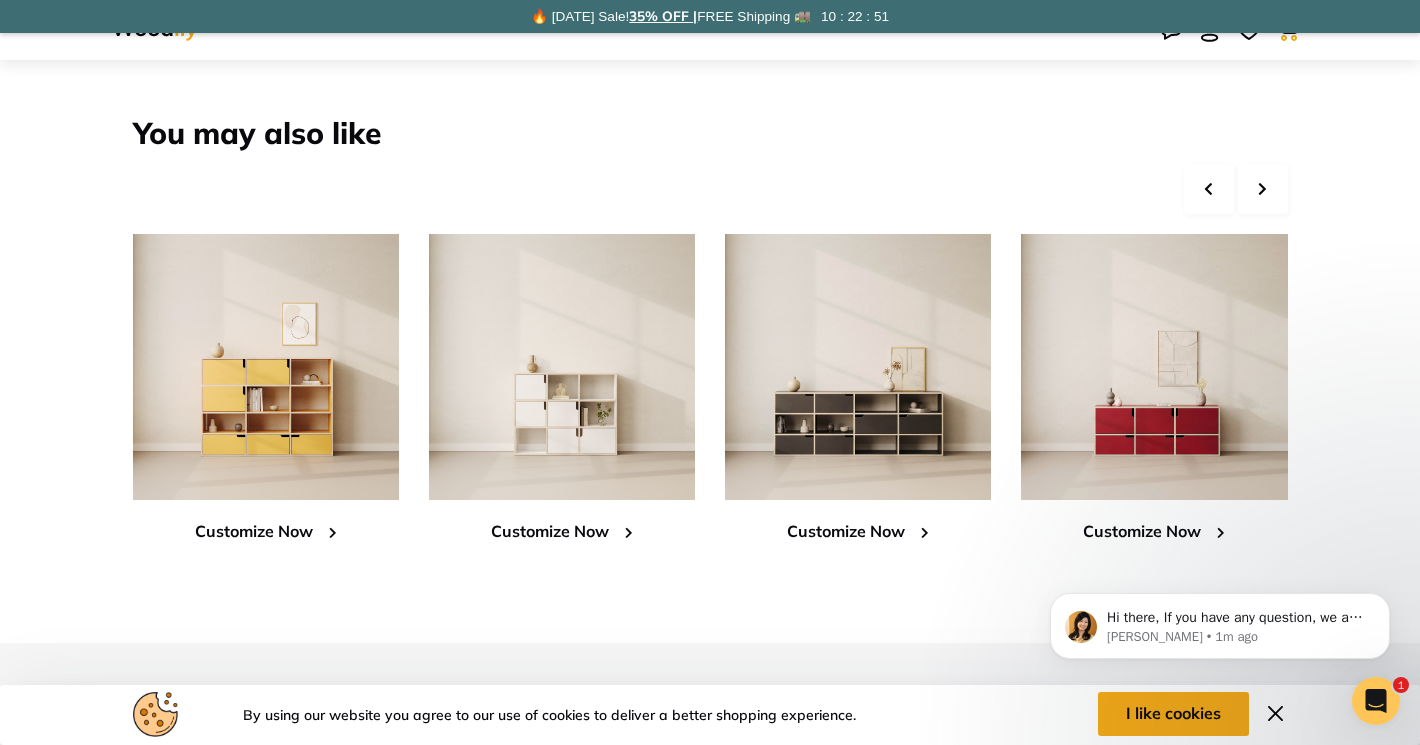 scroll, scrollTop: 5529, scrollLeft: 0, axis: vertical 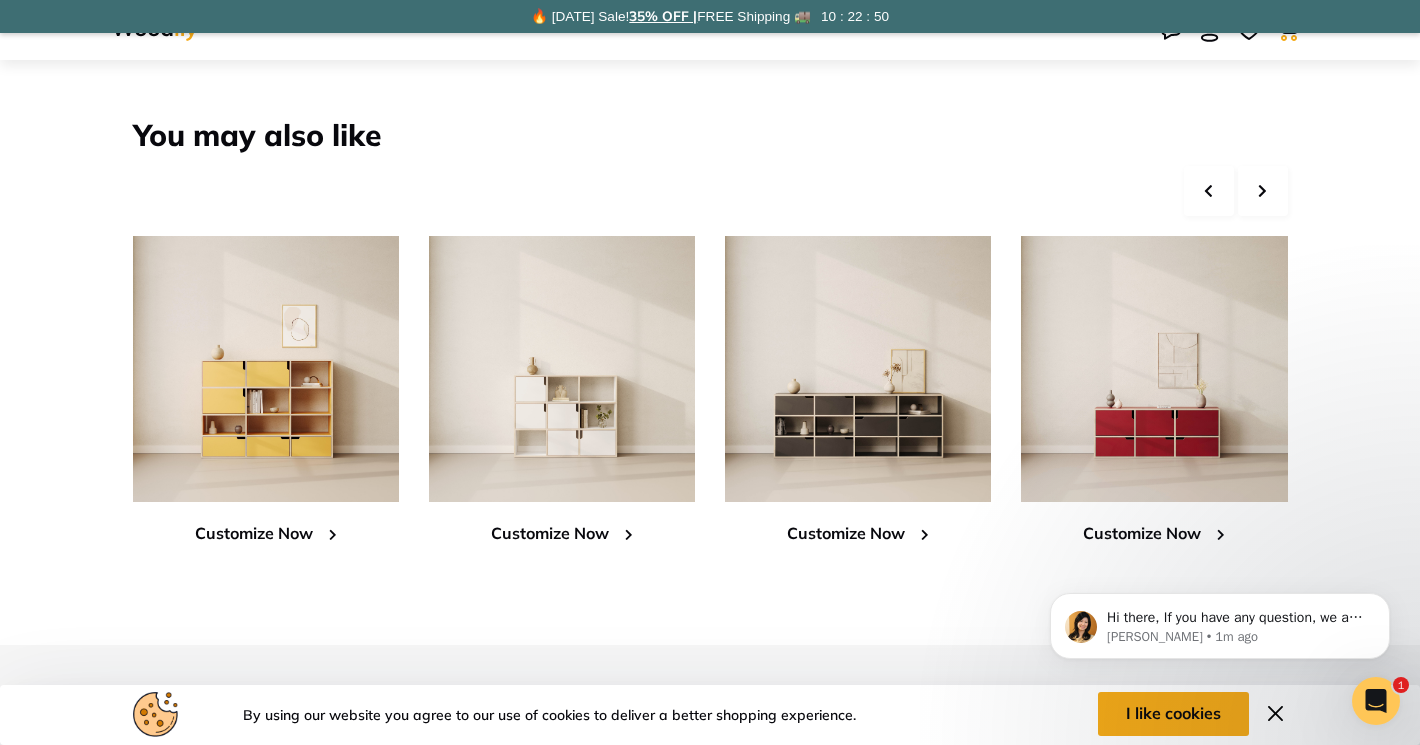 click at bounding box center (1262, 191) 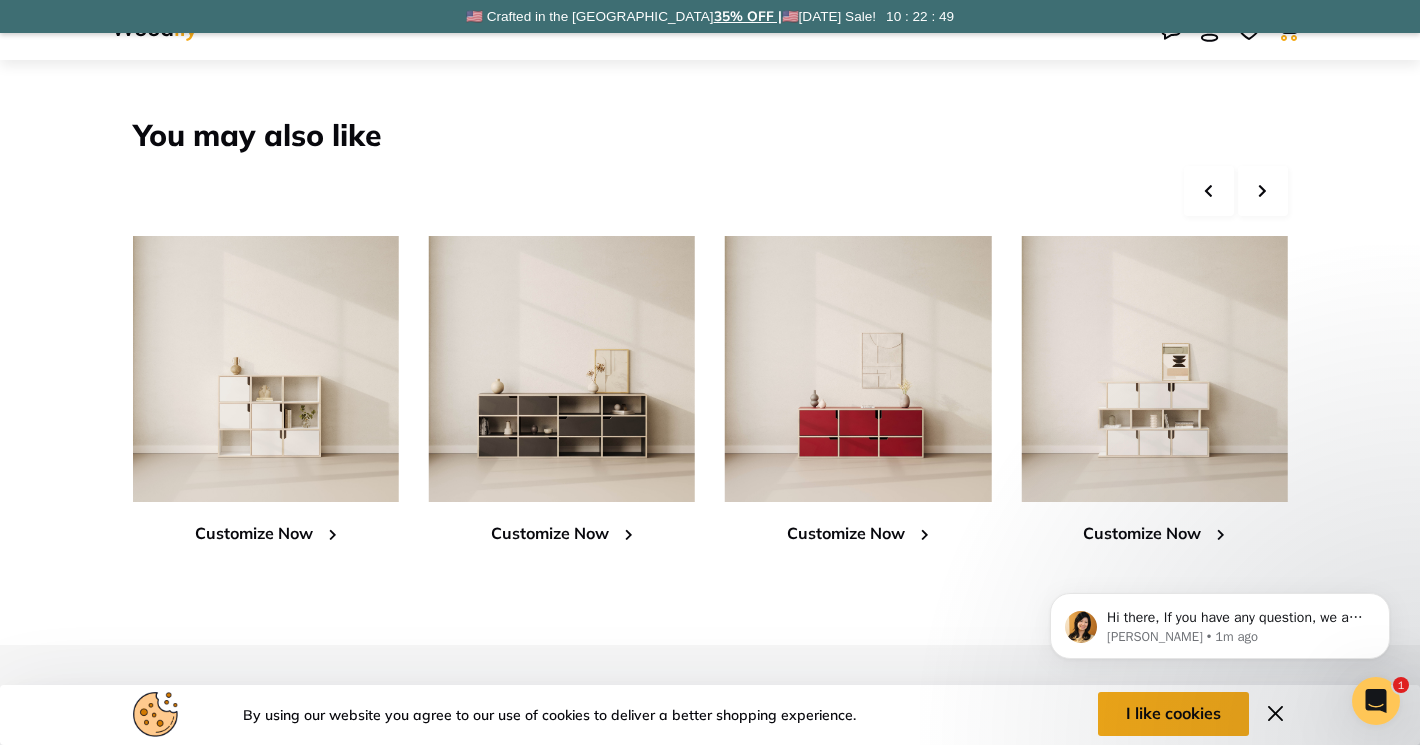 click at bounding box center (1262, 191) 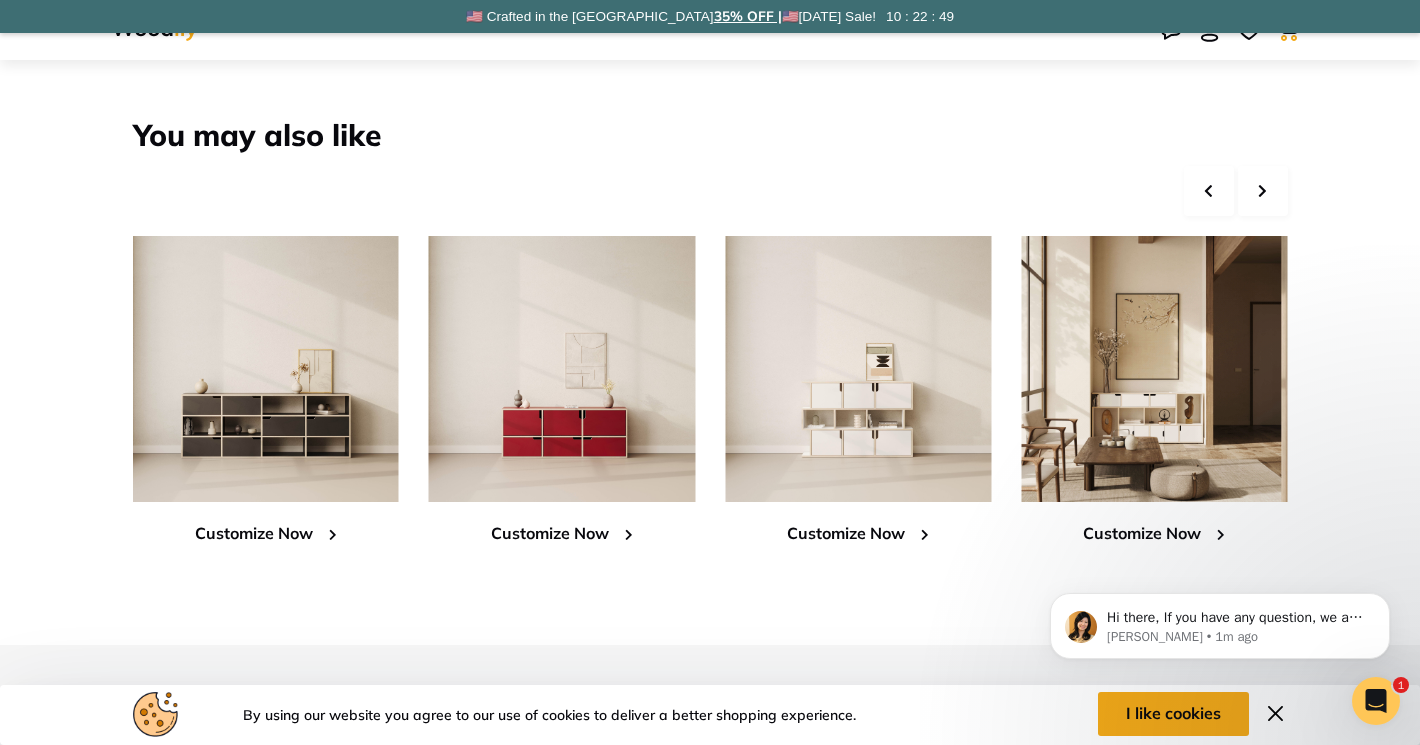 click at bounding box center [1263, 191] 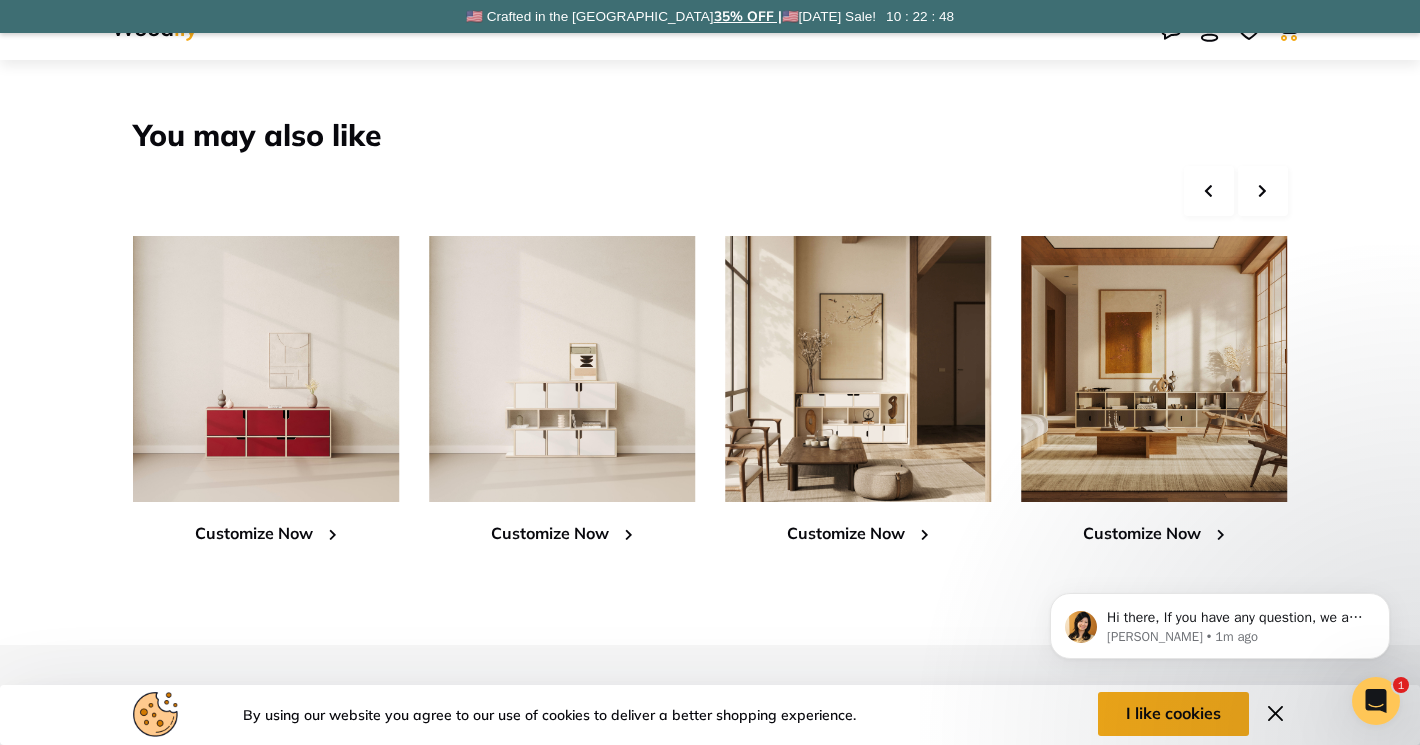 click at bounding box center (1263, 191) 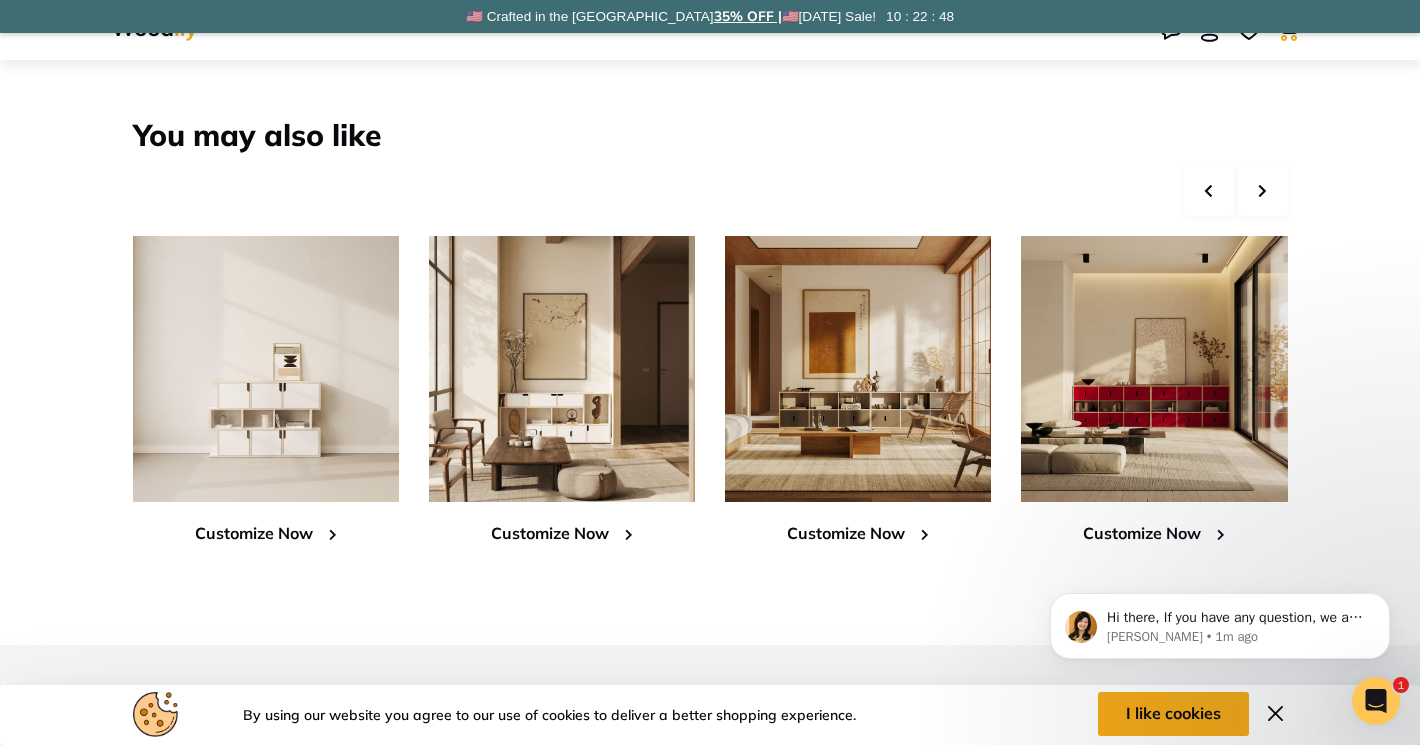 click at bounding box center (1263, 191) 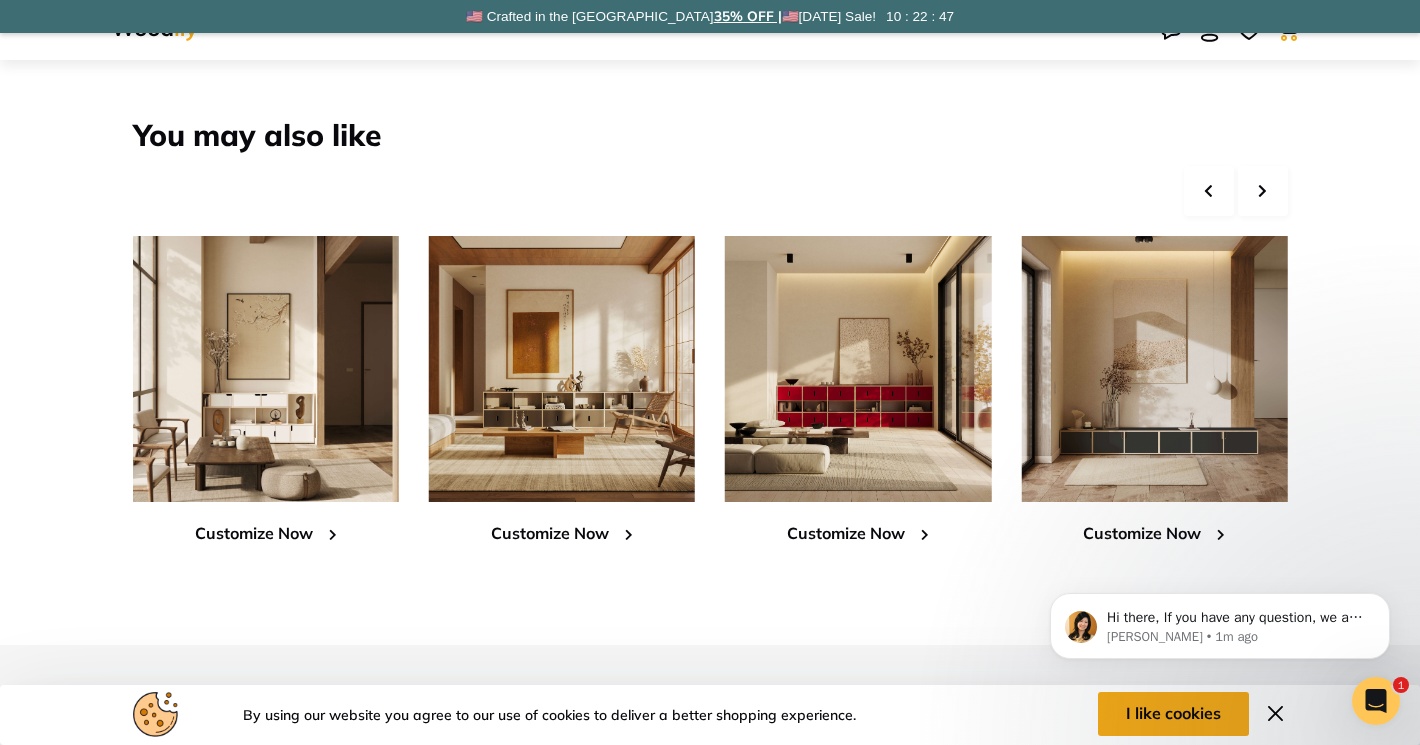 click at bounding box center (1263, 191) 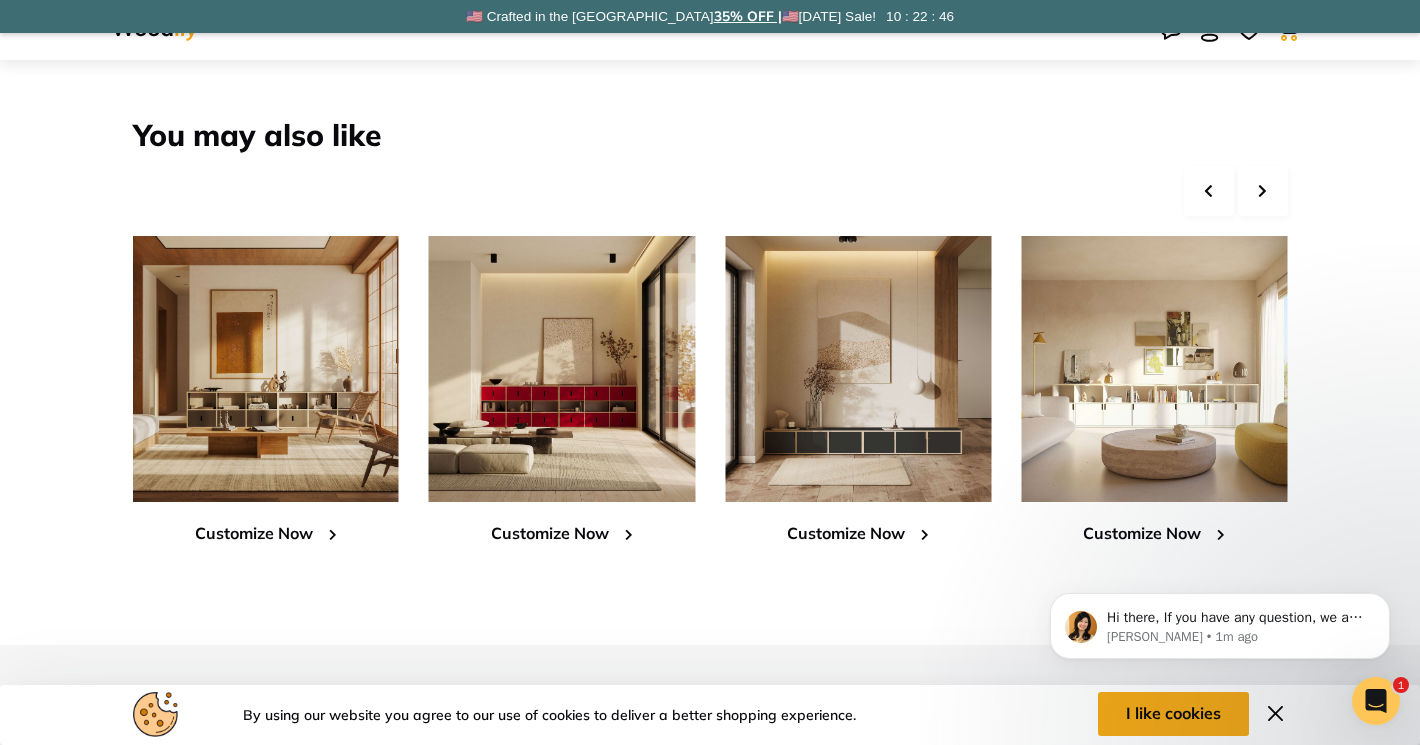click at bounding box center (1263, 191) 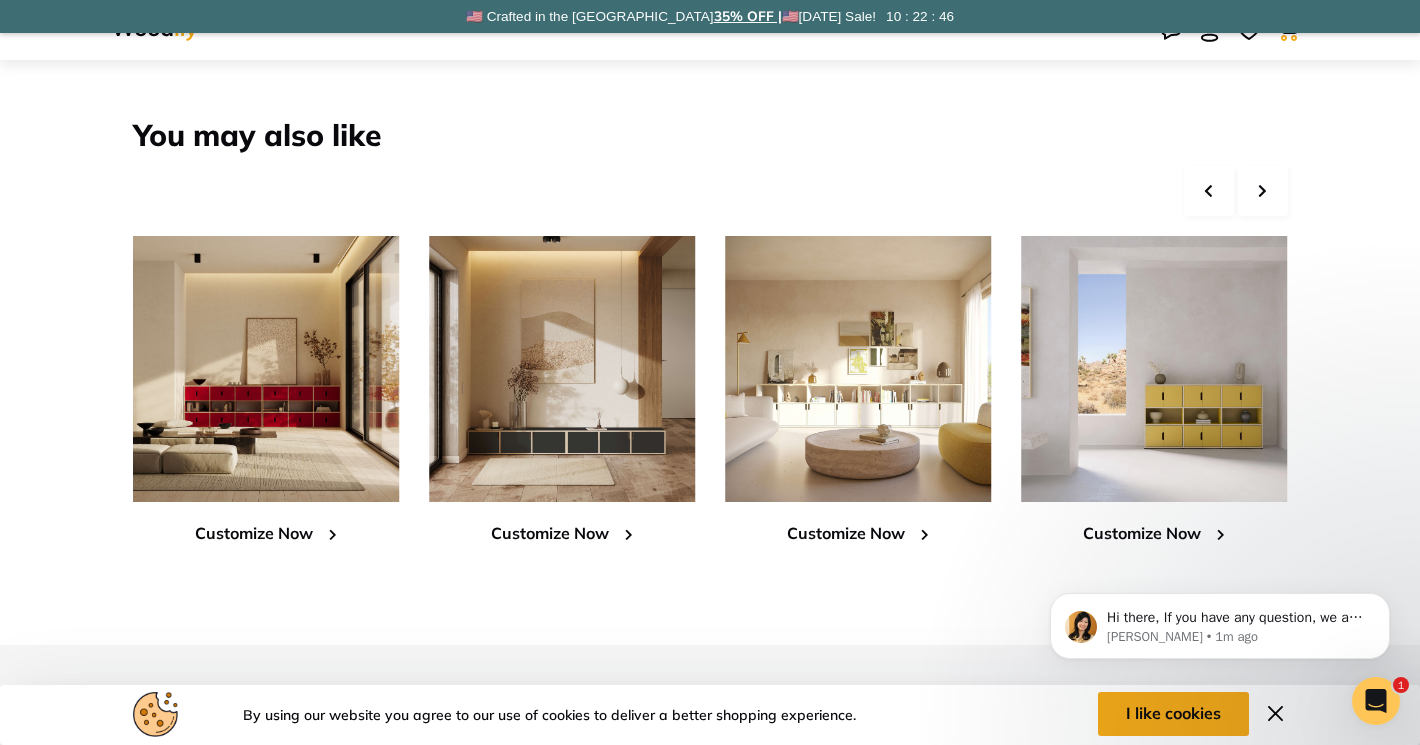click at bounding box center (1263, 191) 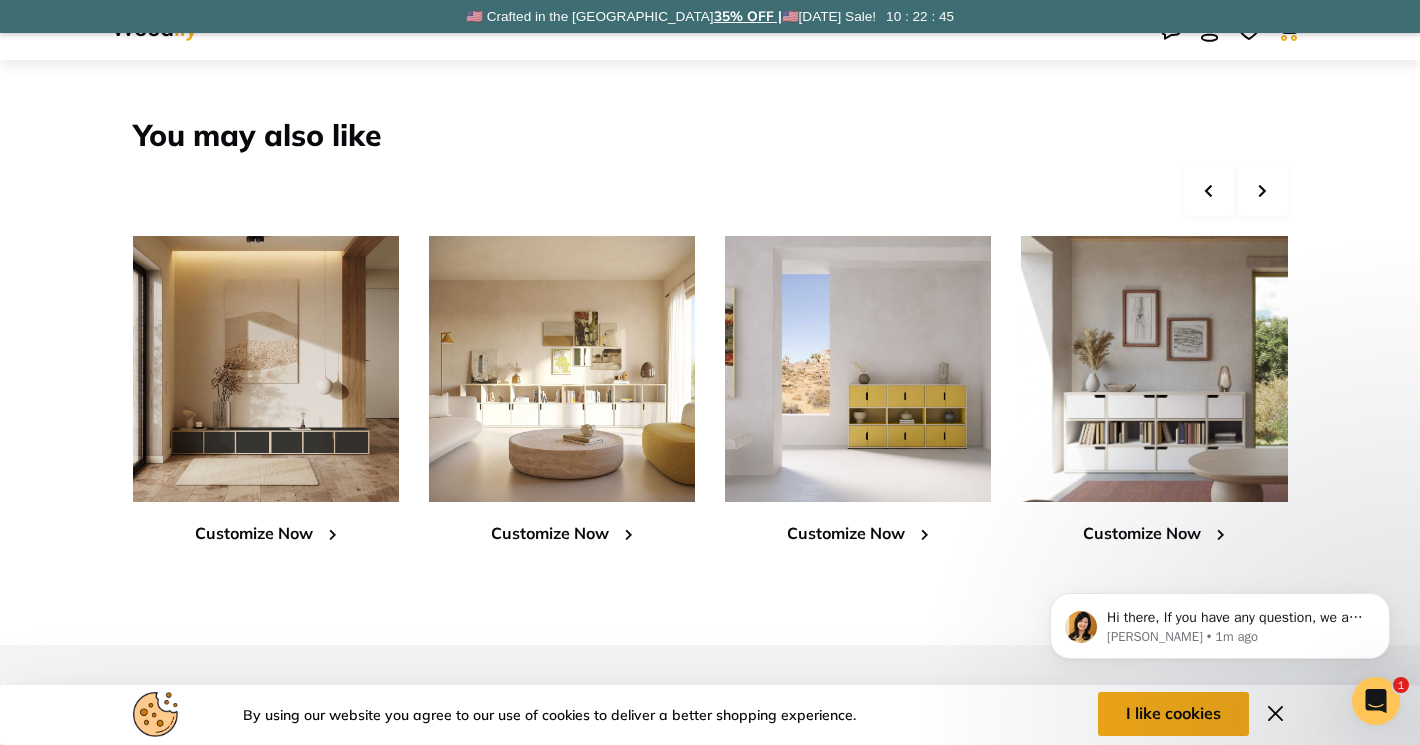 click at bounding box center (1263, 191) 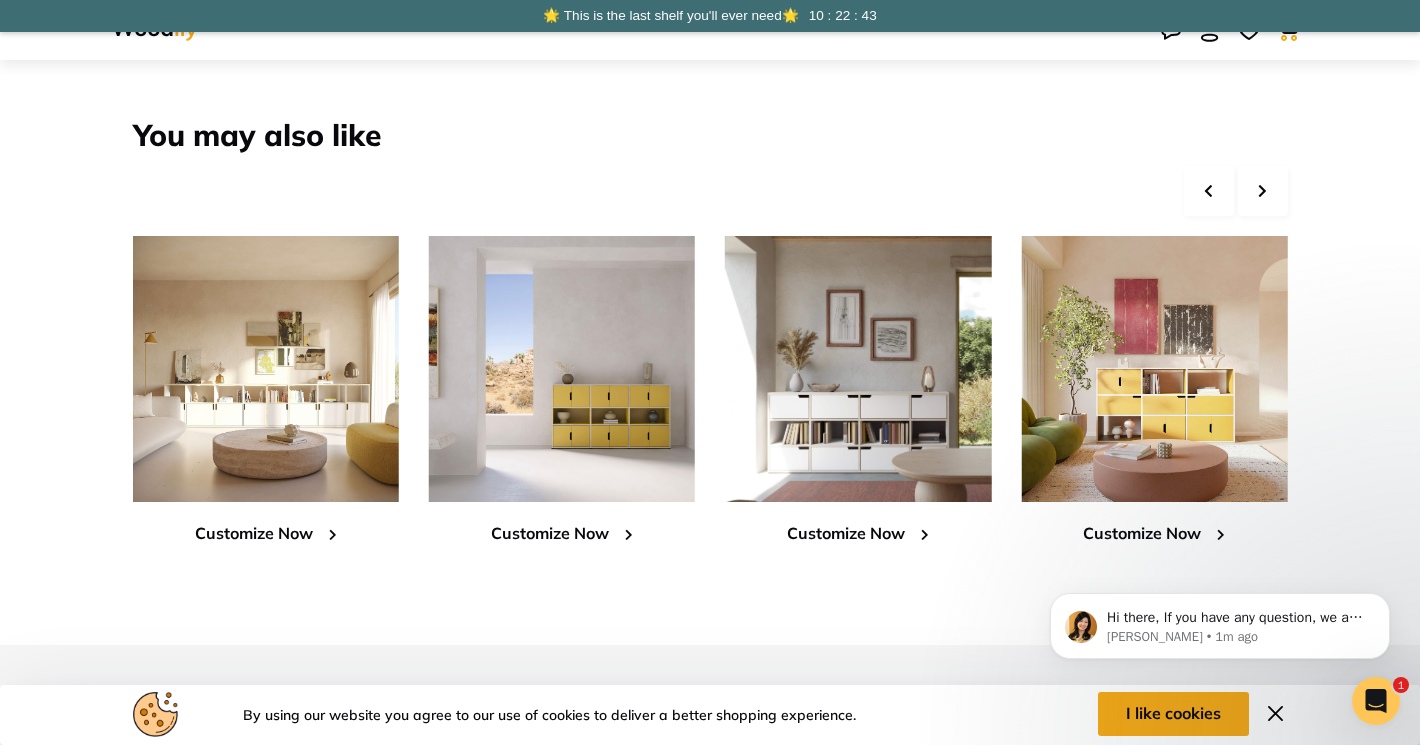 click at bounding box center [1263, 191] 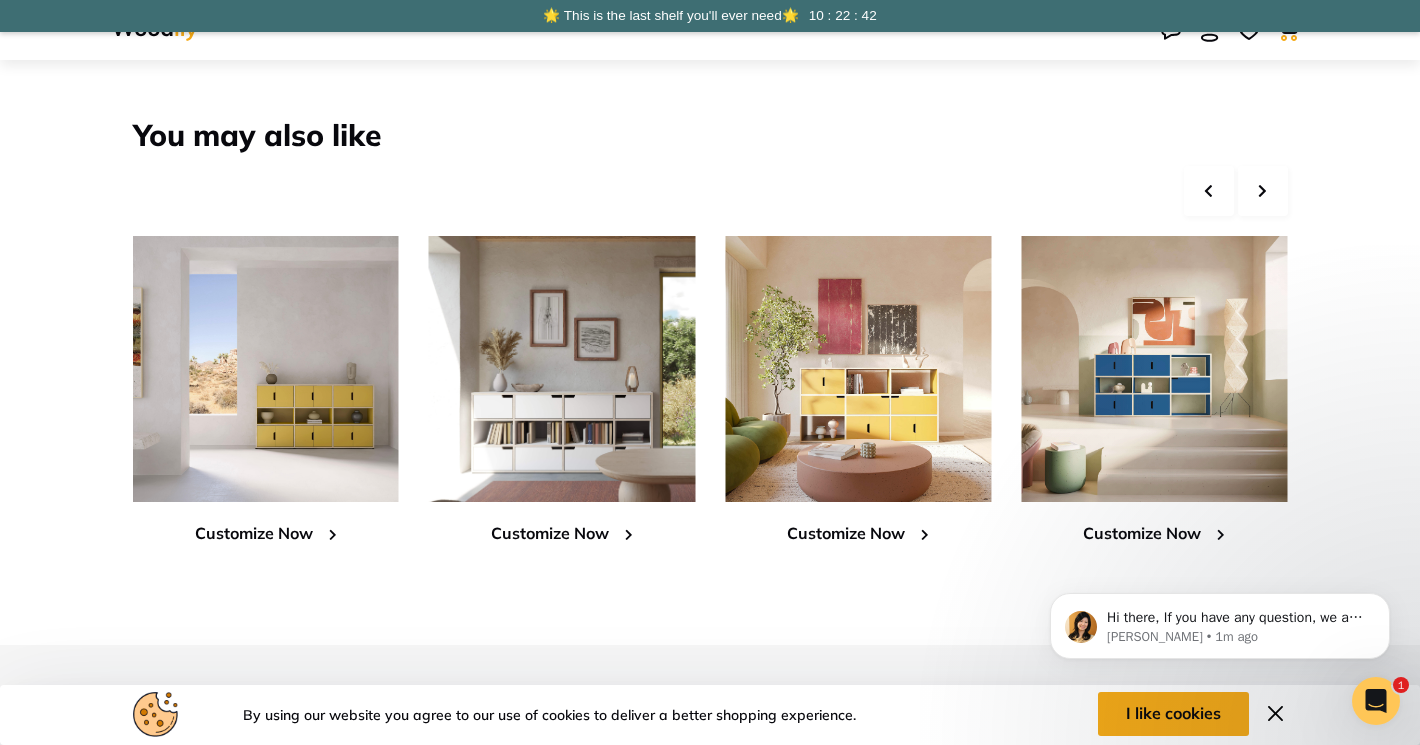 click at bounding box center (1263, 191) 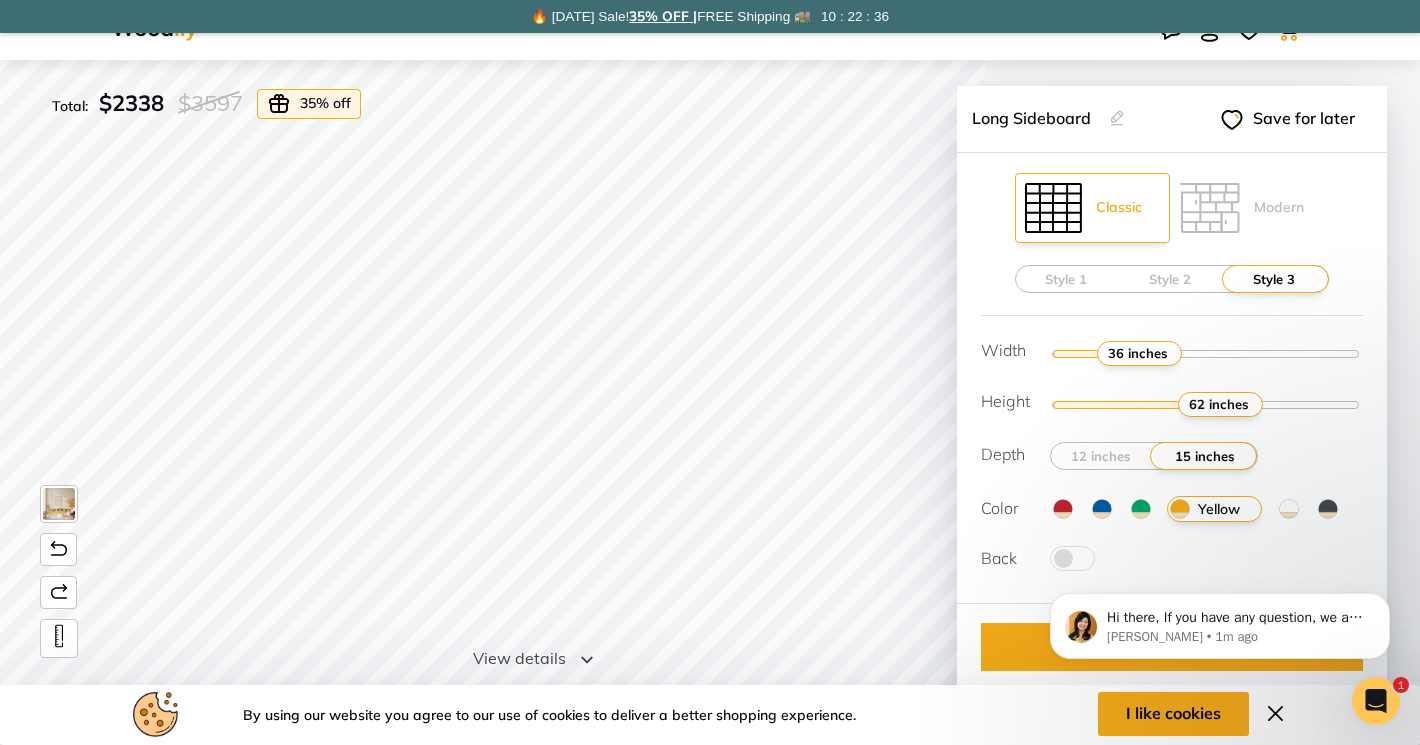 scroll, scrollTop: 0, scrollLeft: 0, axis: both 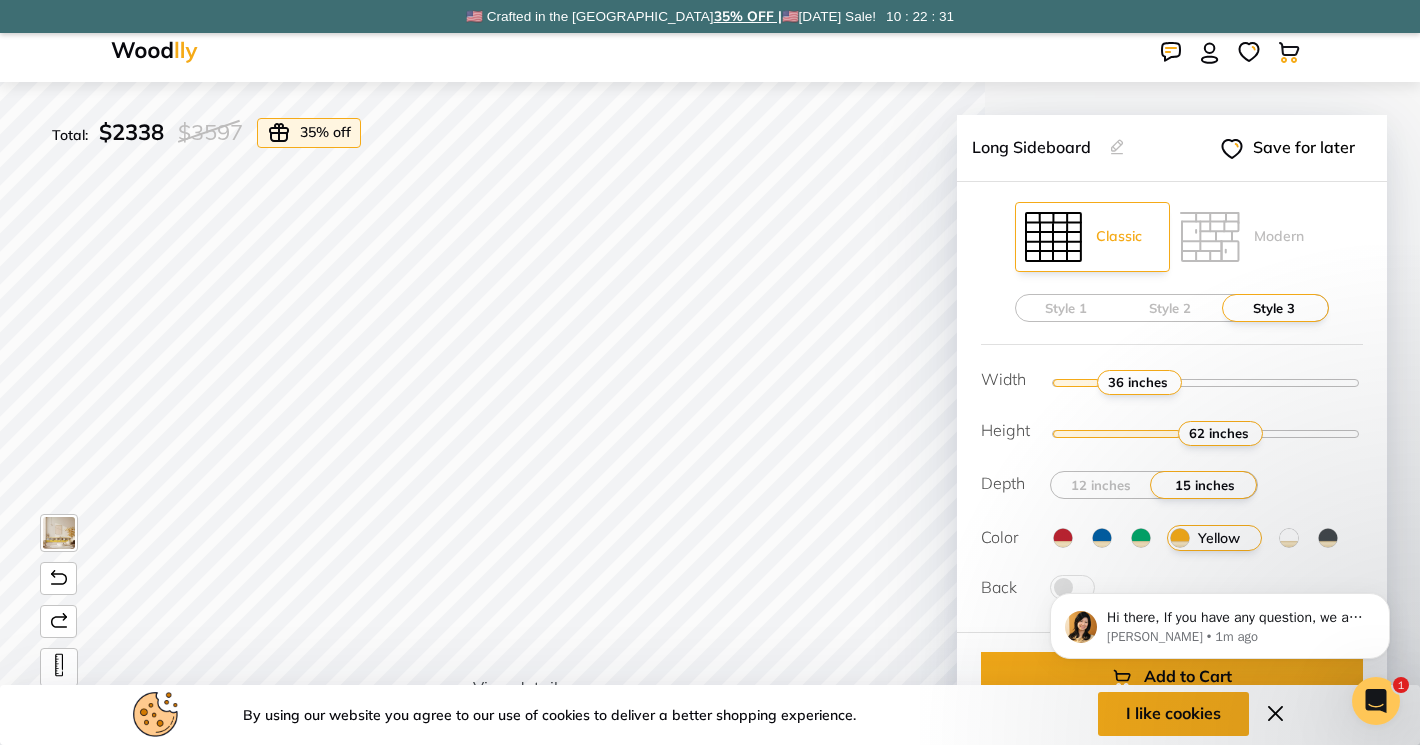 click at bounding box center (1275, 713) 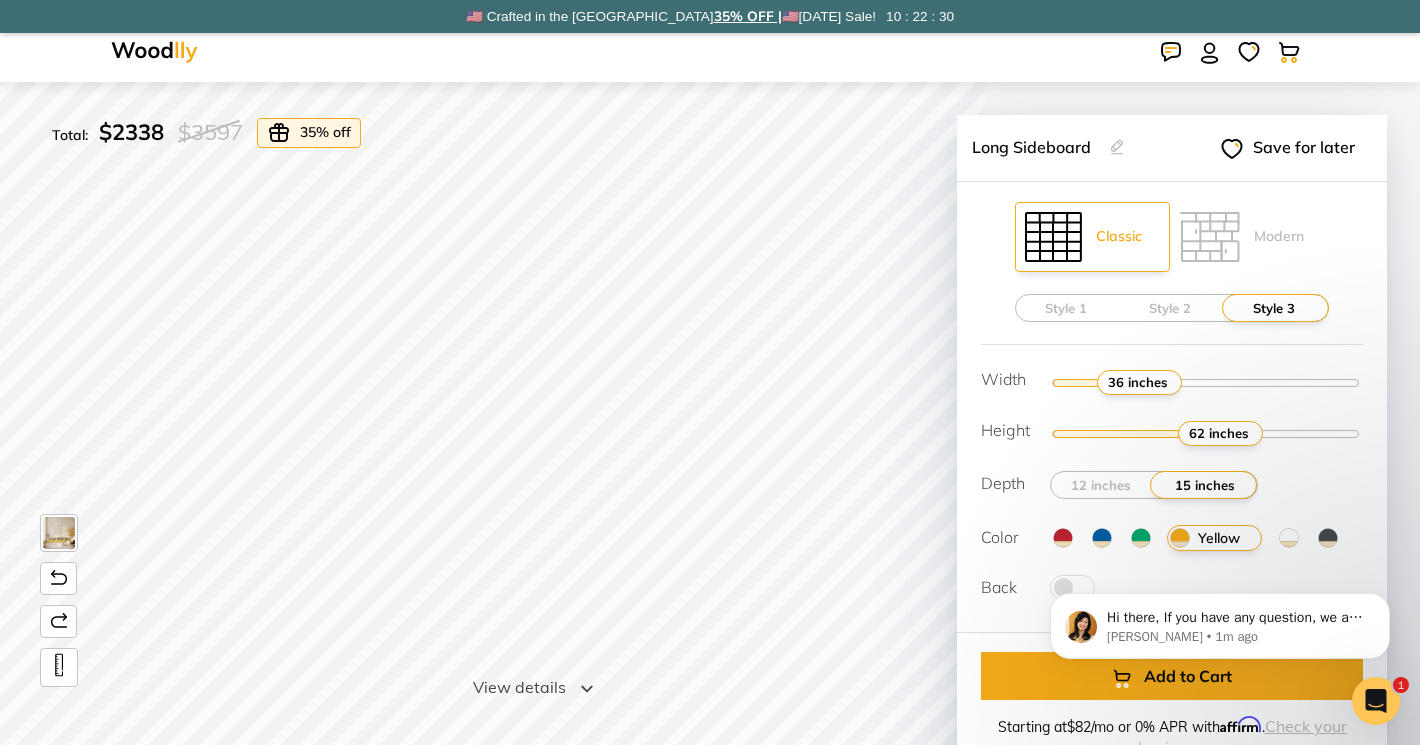 scroll, scrollTop: 48, scrollLeft: 0, axis: vertical 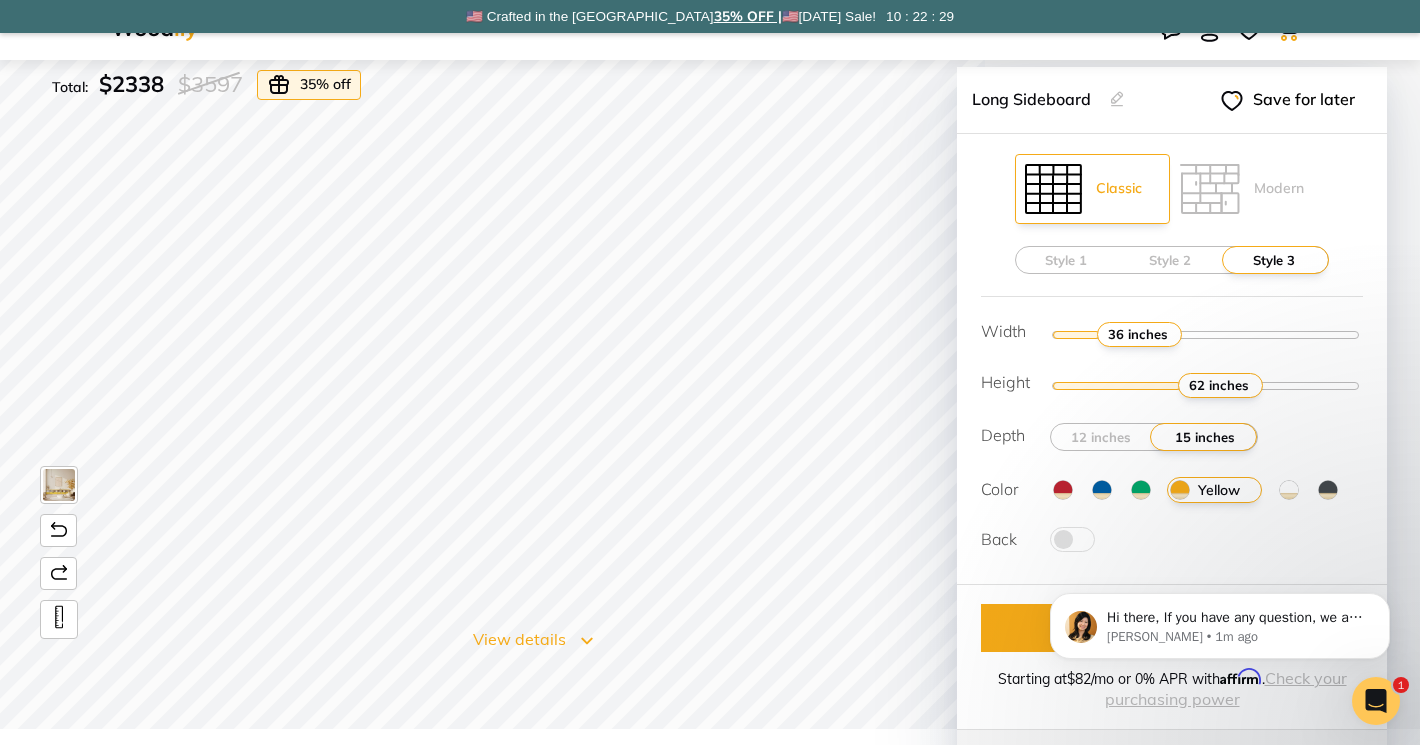 click on "View details" at bounding box center (532, 639) 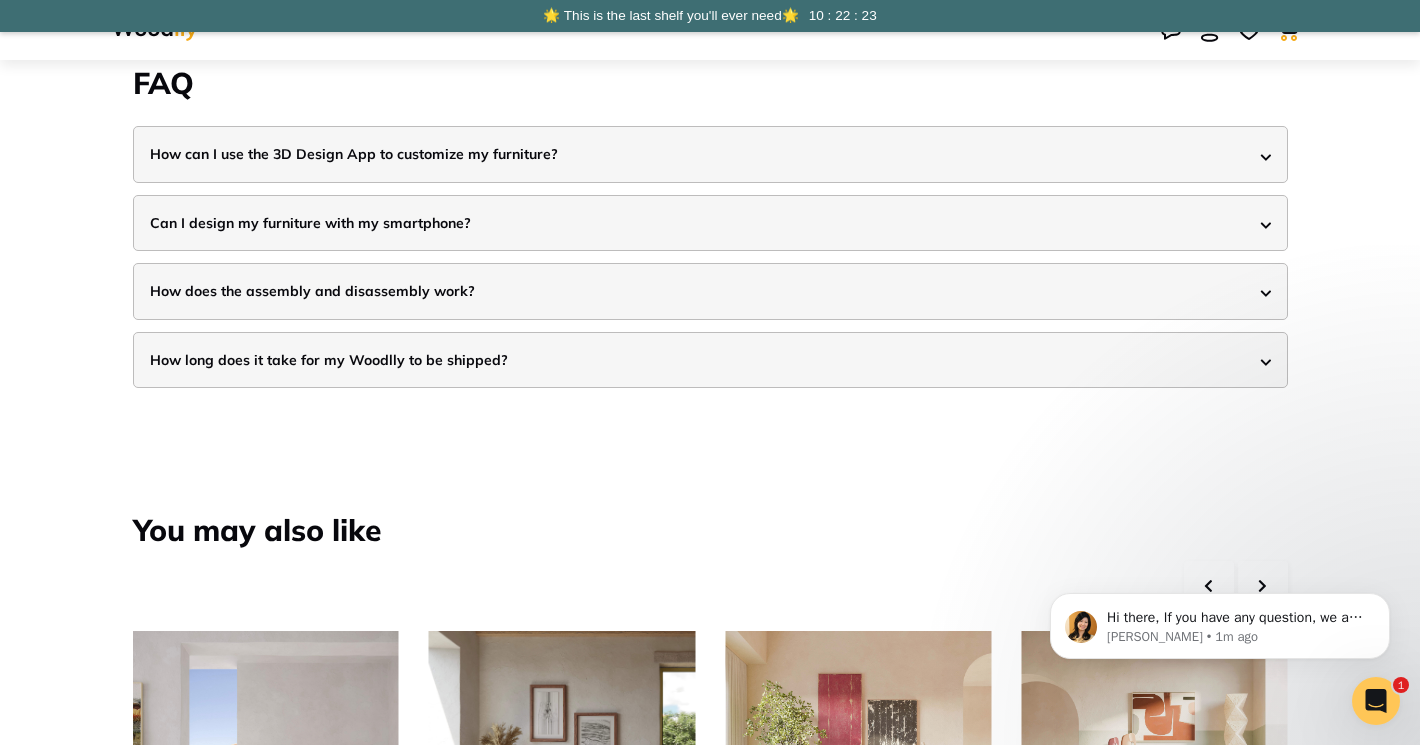 scroll, scrollTop: 5125, scrollLeft: 0, axis: vertical 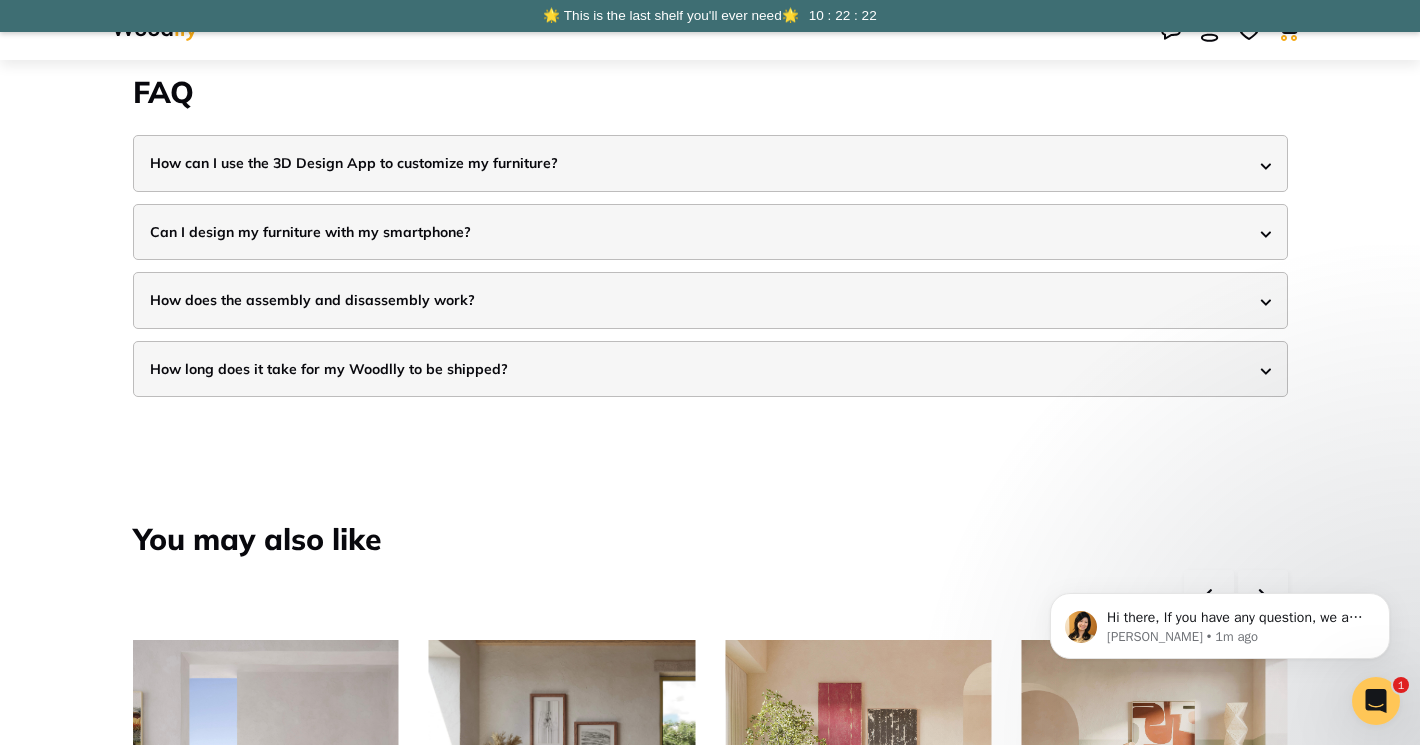 click on "How does the assembly and disassembly work?" at bounding box center (710, 300) 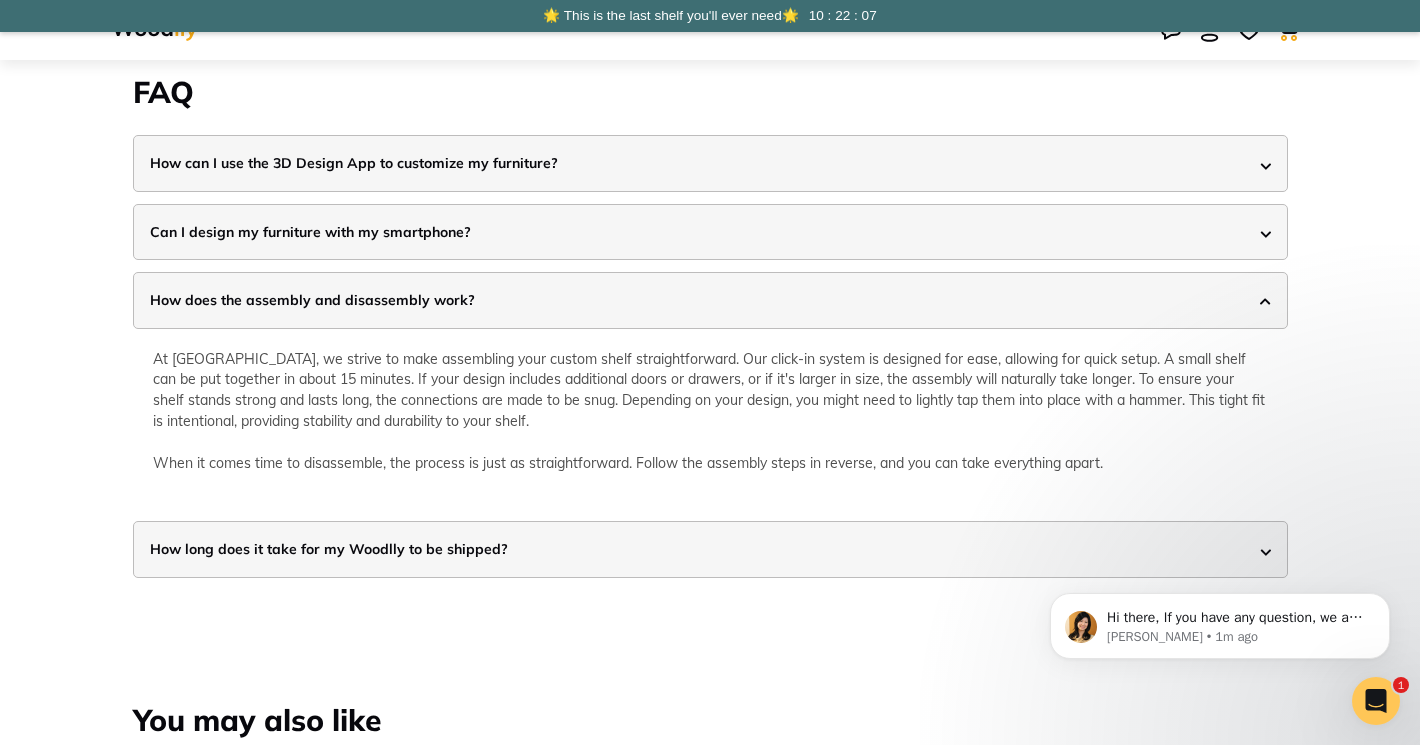 click on "How long does it take for my Woodlly to be shipped?" at bounding box center [710, 549] 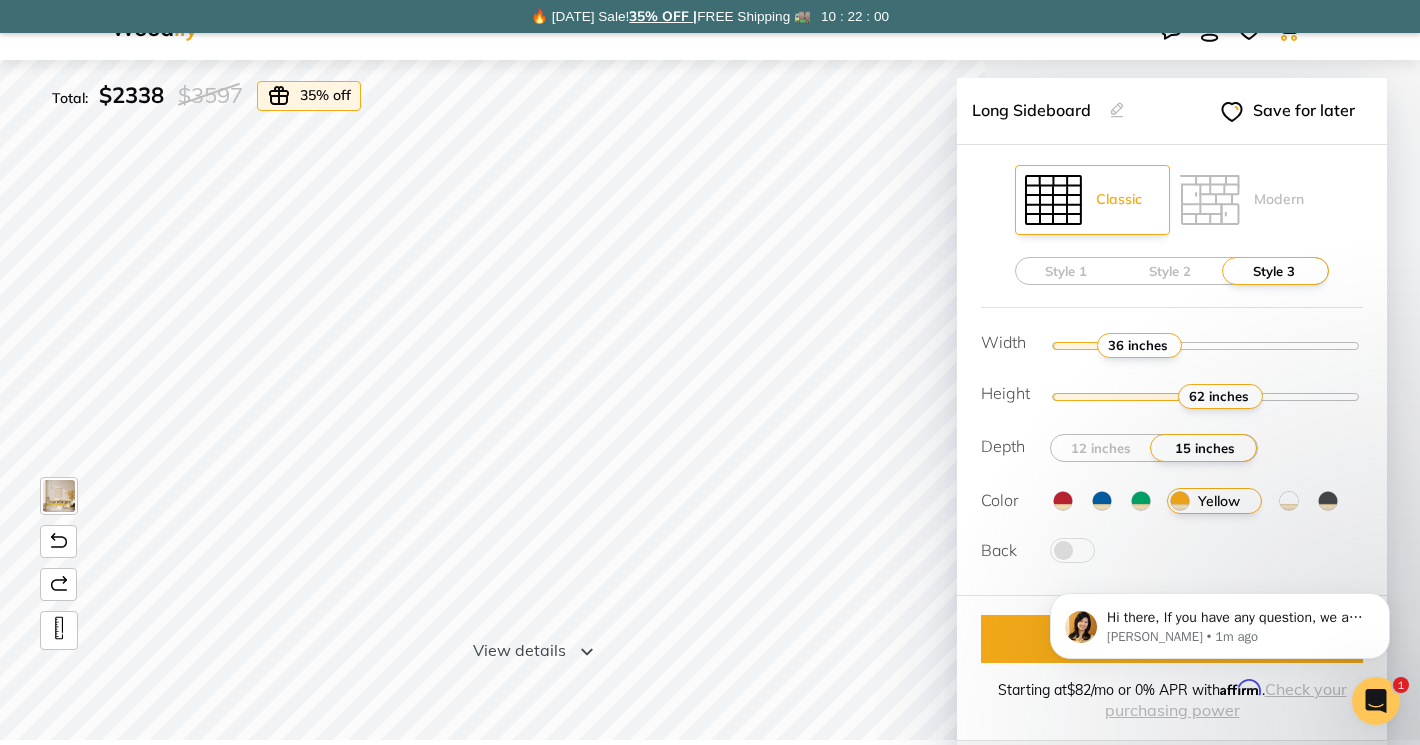 scroll, scrollTop: 0, scrollLeft: 0, axis: both 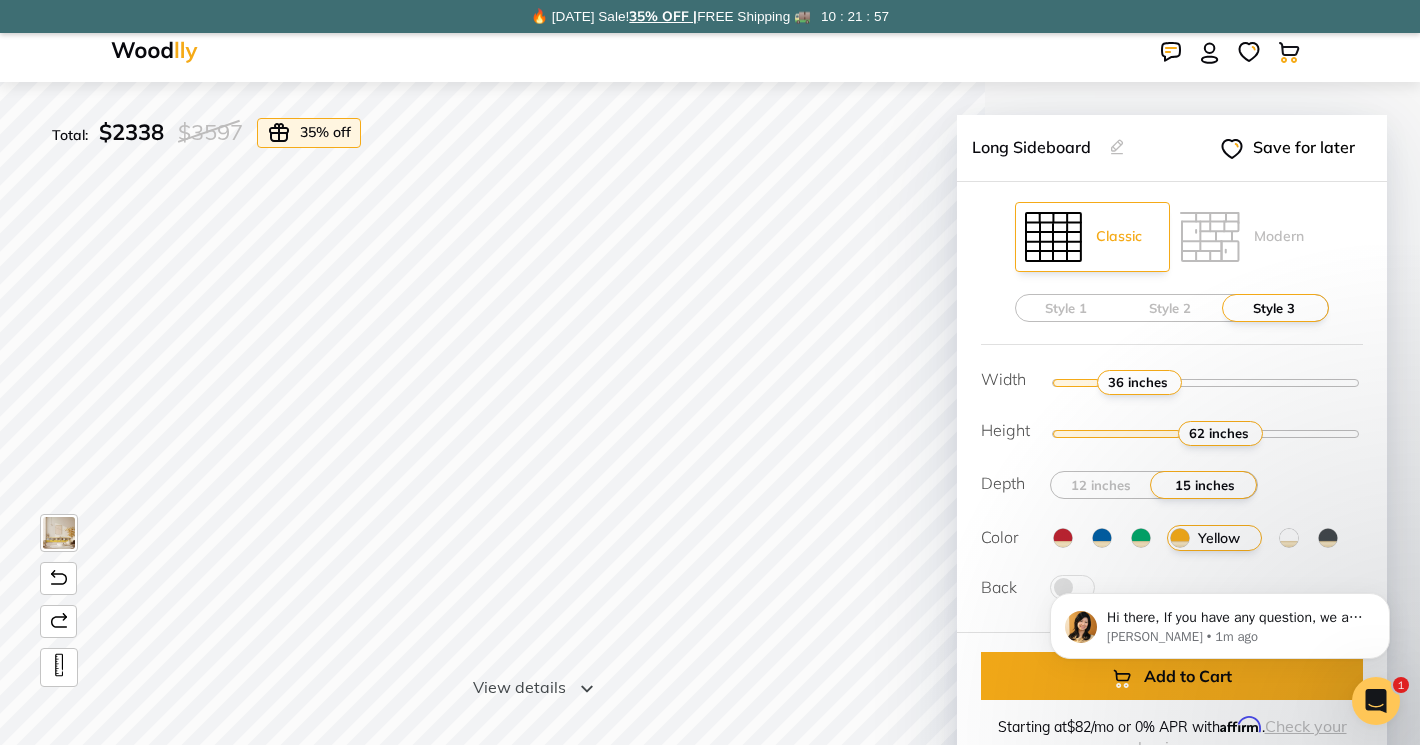 click at bounding box center [154, 52] 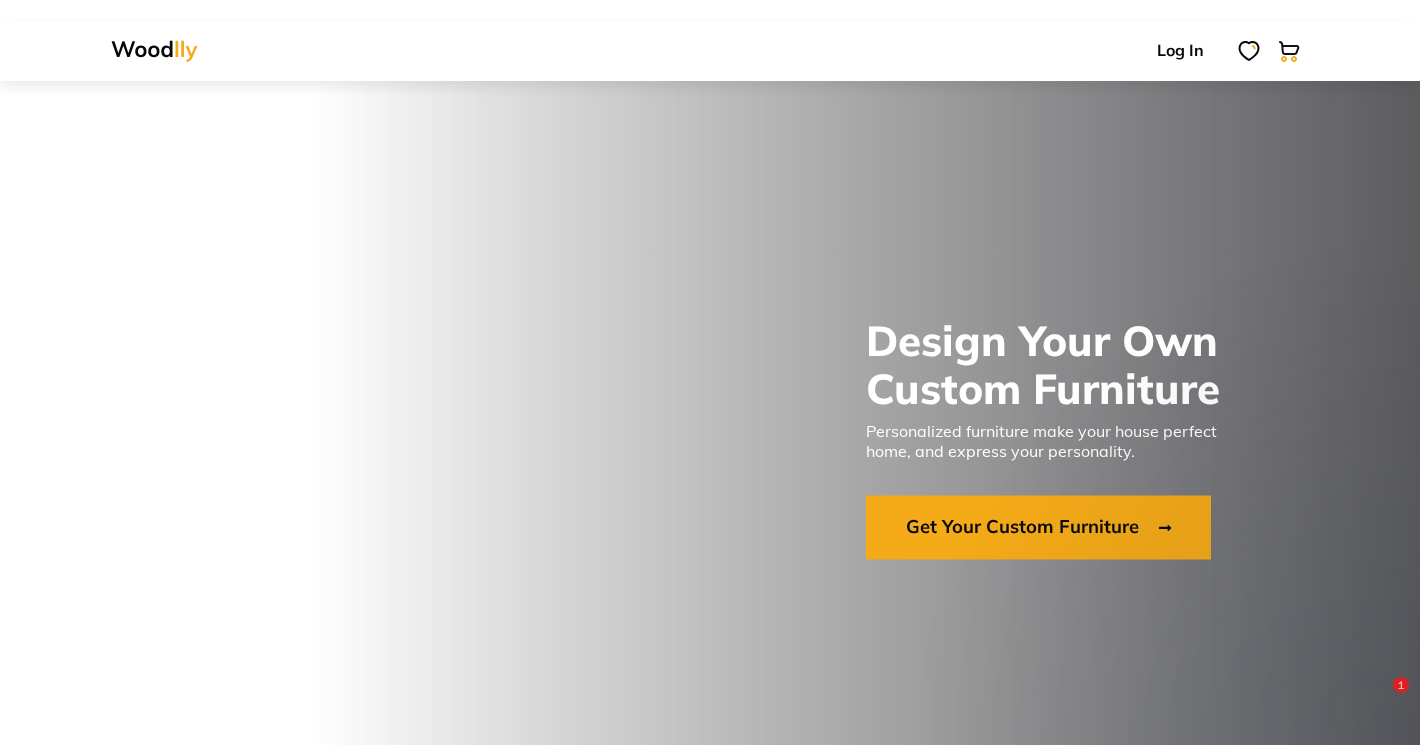 scroll, scrollTop: 438, scrollLeft: 0, axis: vertical 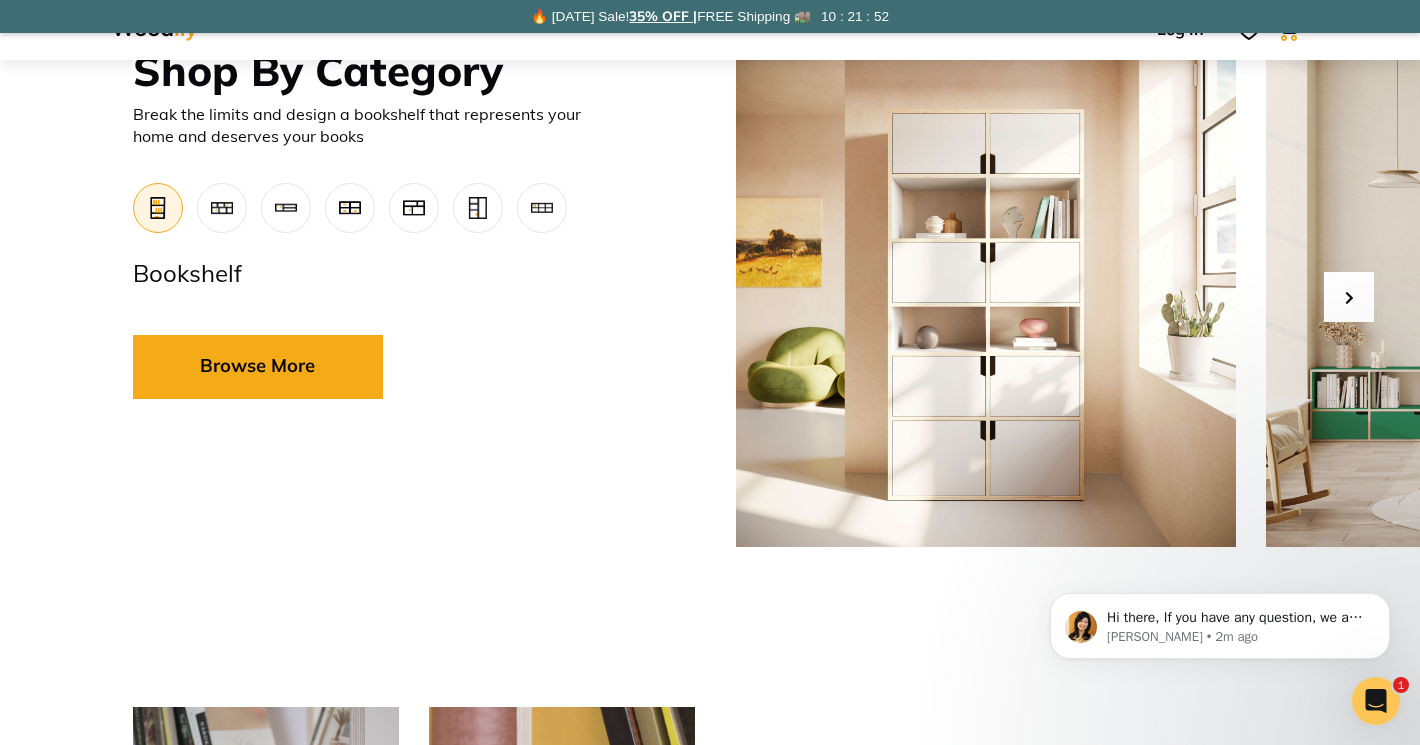 click at bounding box center (1349, 297) 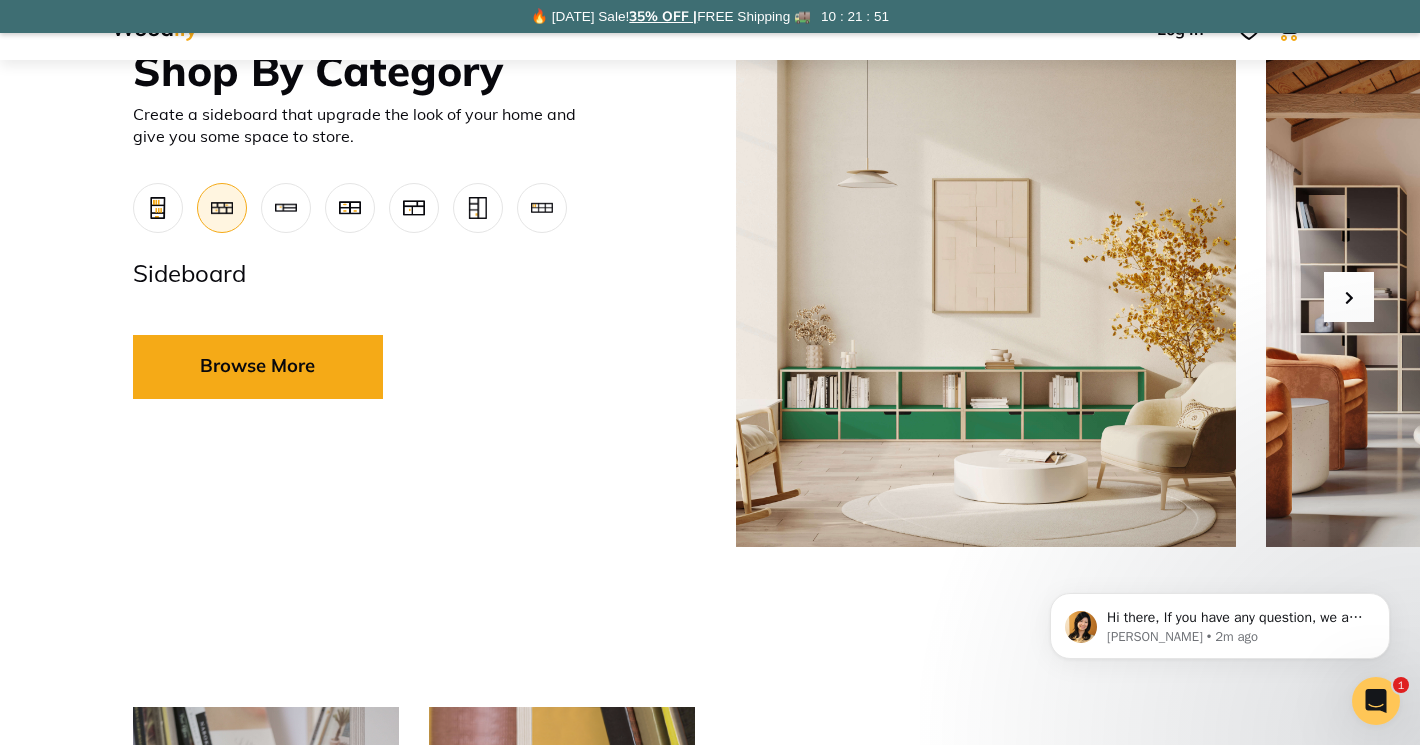 click at bounding box center (1349, 297) 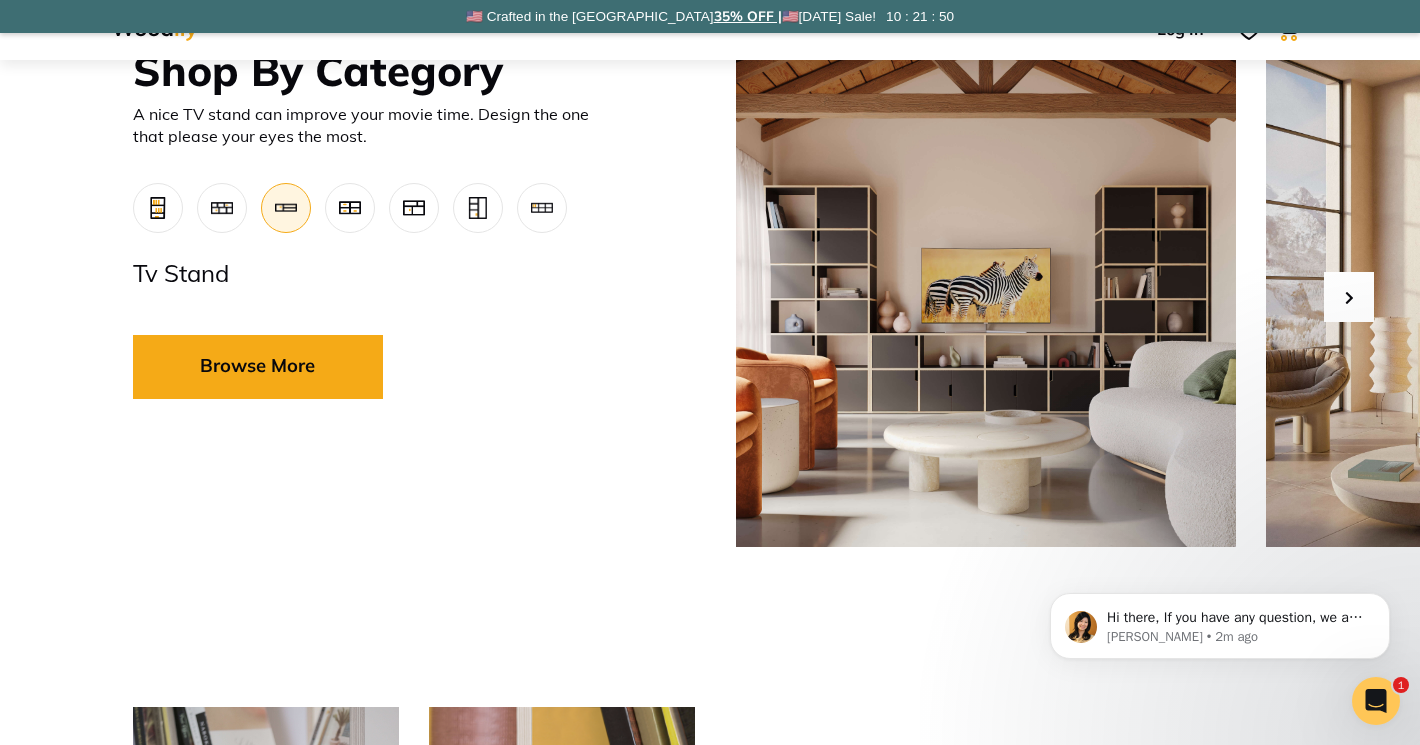 click at bounding box center (1349, 297) 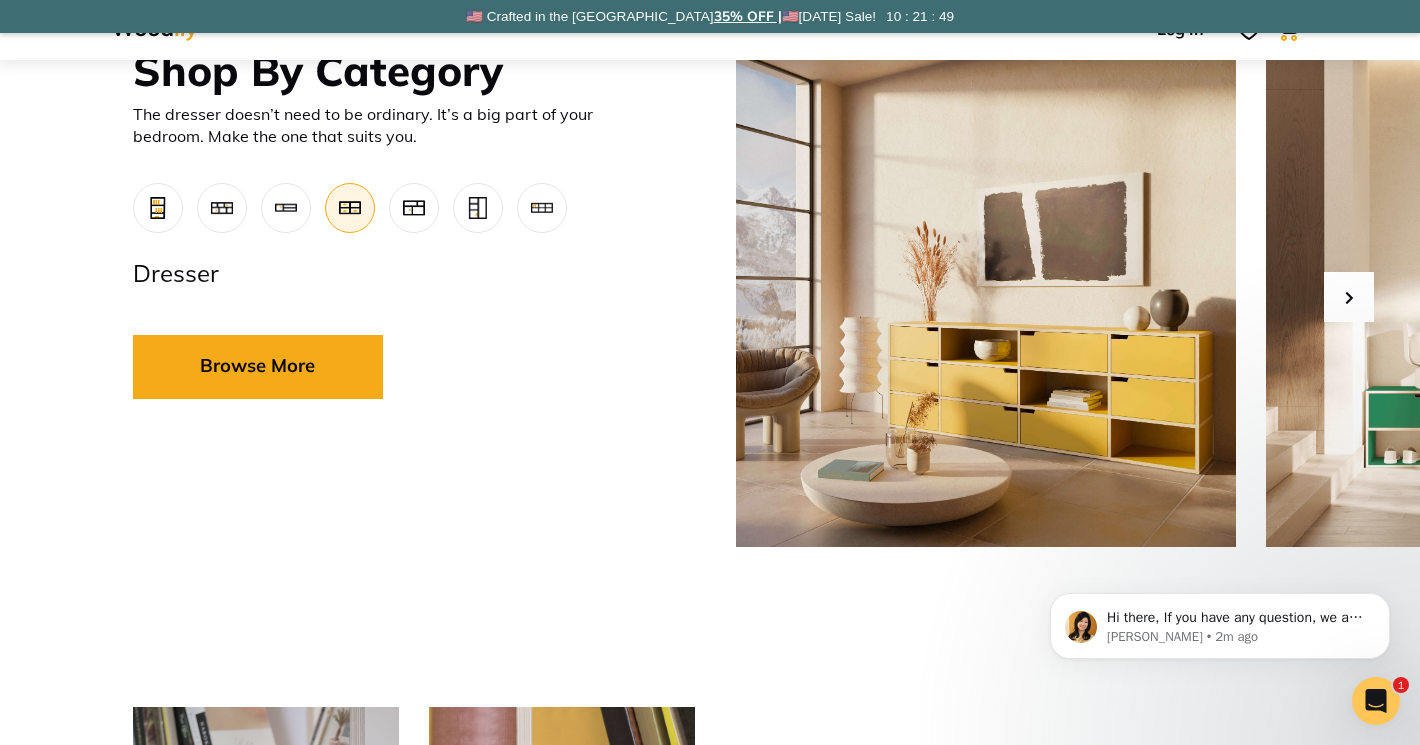 click at bounding box center [1349, 297] 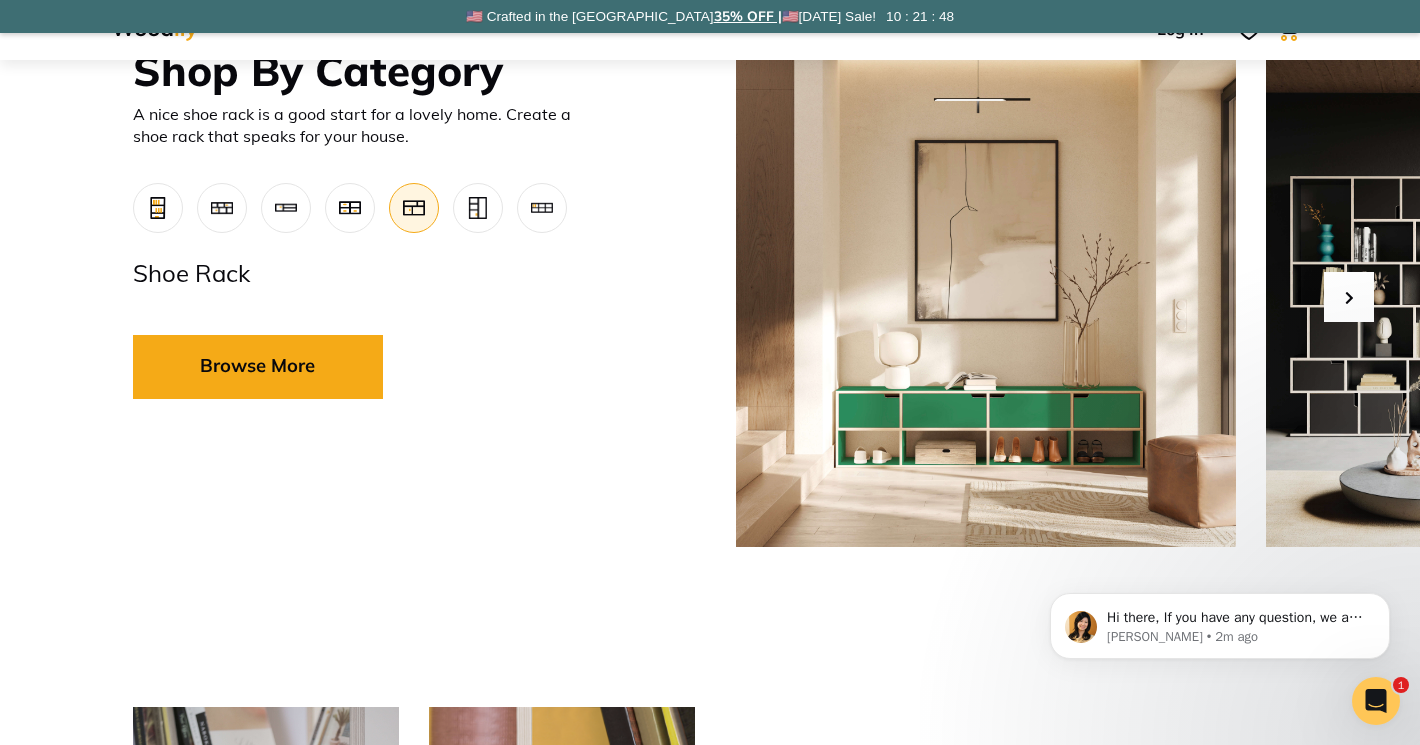 click at bounding box center (1349, 297) 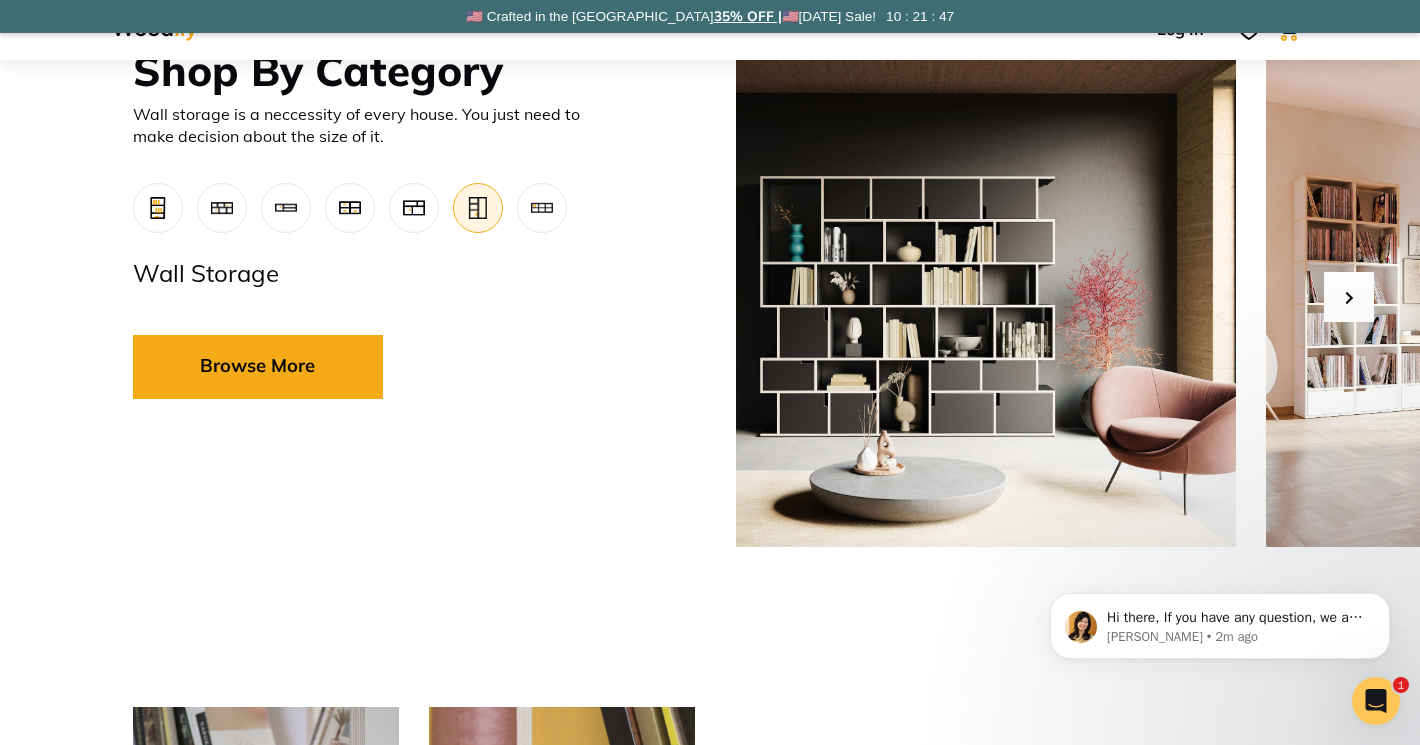click at bounding box center [1349, 297] 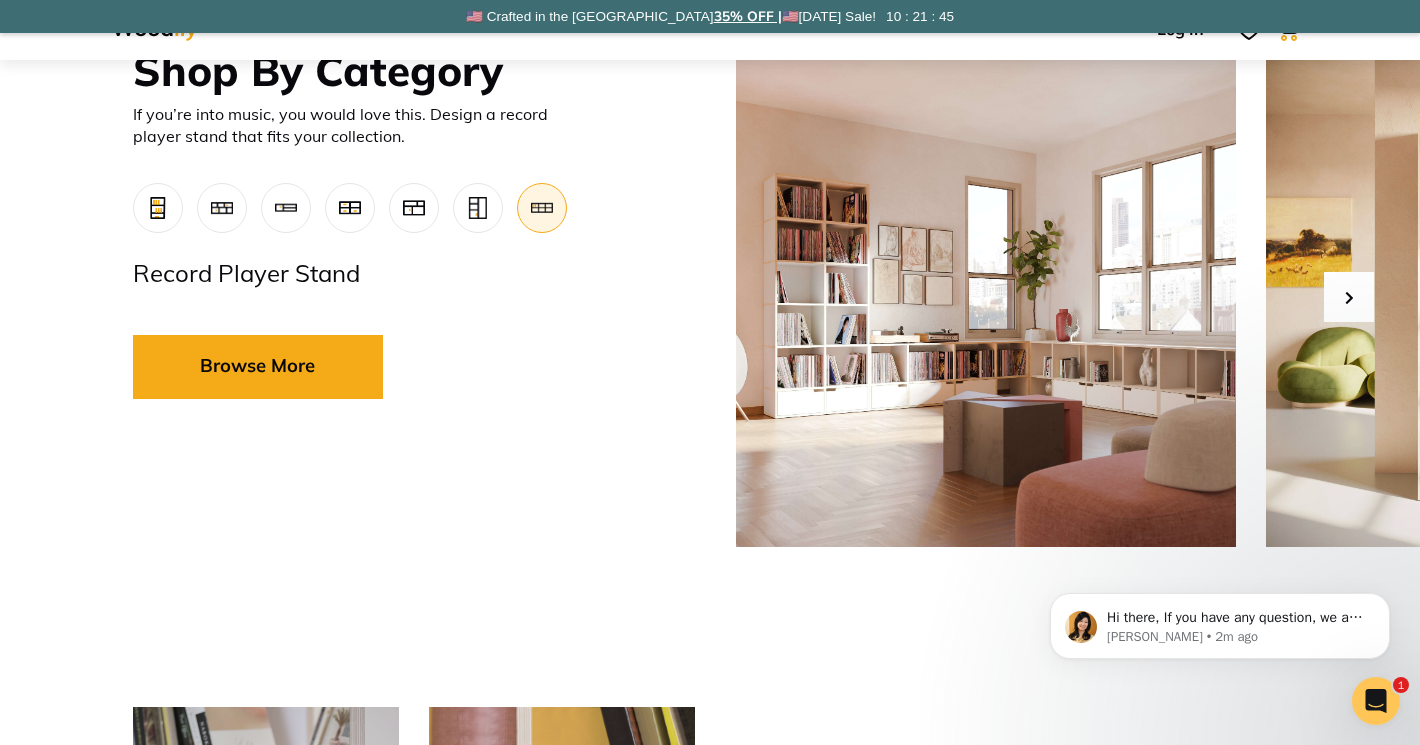 click at bounding box center [986, 297] 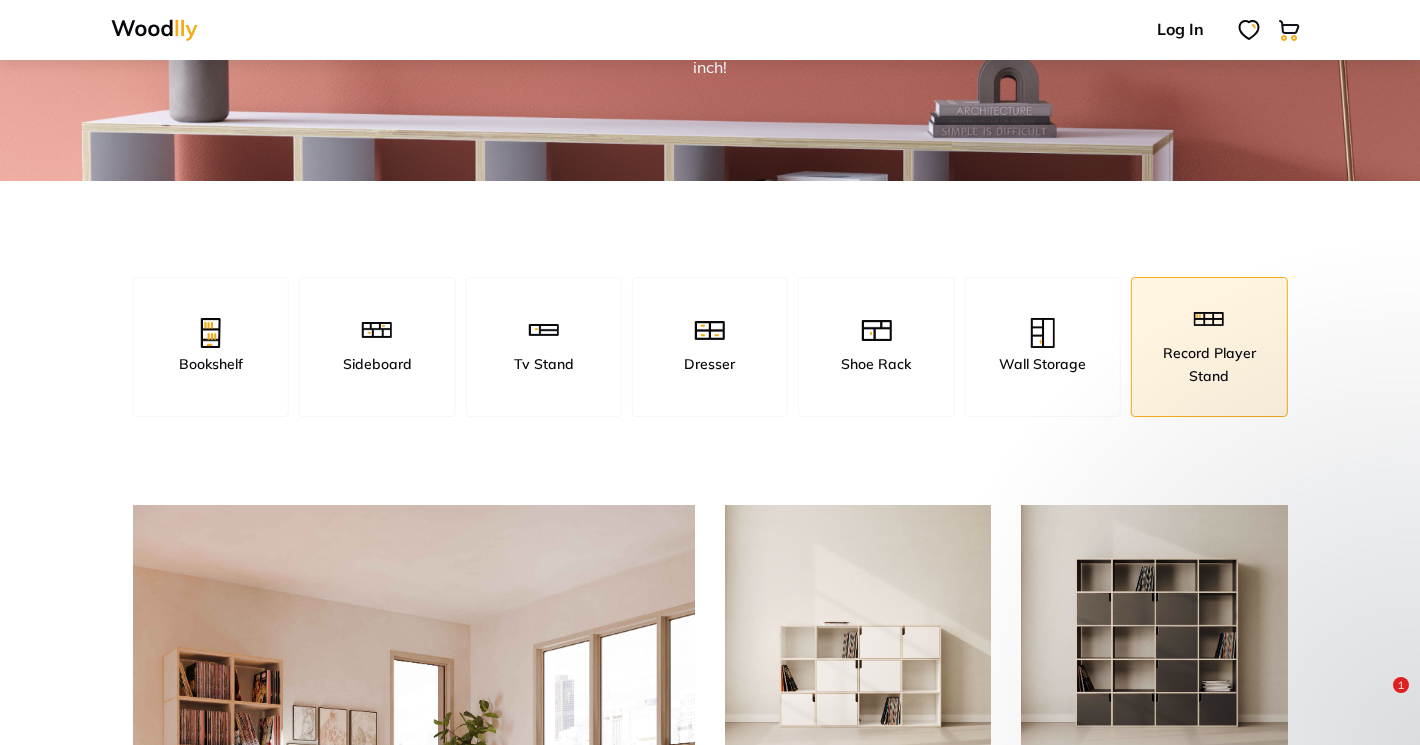 scroll, scrollTop: 395, scrollLeft: 0, axis: vertical 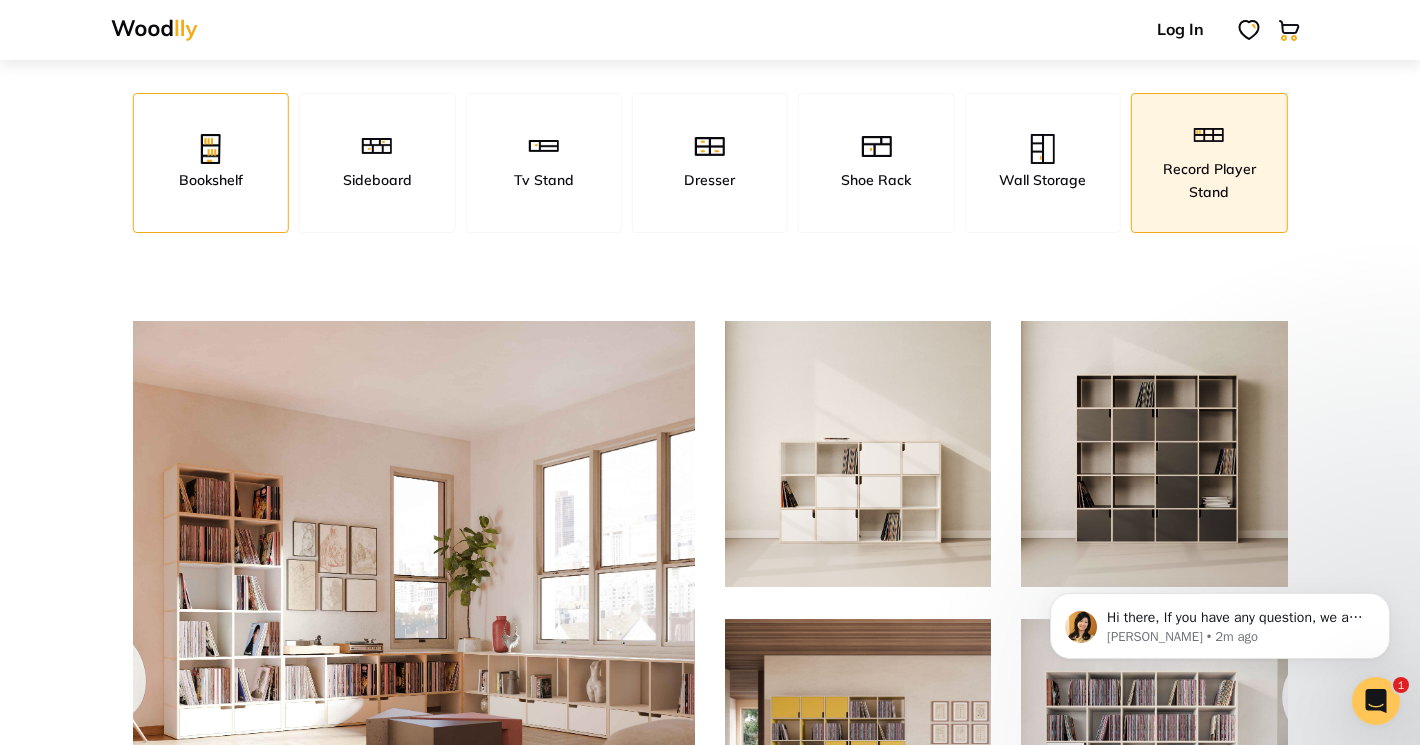 click on "Bookshelf" at bounding box center (211, 180) 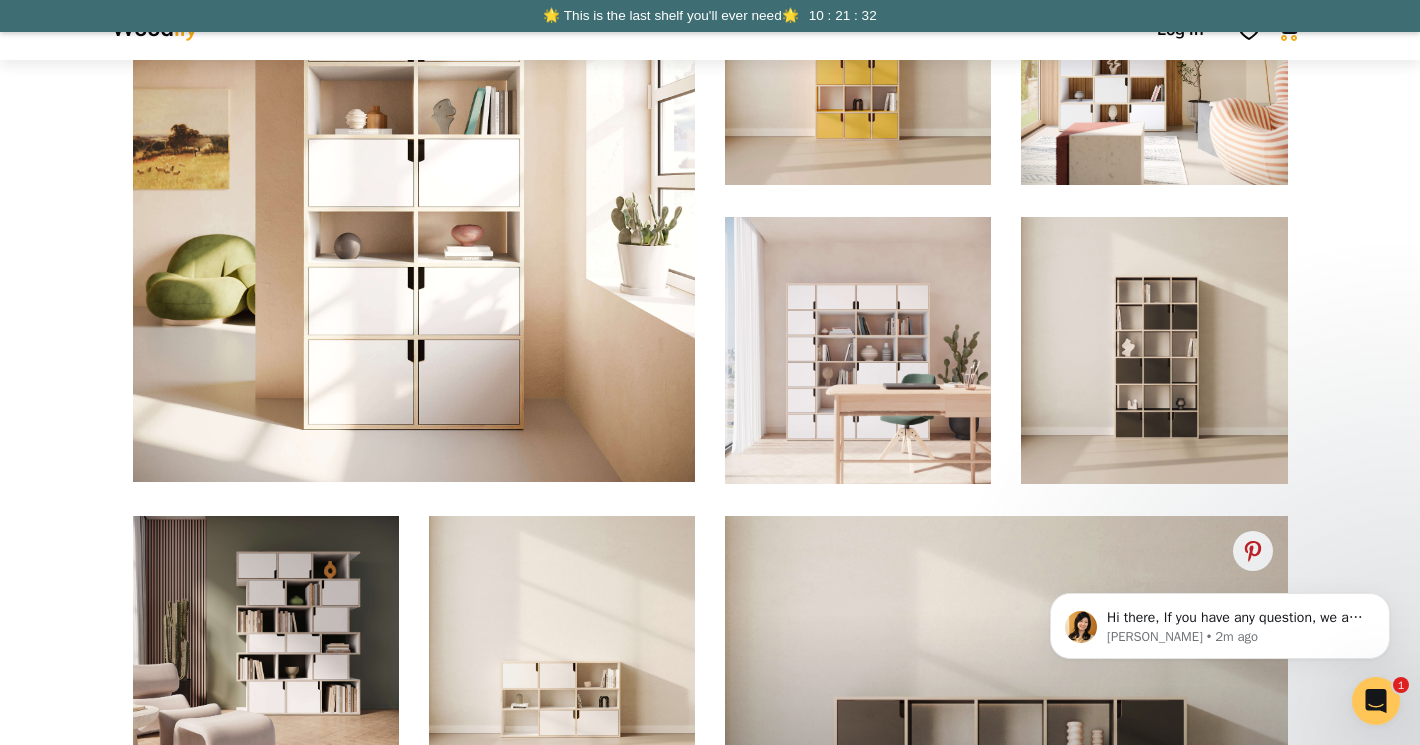 scroll, scrollTop: 463, scrollLeft: 0, axis: vertical 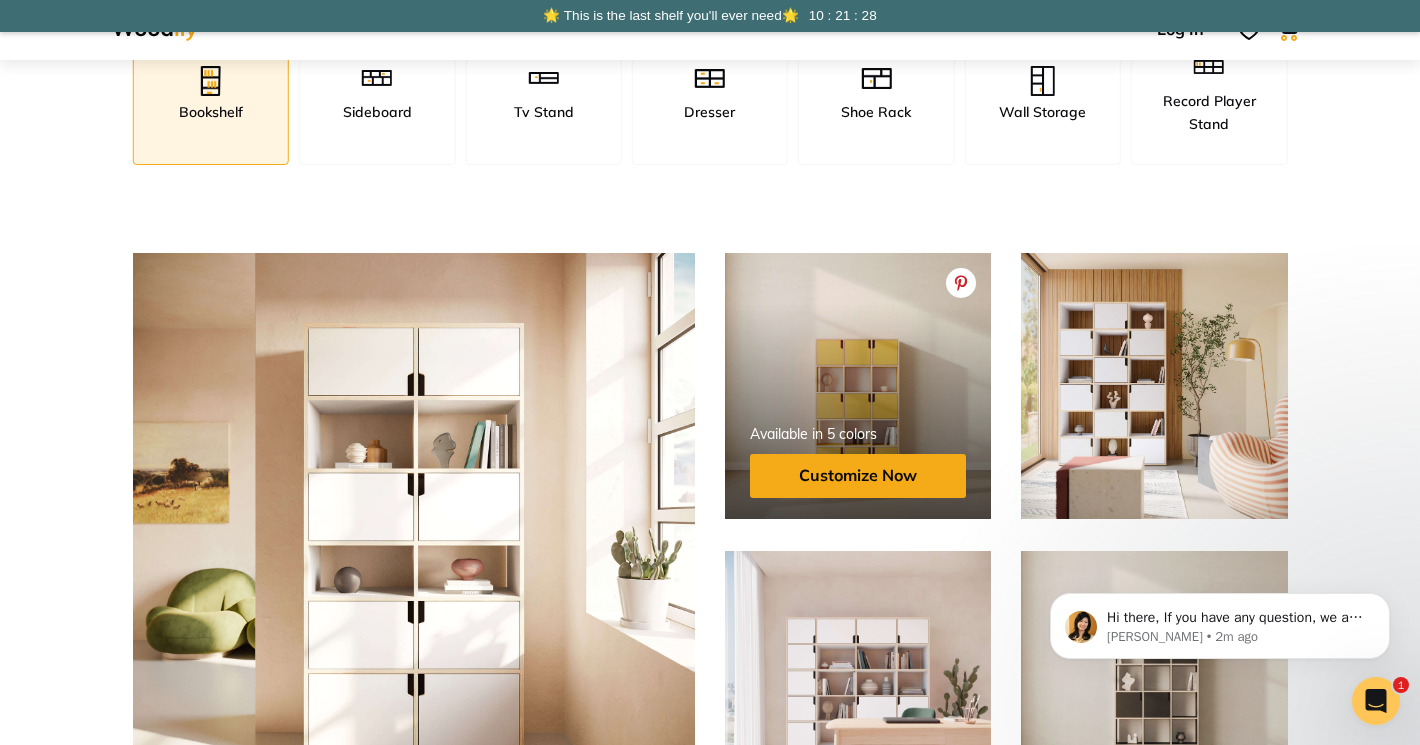 click at bounding box center (858, 436) 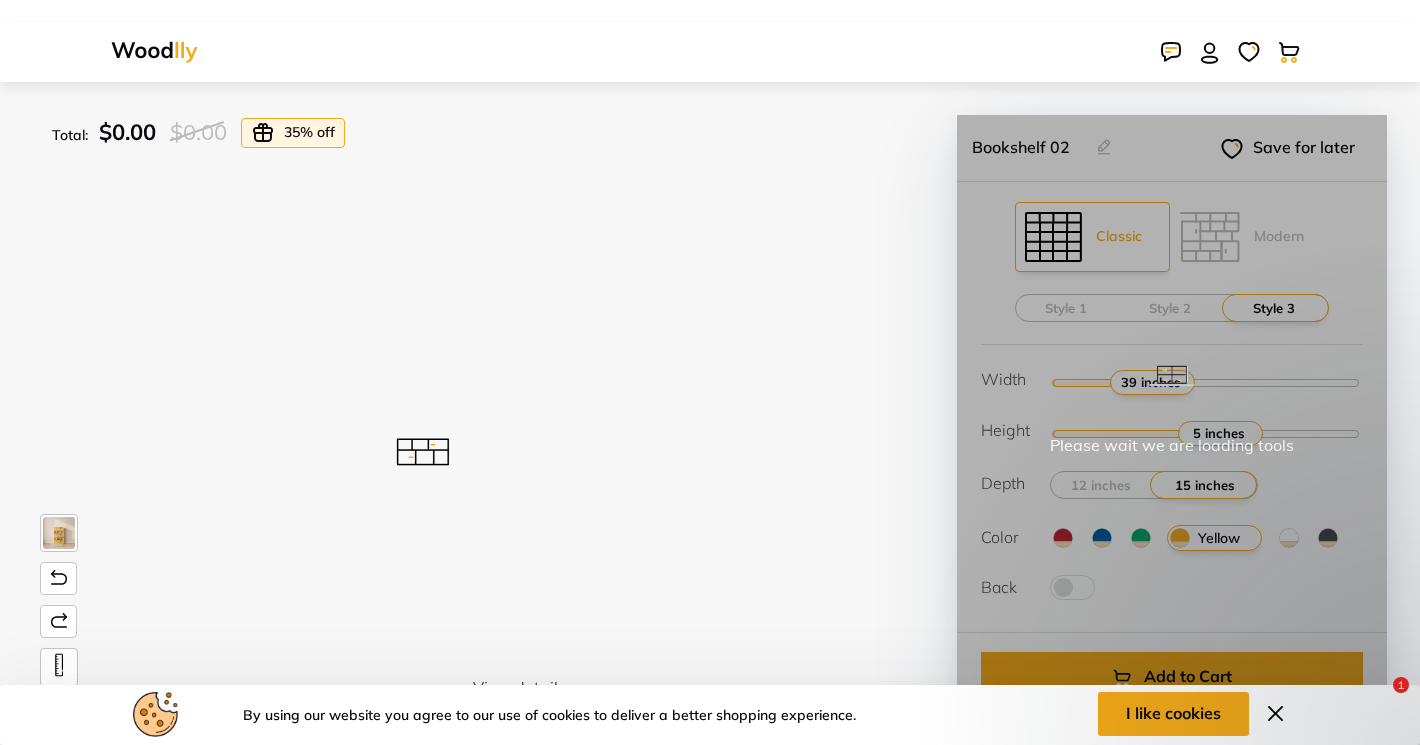 scroll, scrollTop: 0, scrollLeft: 0, axis: both 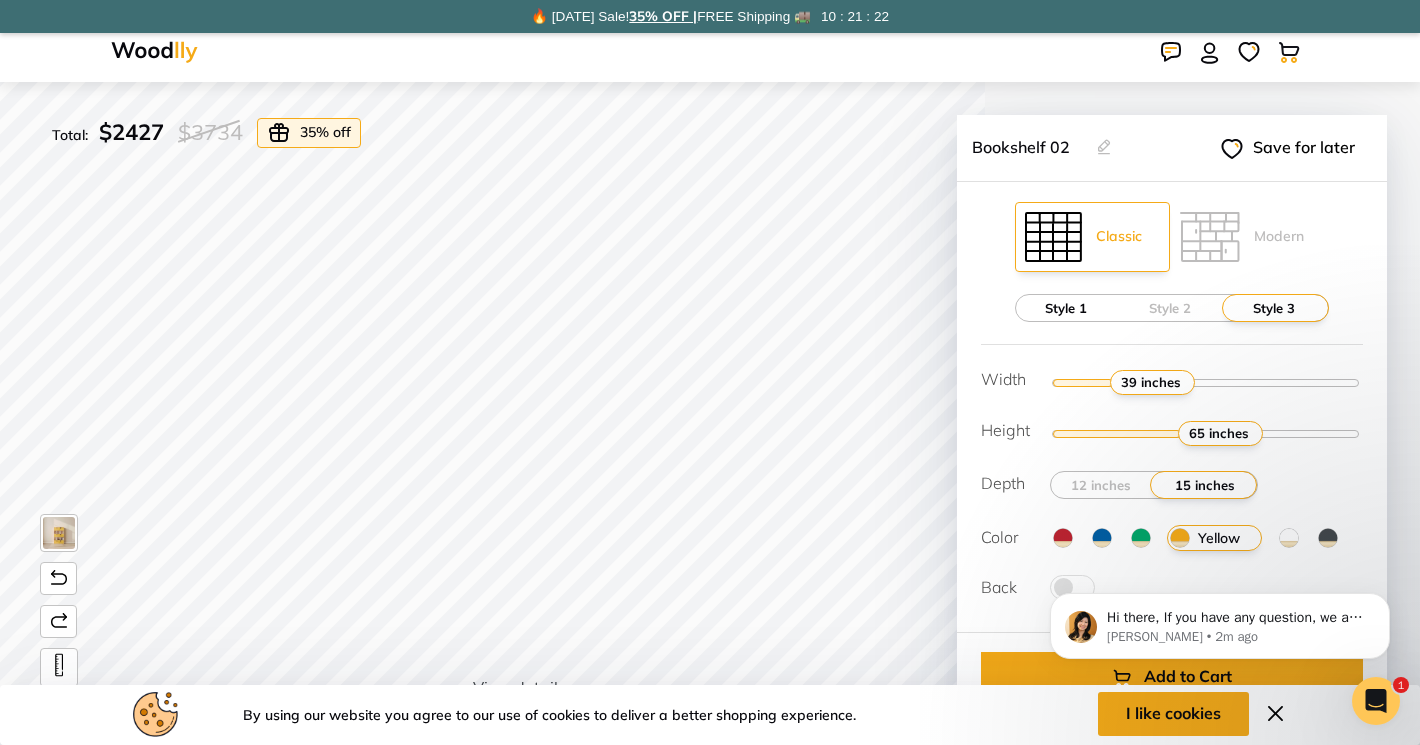 click on "Style 1" at bounding box center [1066, 308] 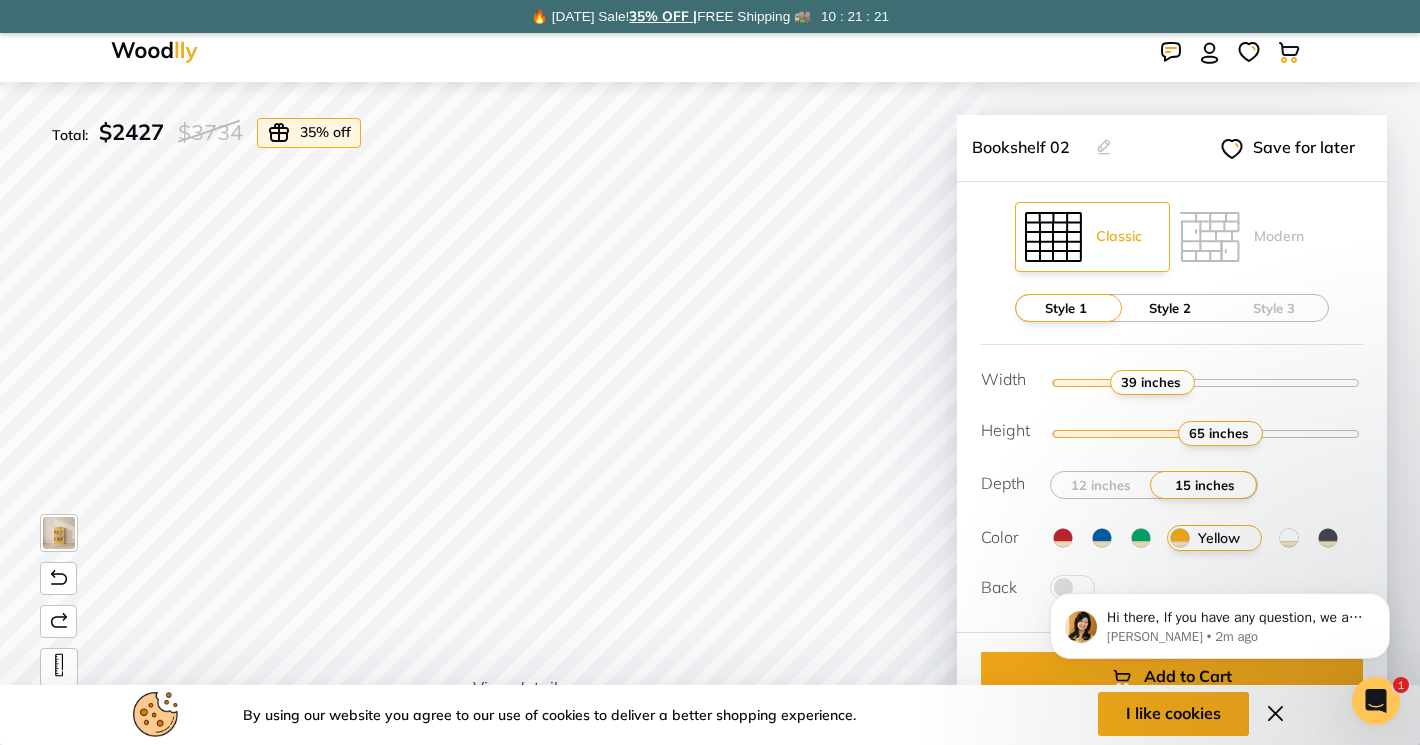 click on "Style 2" at bounding box center [1170, 308] 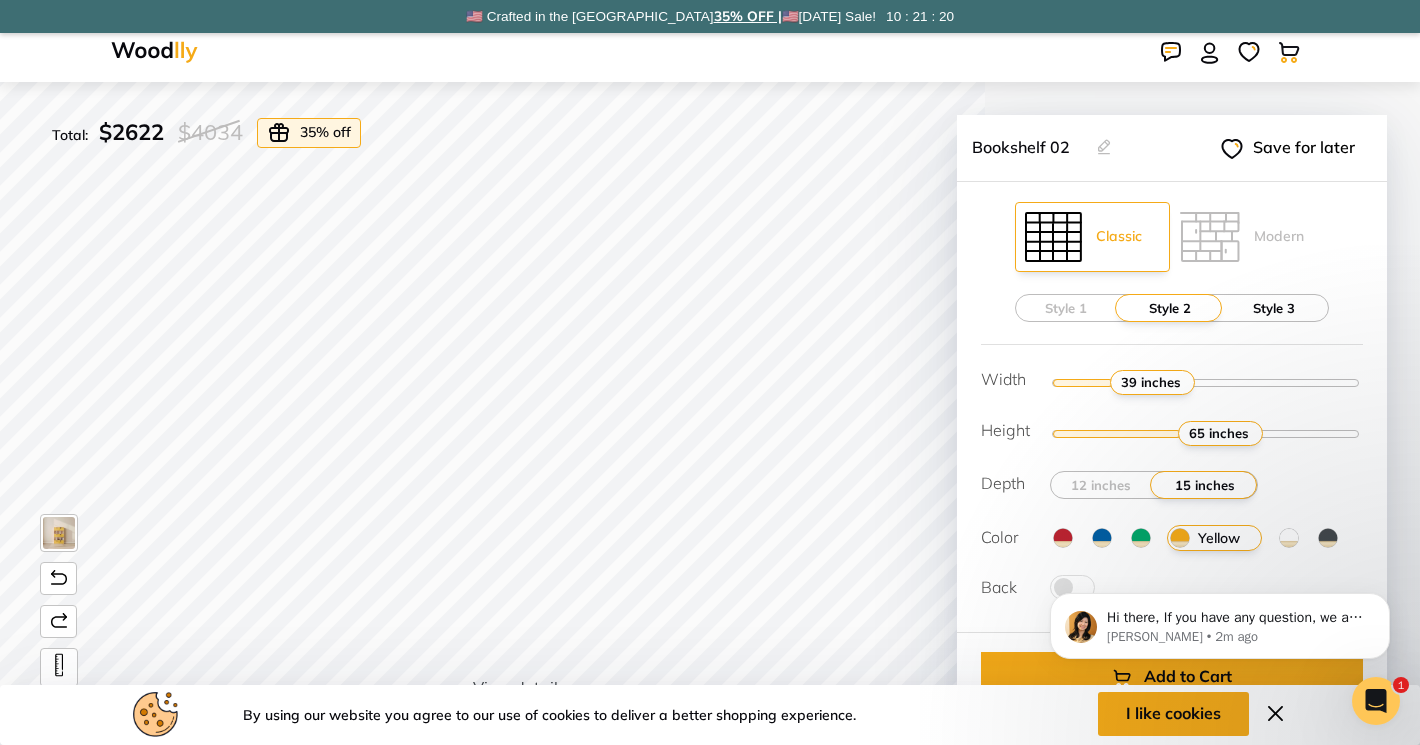 click on "Style 3" at bounding box center [1274, 308] 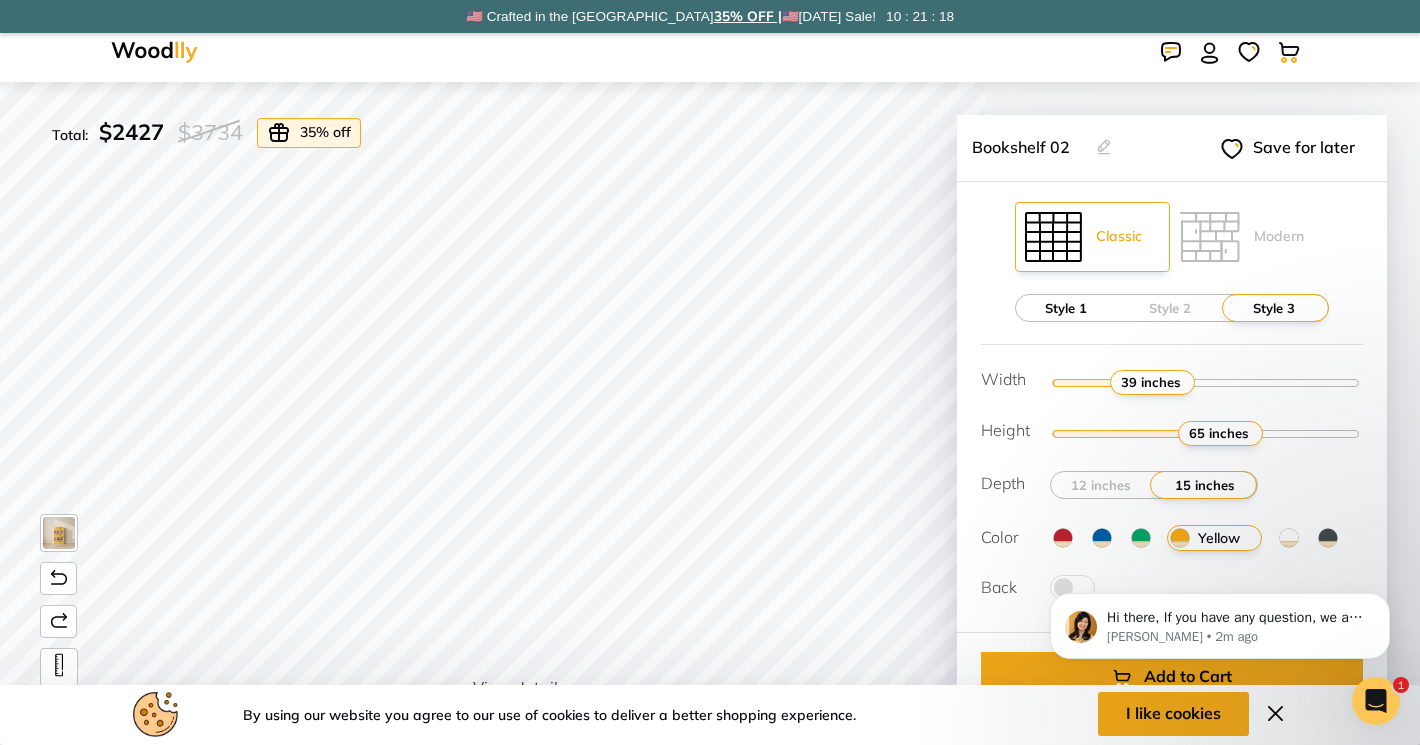 click on "Style 1" at bounding box center [1066, 308] 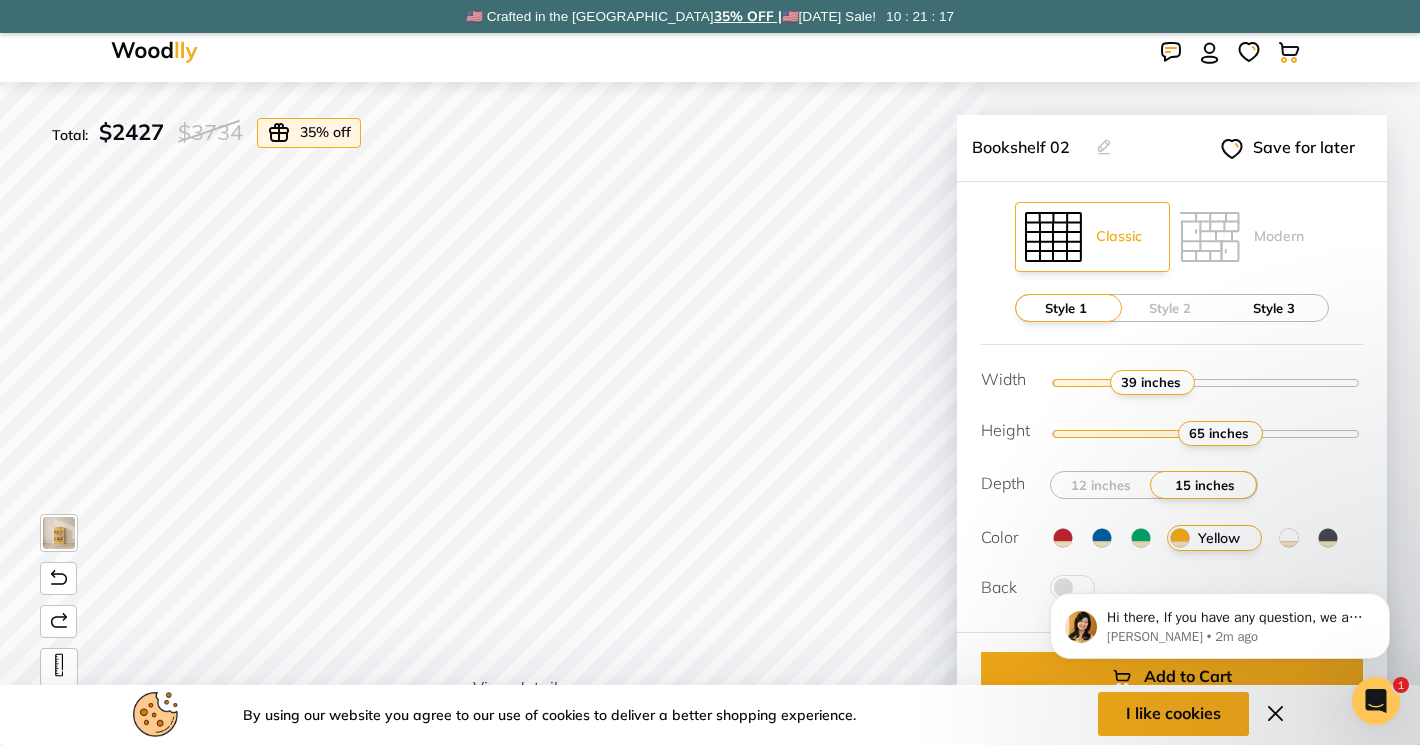 click on "Style 3" at bounding box center (1274, 308) 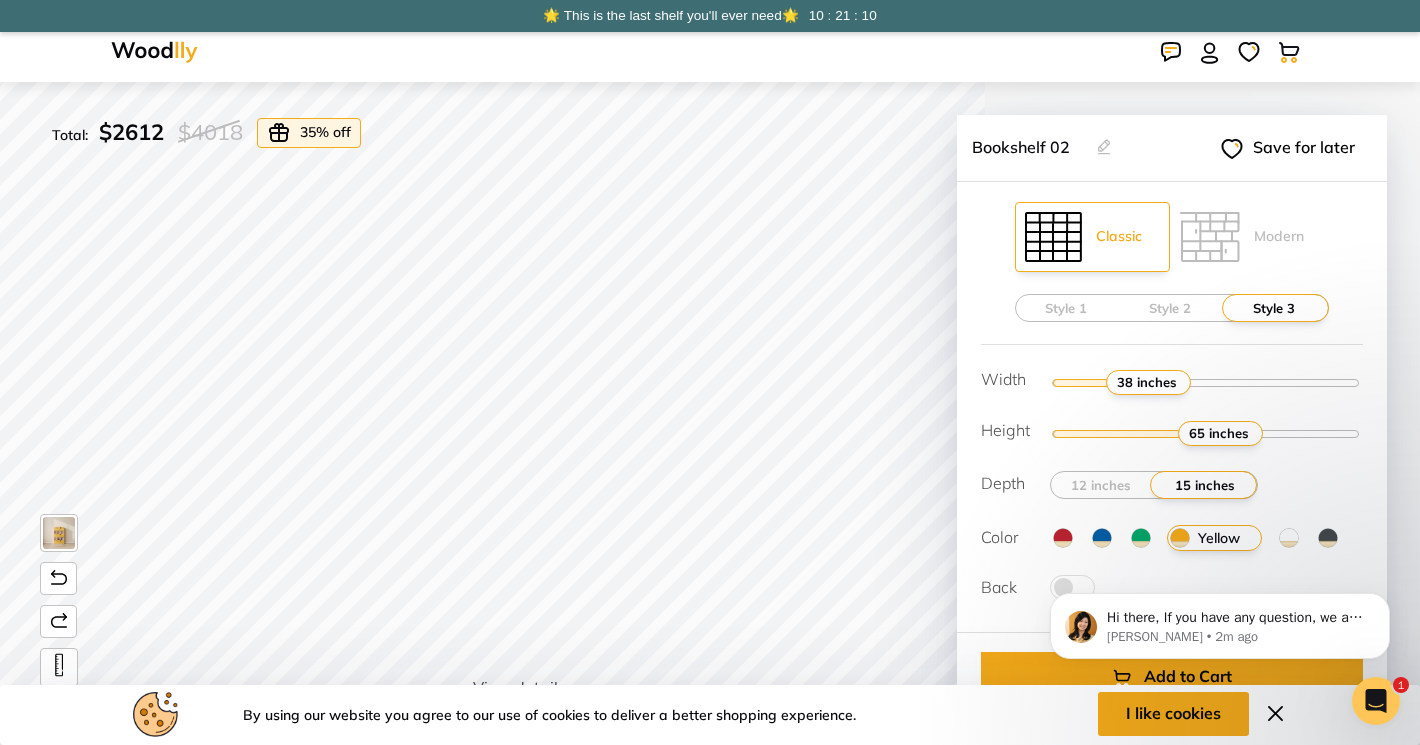 drag, startPoint x: 1158, startPoint y: 381, endPoint x: 1141, endPoint y: 387, distance: 18.027756 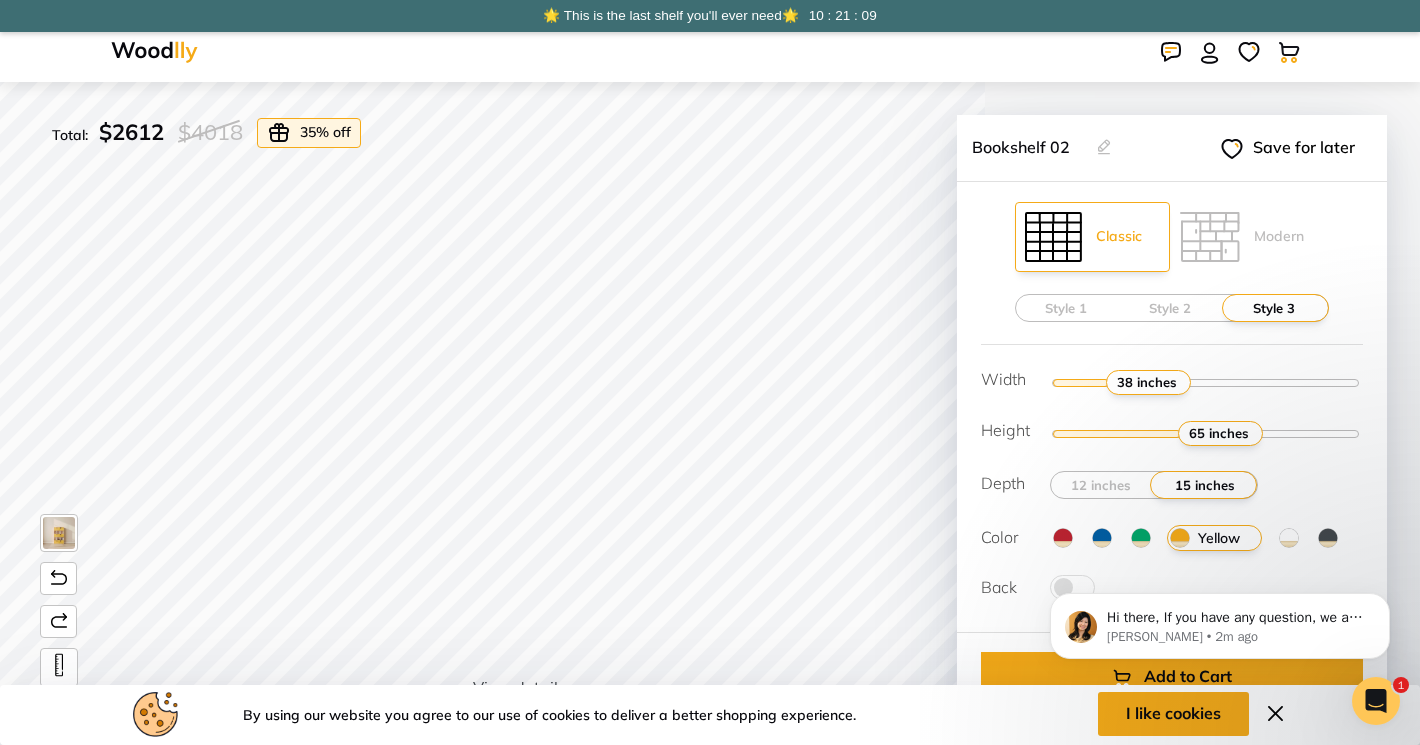 scroll, scrollTop: 126, scrollLeft: 0, axis: vertical 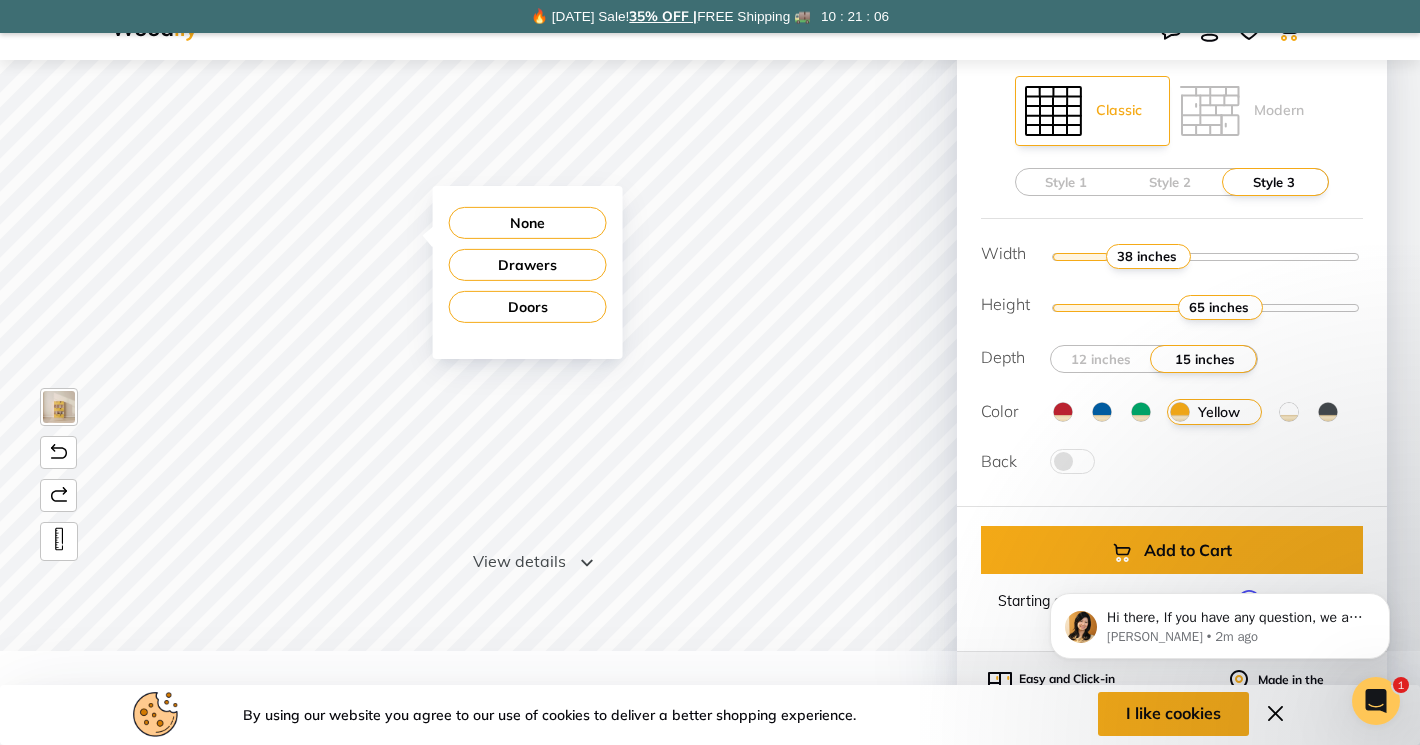 click on "None" at bounding box center (528, 223) 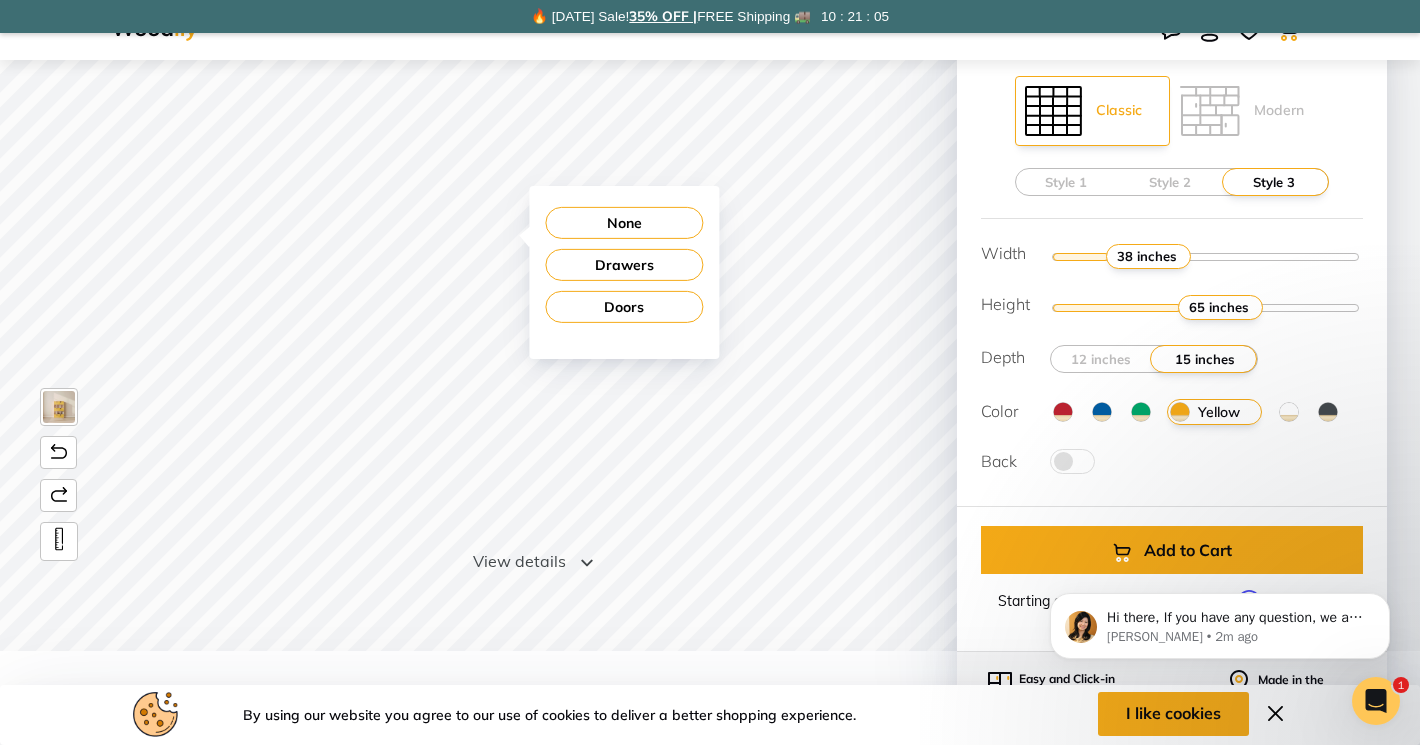 click on "None" at bounding box center [624, 223] 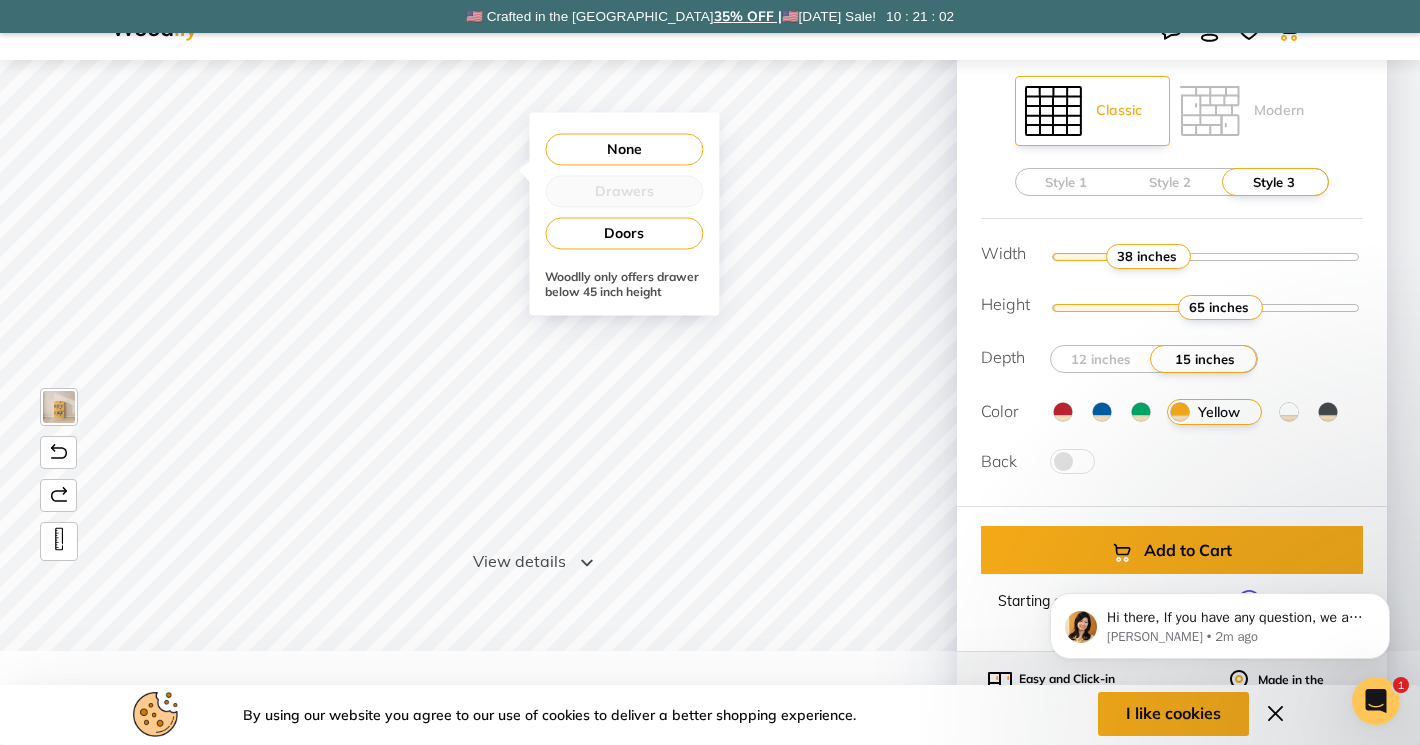 click on "None" at bounding box center (624, 149) 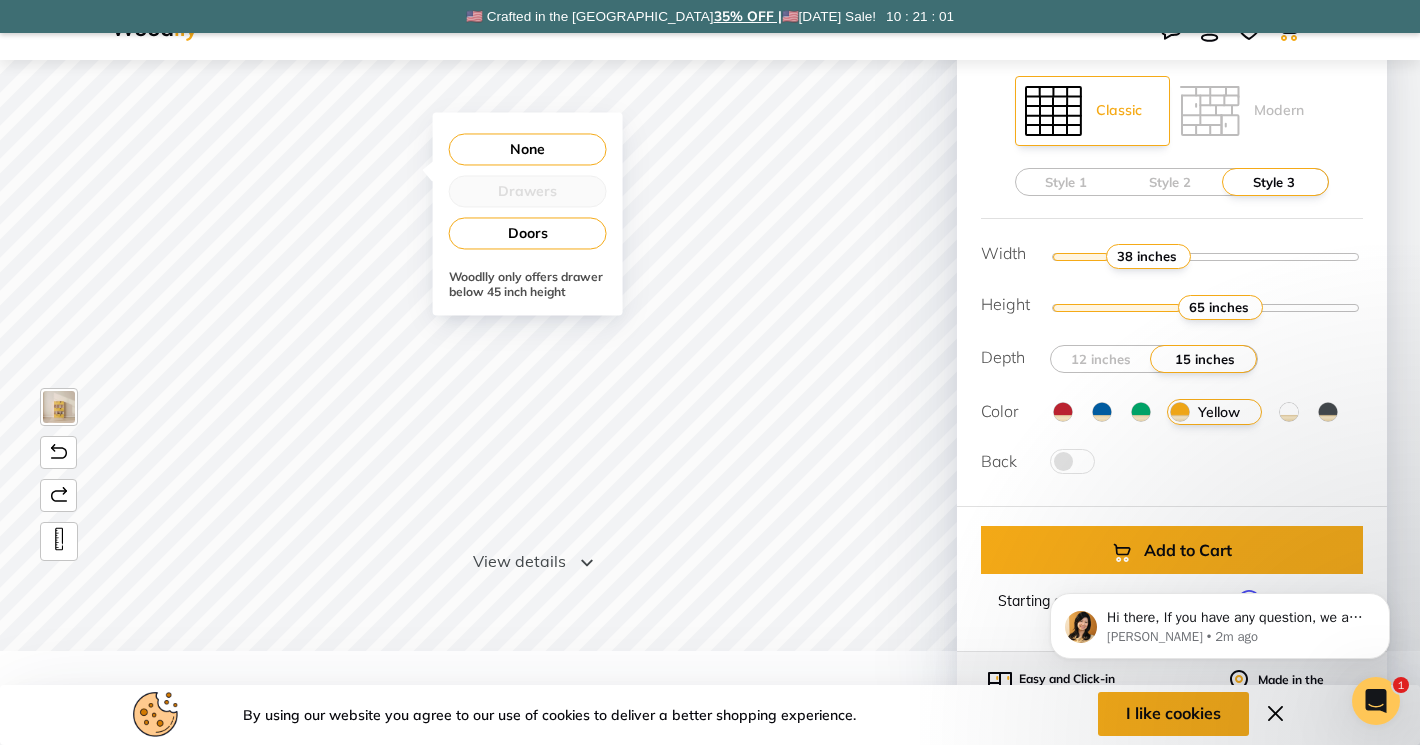 click on "None" at bounding box center [528, 149] 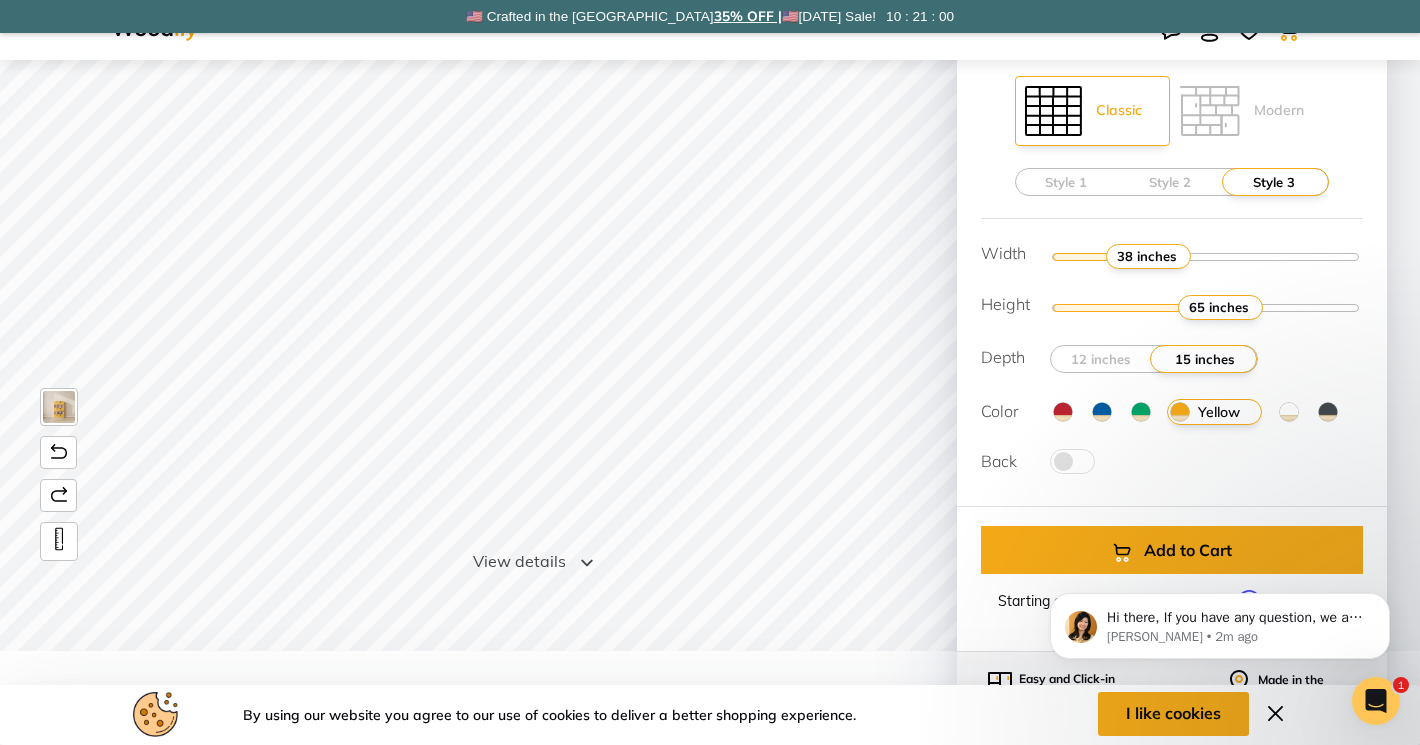 scroll, scrollTop: 0, scrollLeft: 0, axis: both 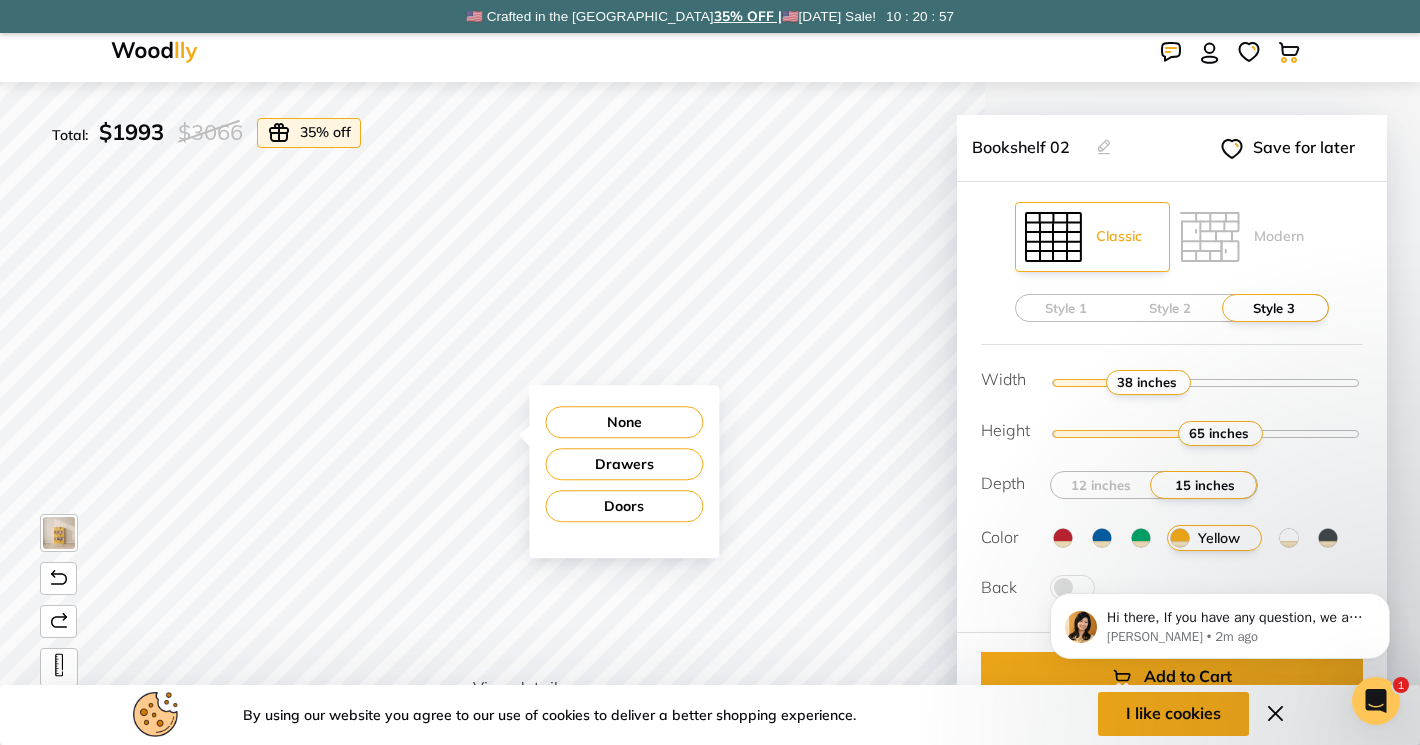 click on "None" at bounding box center [624, 422] 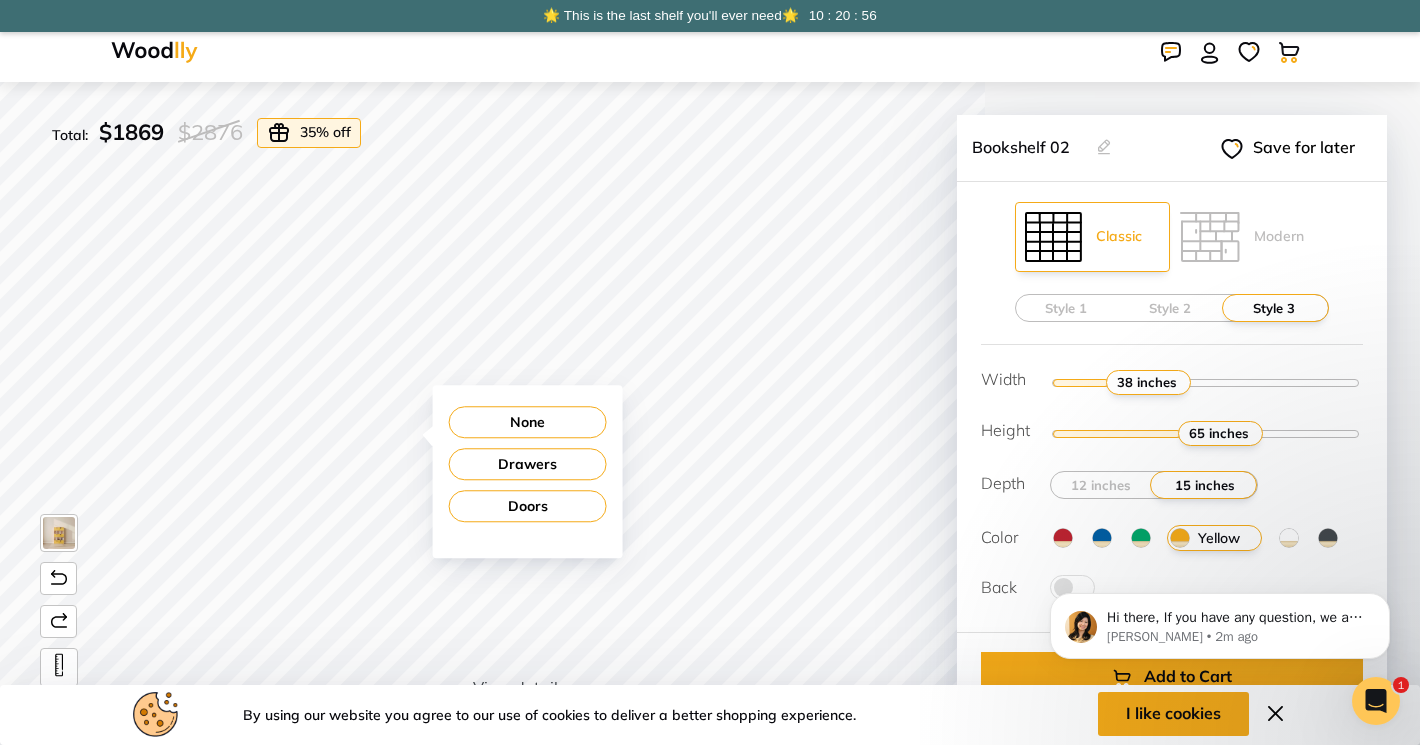 click on "None" at bounding box center [528, 422] 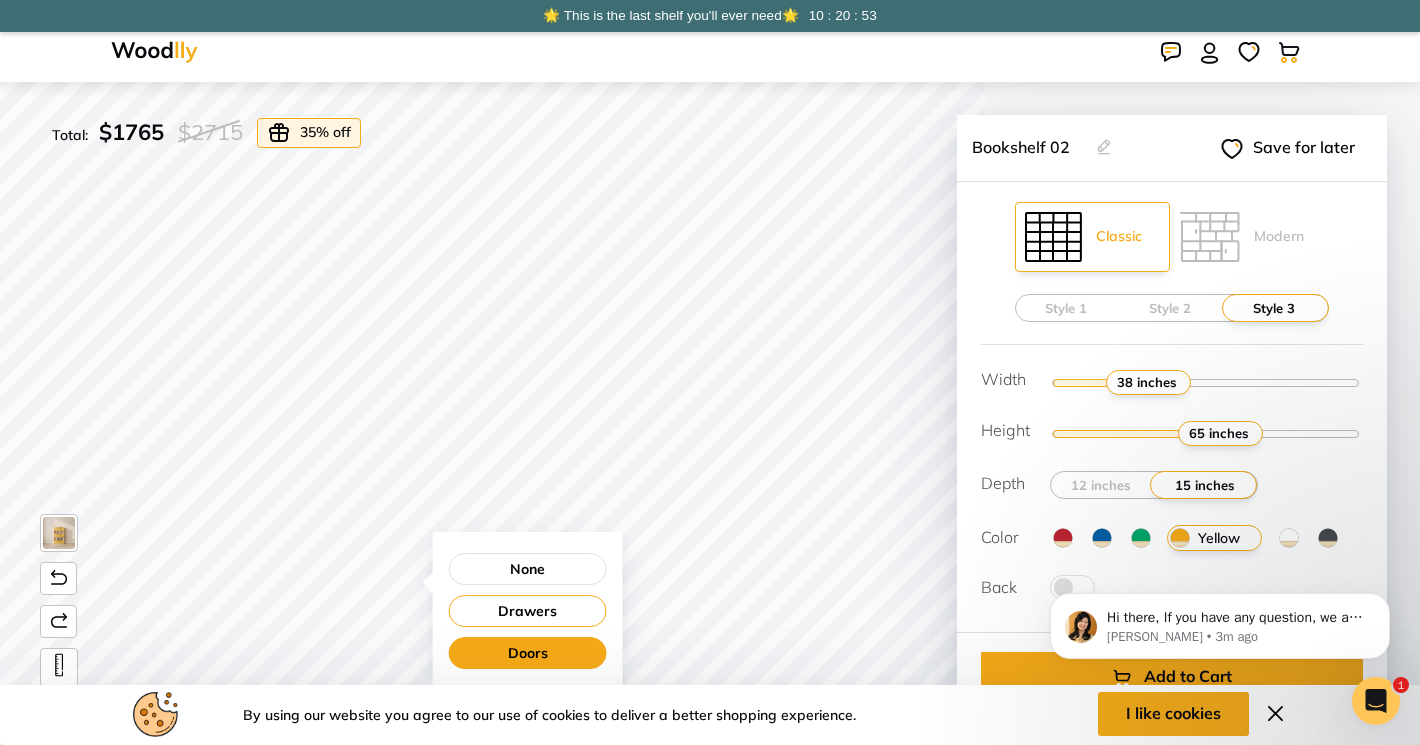 click on "Doors" at bounding box center [528, 653] 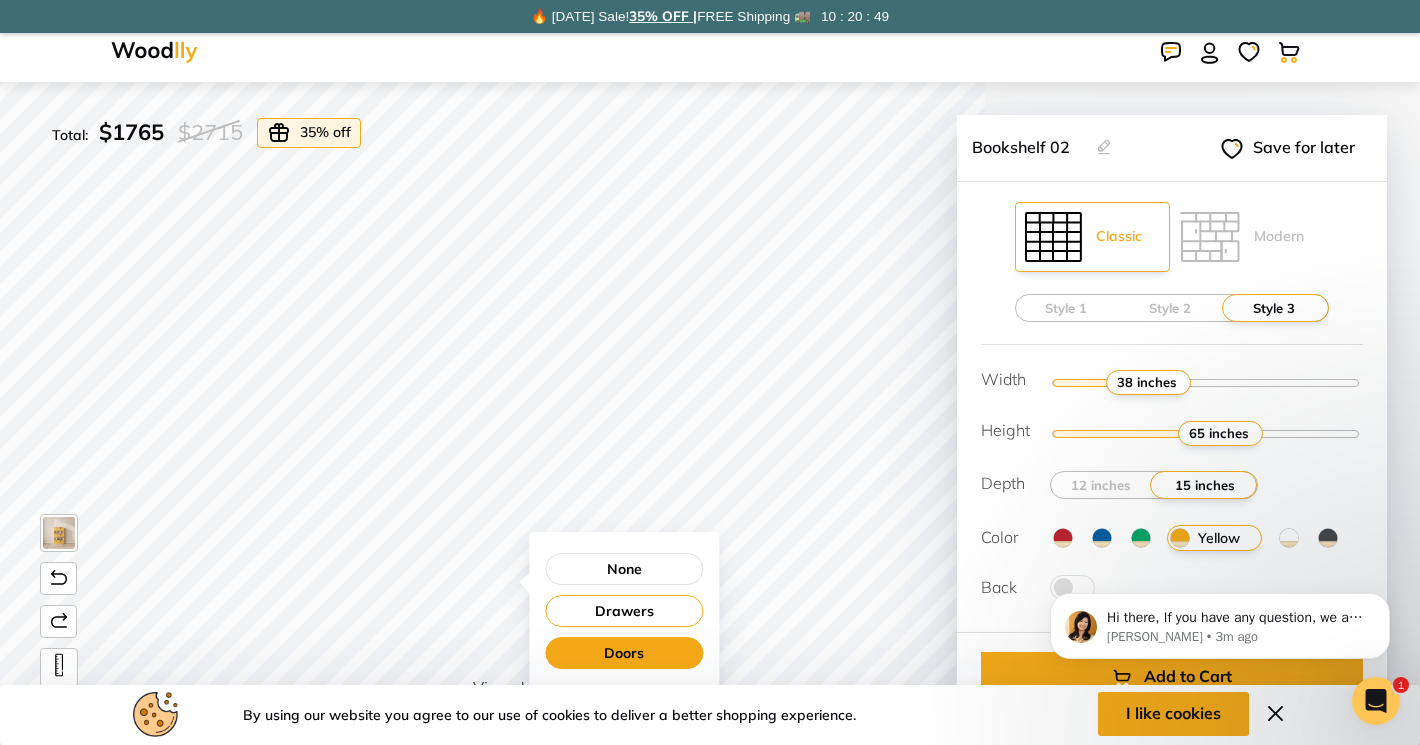 click on "Doors" at bounding box center [624, 653] 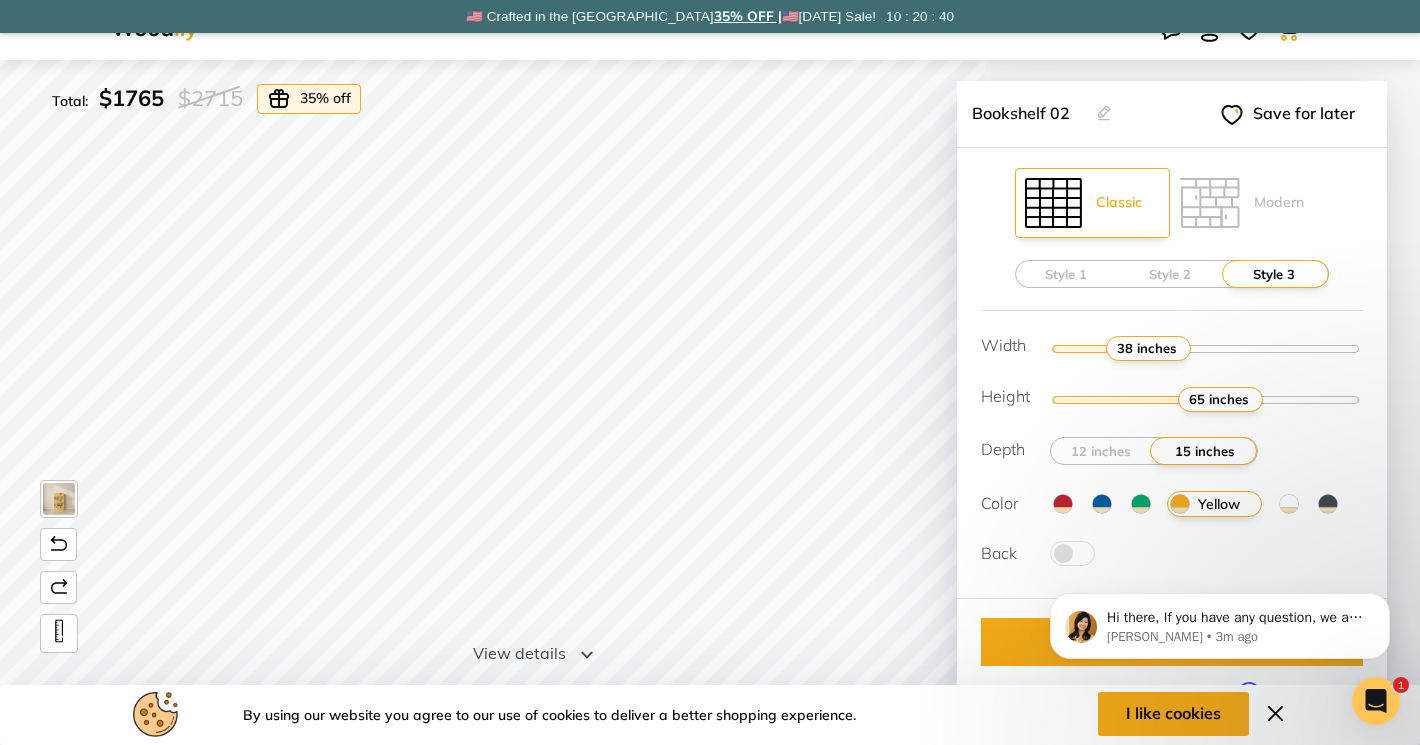 scroll, scrollTop: 0, scrollLeft: 0, axis: both 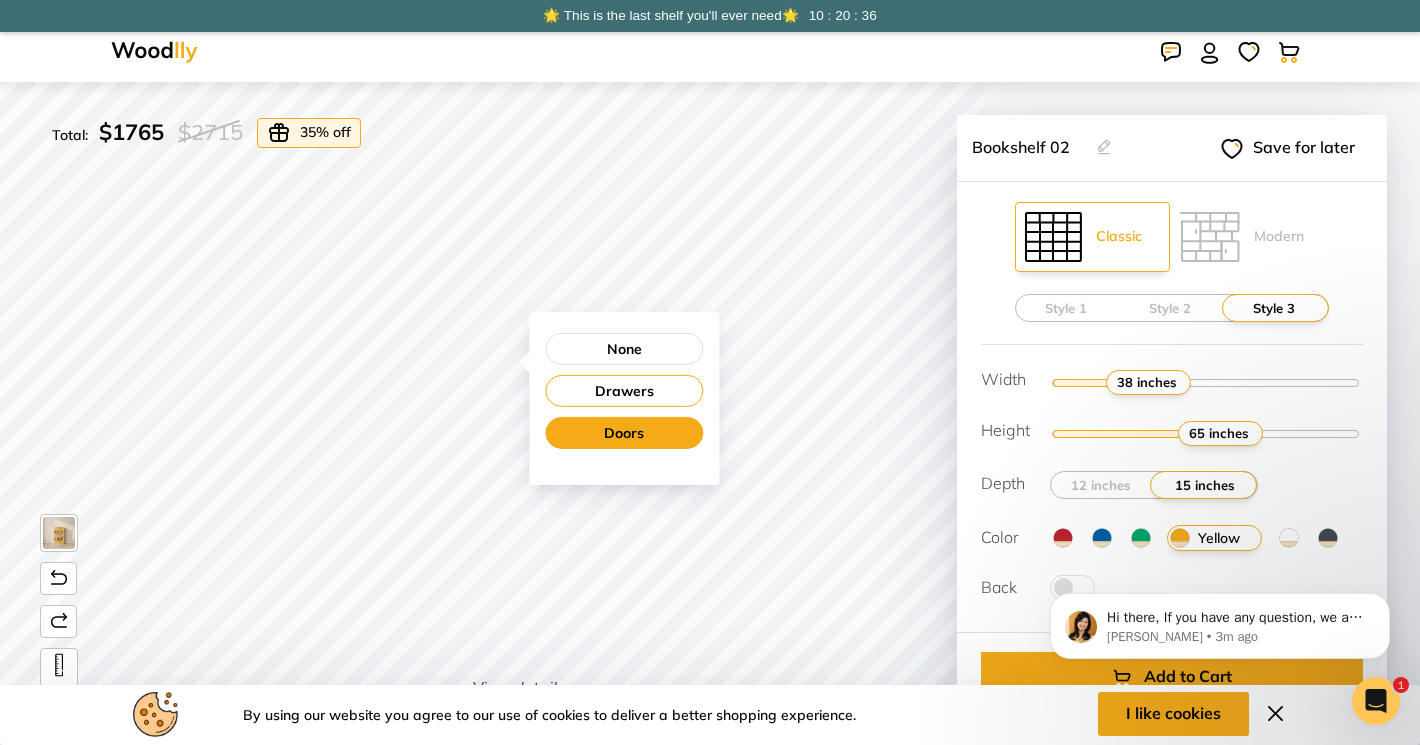 click on "Doors" at bounding box center [624, 433] 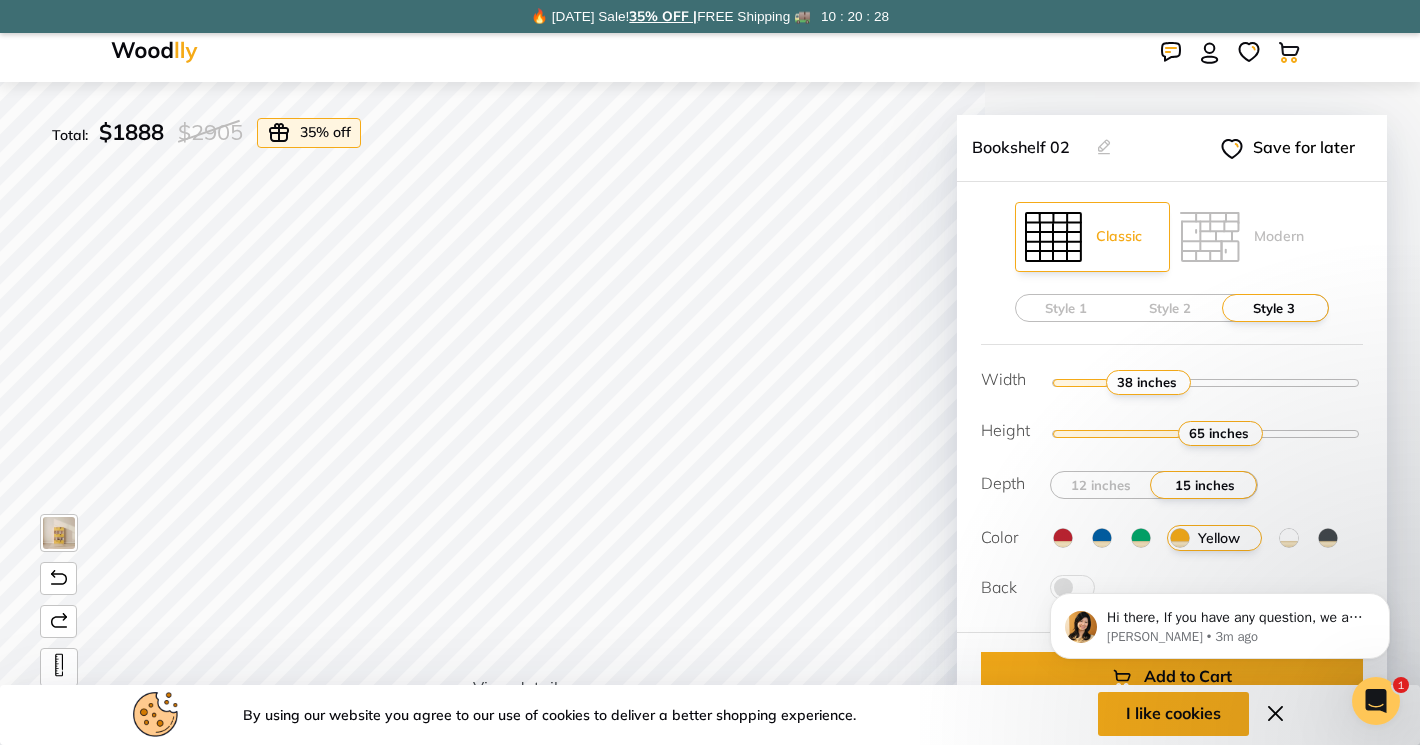click at bounding box center [1102, 538] 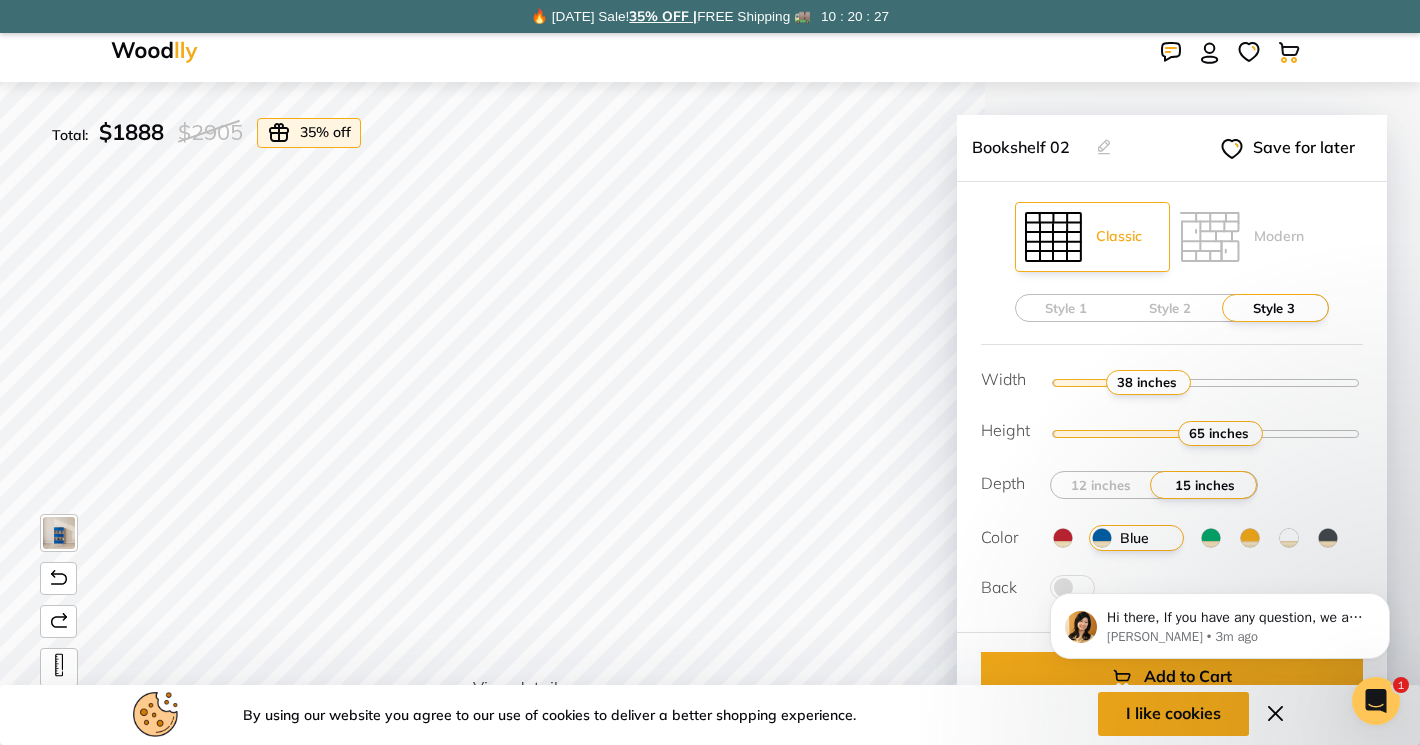 click at bounding box center (1063, 538) 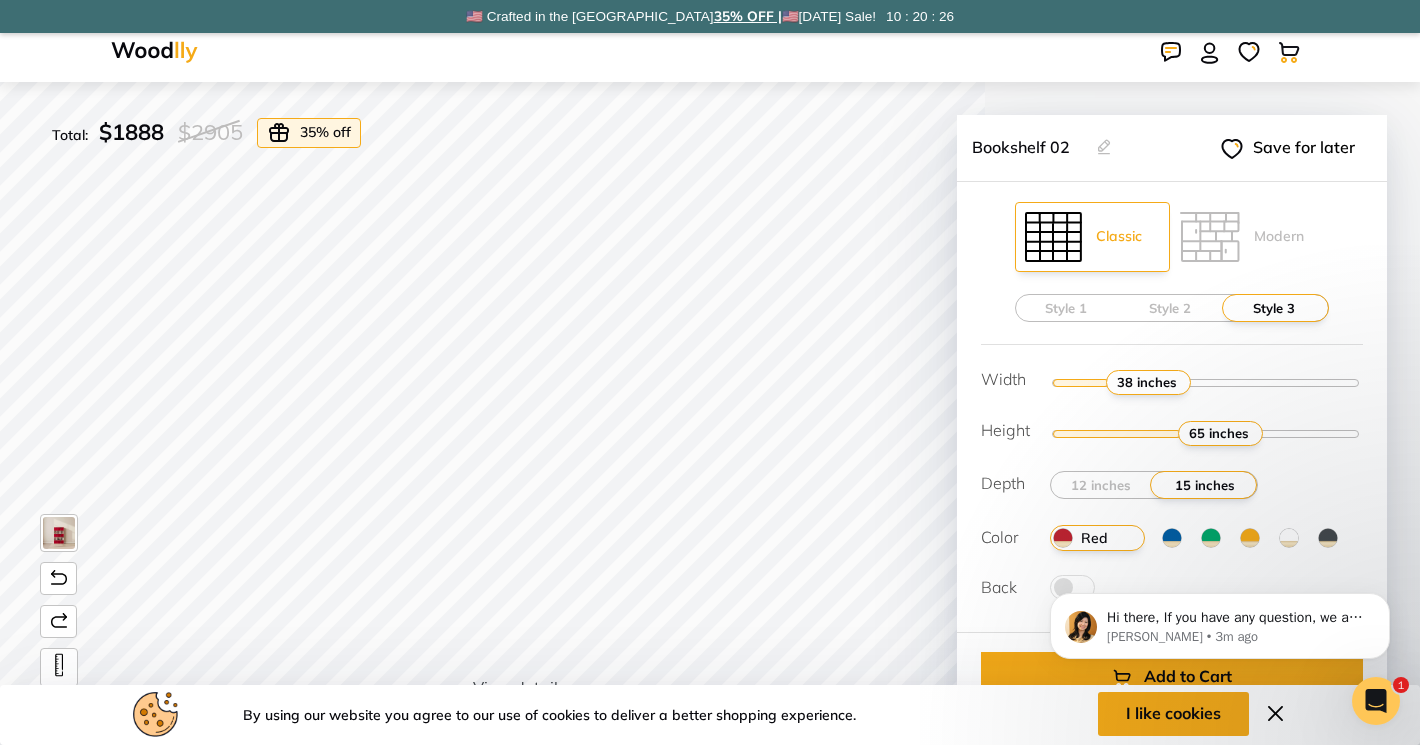 click at bounding box center [1250, 538] 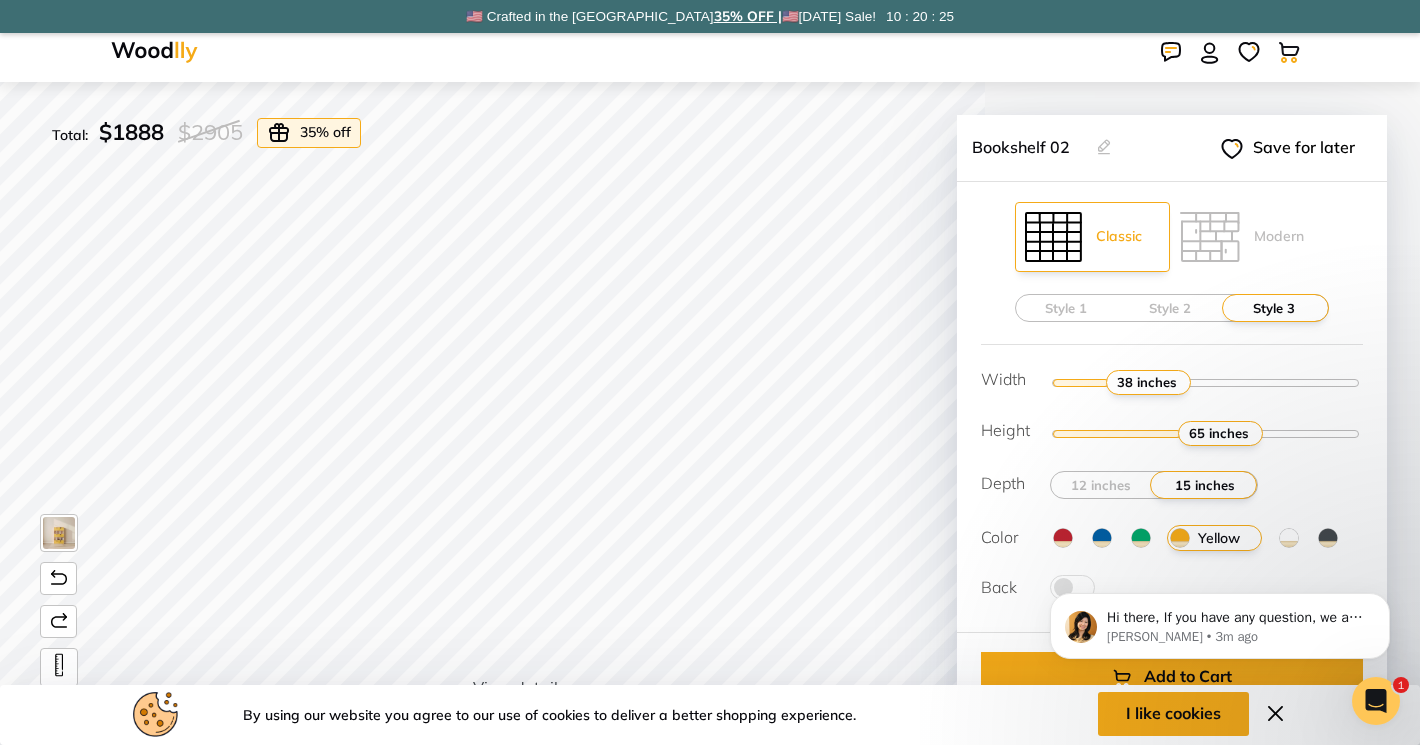 click at bounding box center (1289, 538) 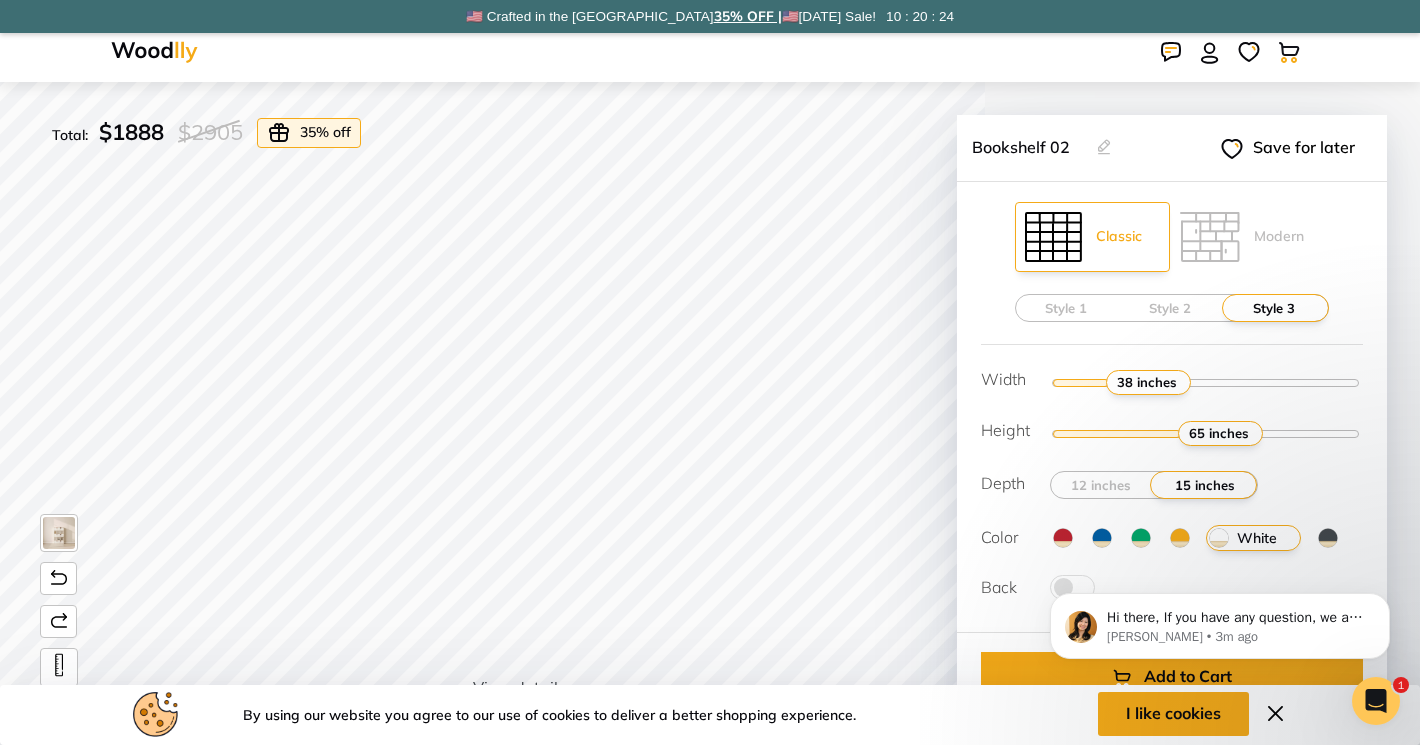 click at bounding box center (1328, 538) 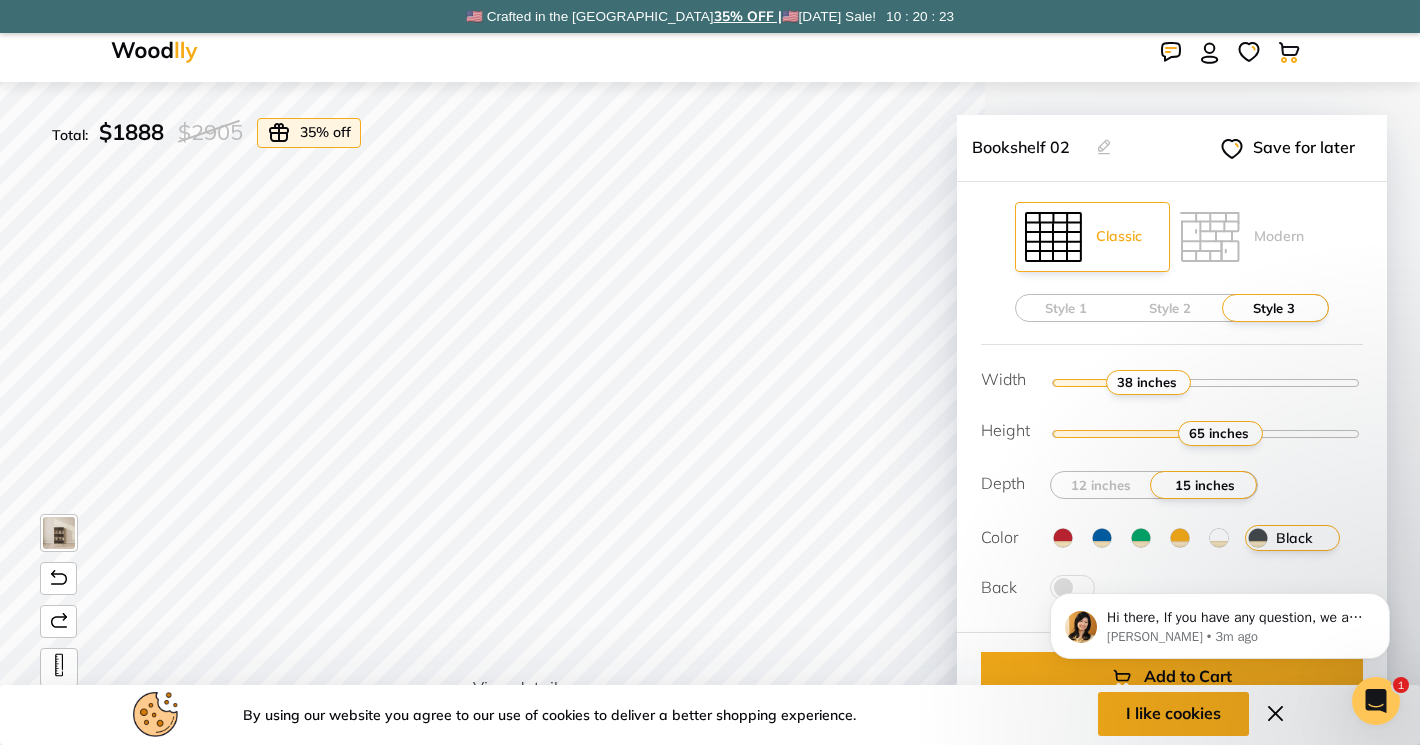 click on "Yellow" at bounding box center (1179, 538) 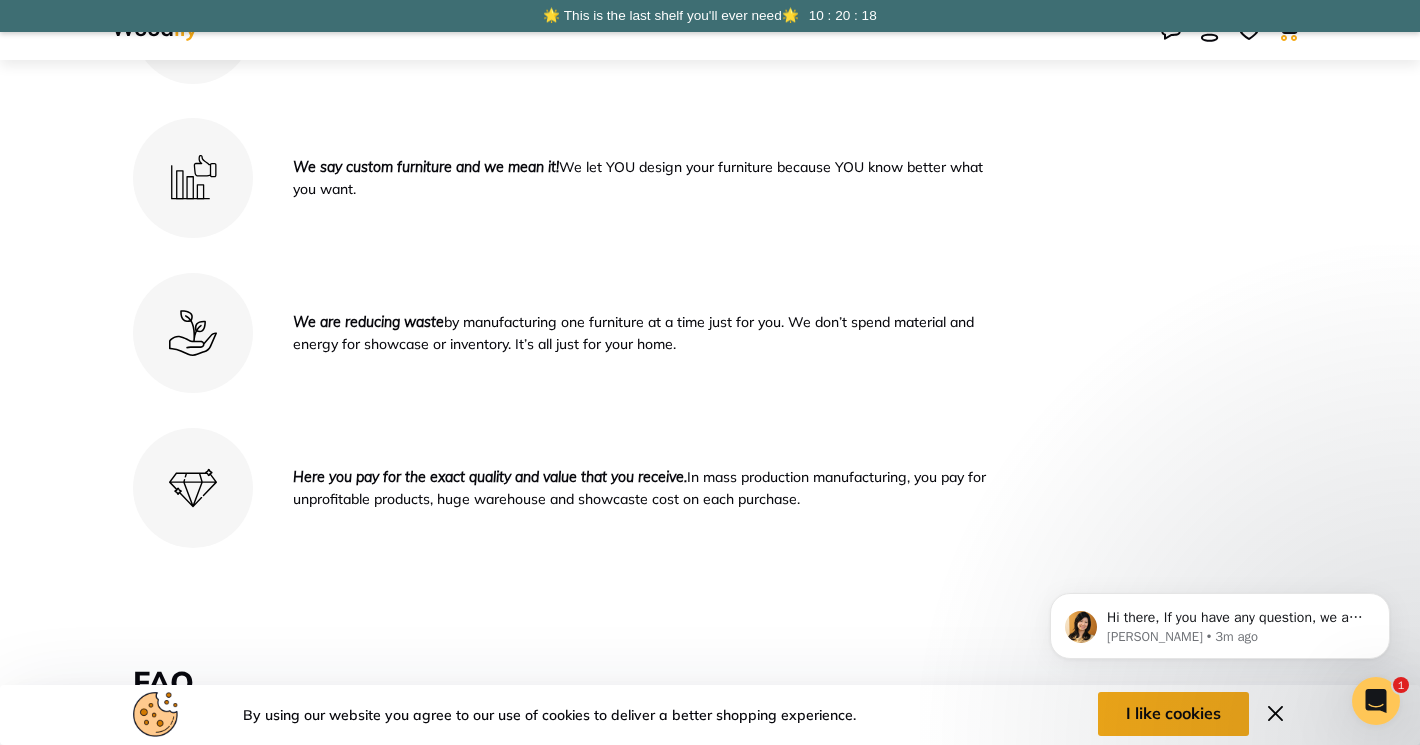 scroll, scrollTop: 5908, scrollLeft: 0, axis: vertical 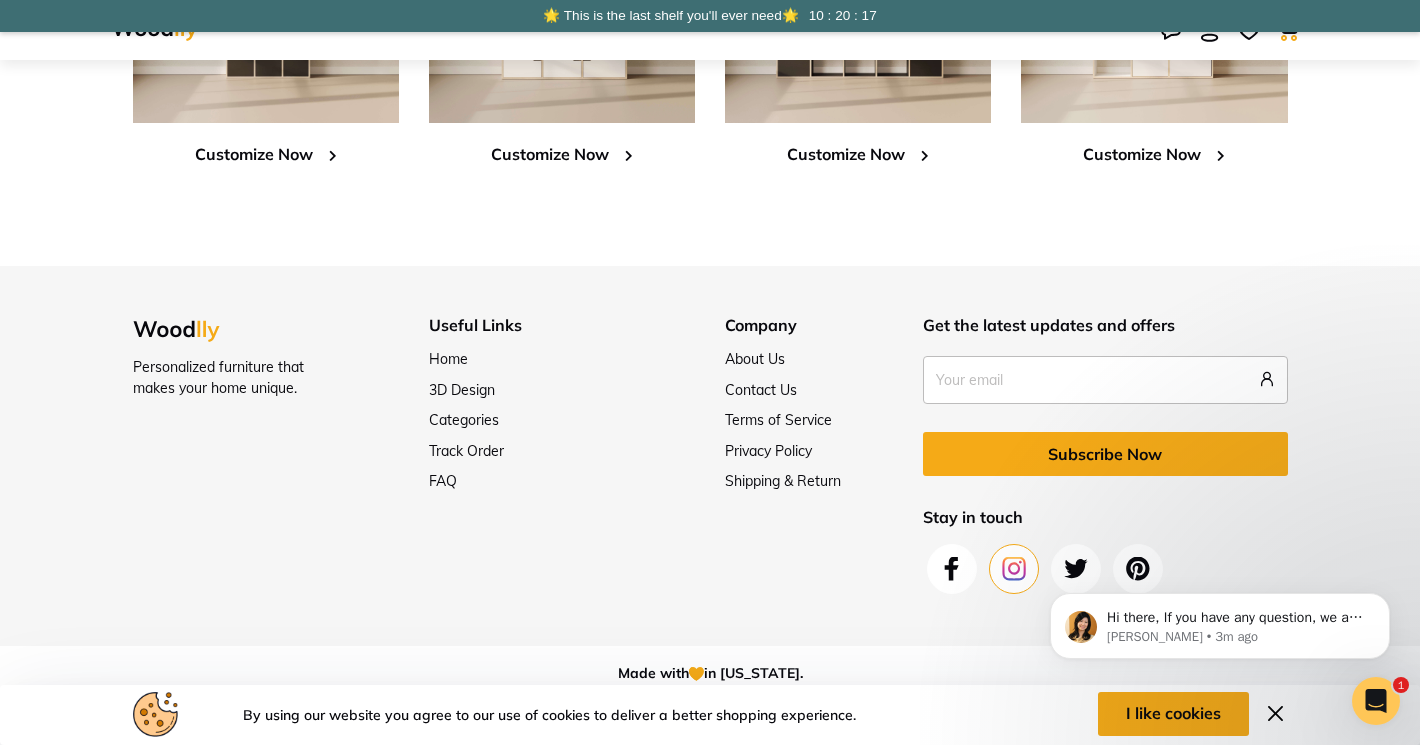 click at bounding box center [1013, 569] 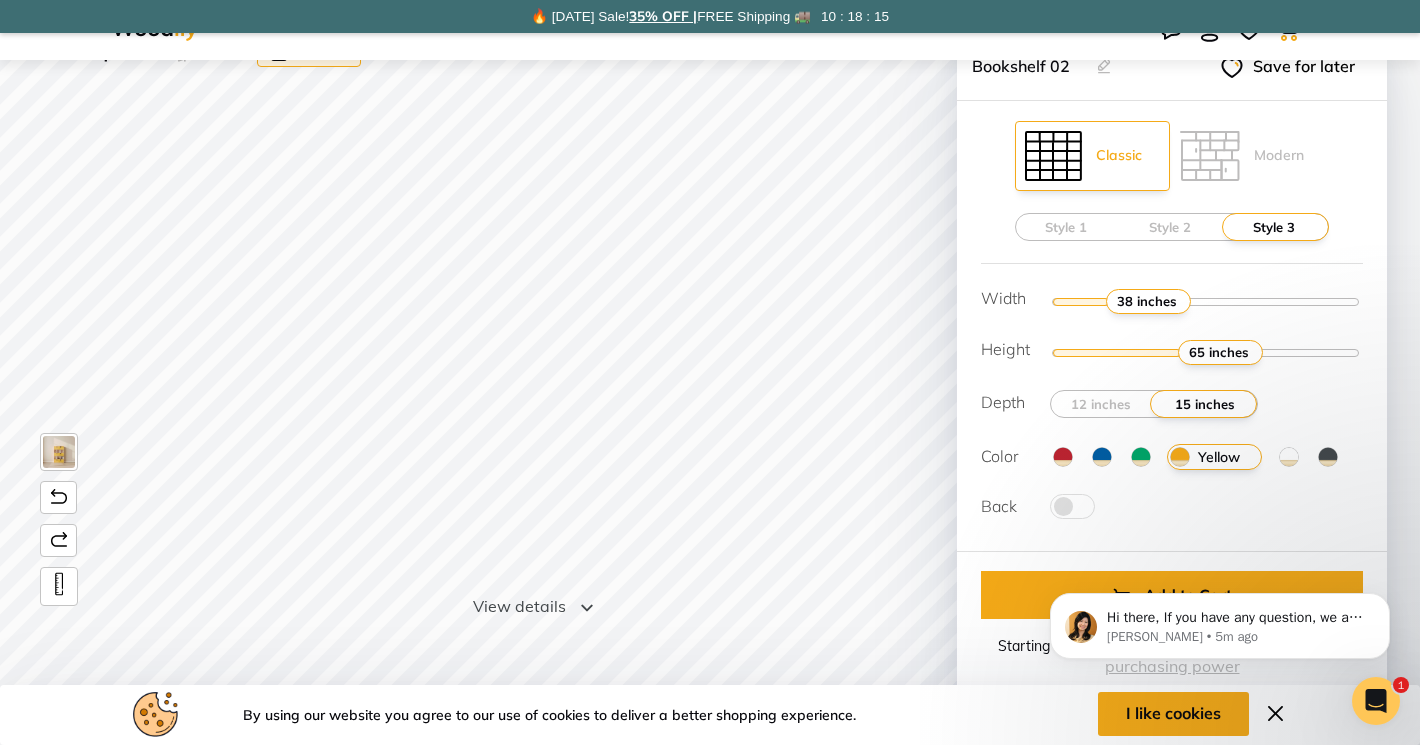 scroll, scrollTop: 82, scrollLeft: 0, axis: vertical 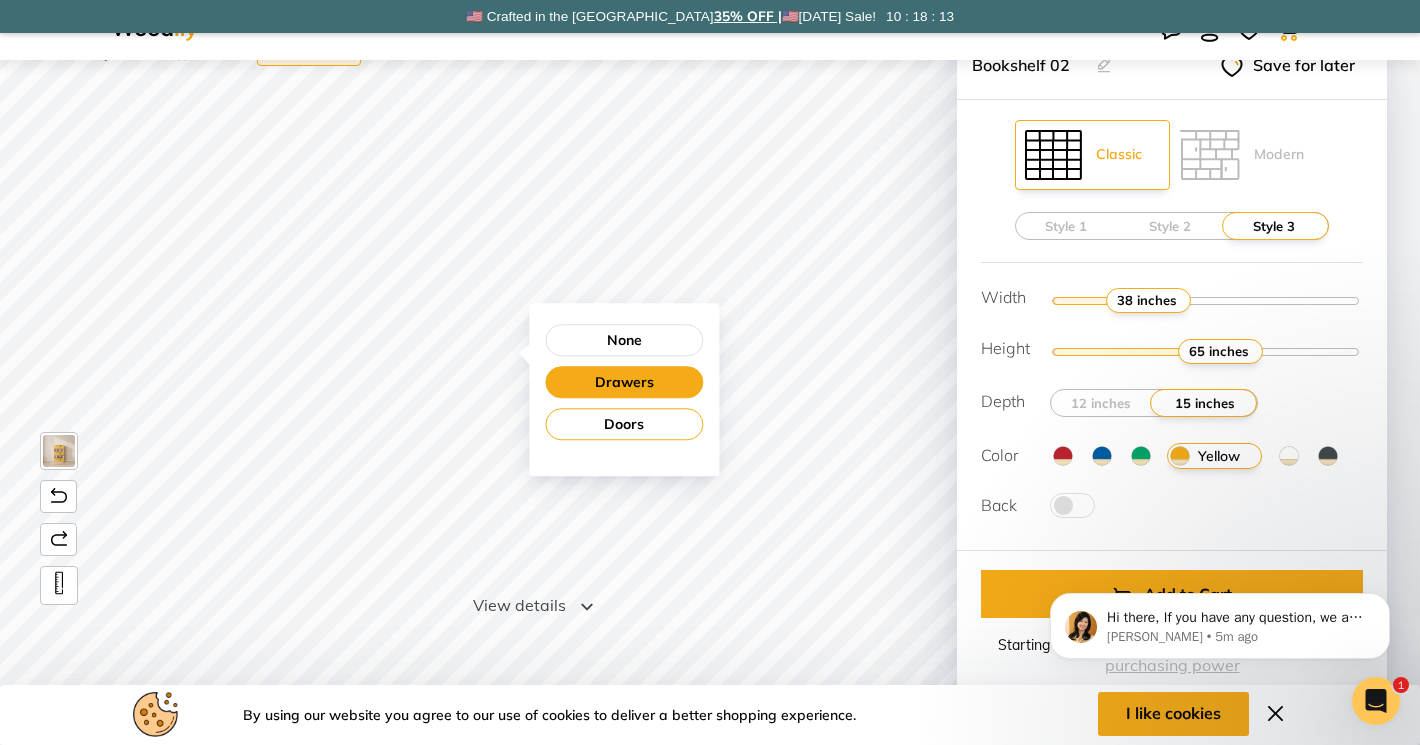 click on "Drawers" at bounding box center (624, 382) 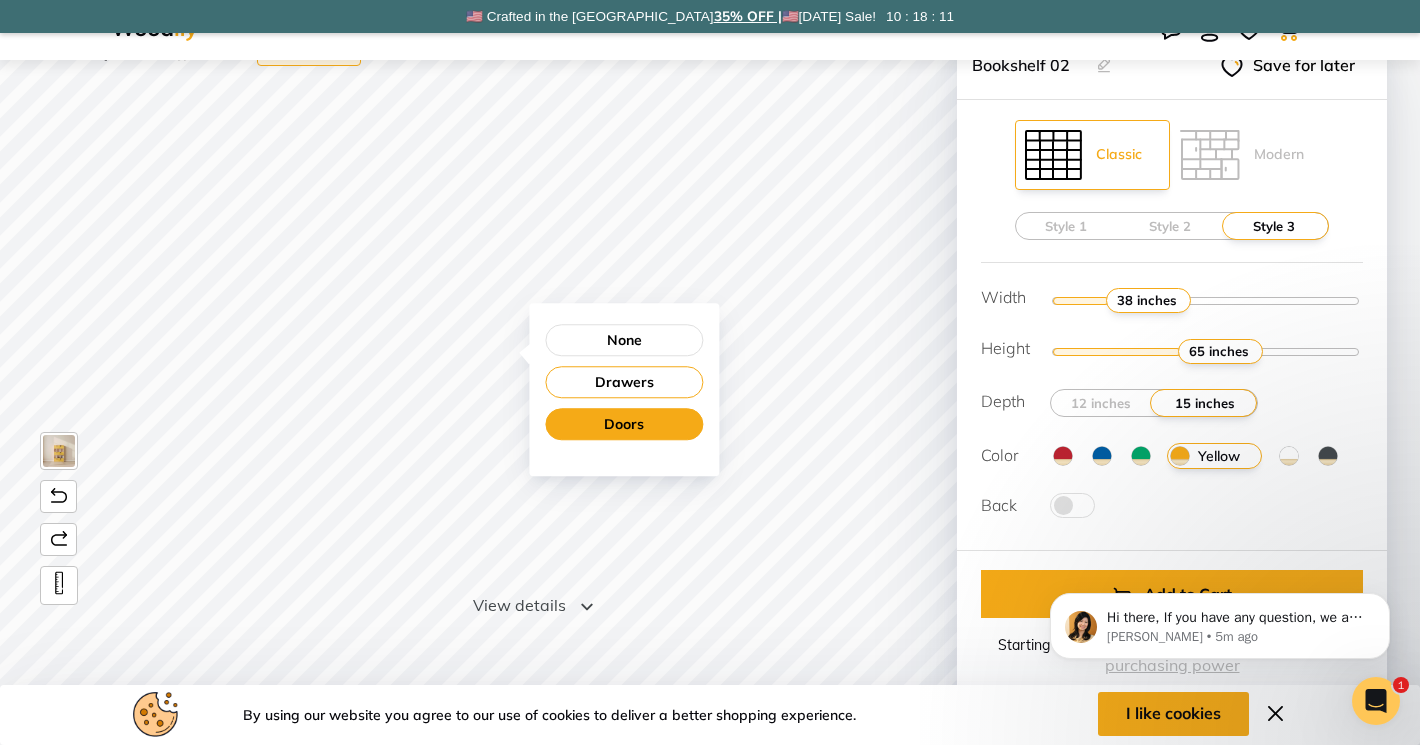 click on "Doors" at bounding box center (624, 424) 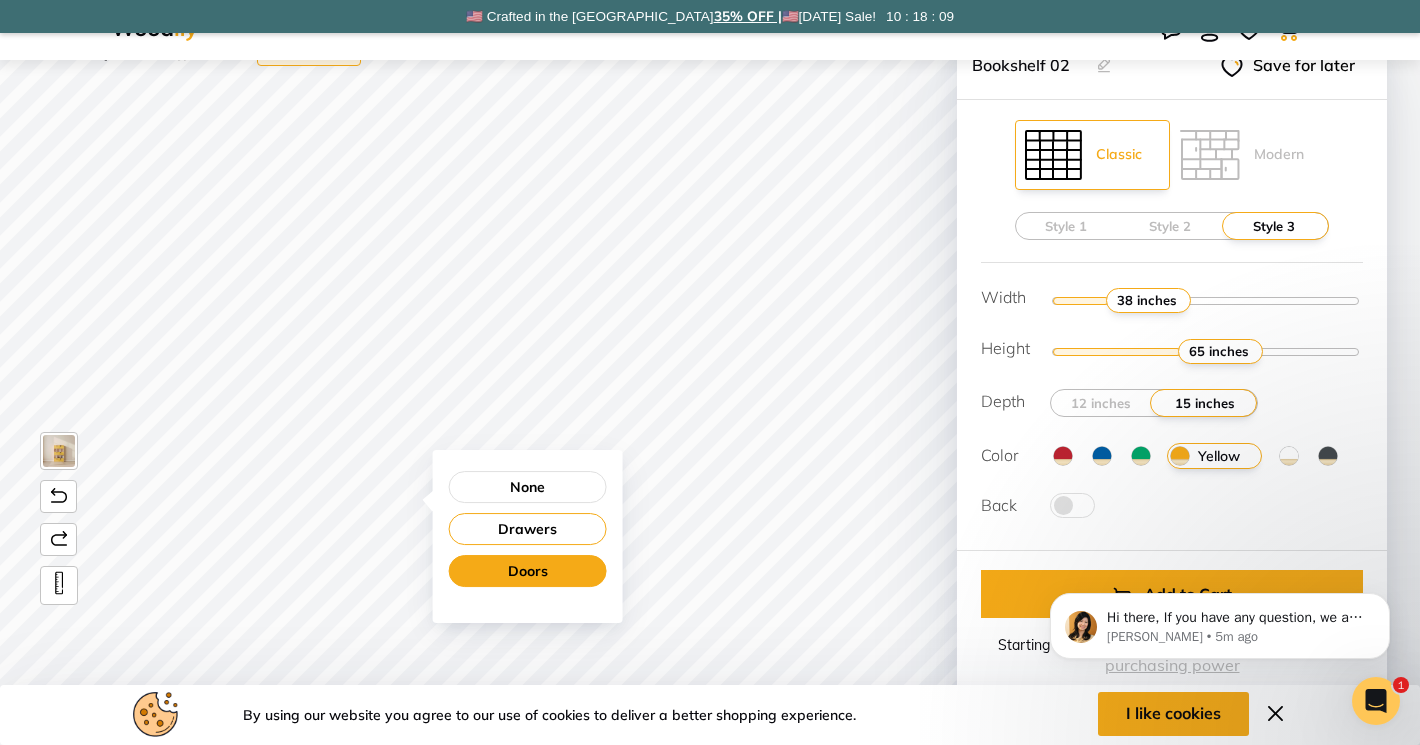 click on "Doors" at bounding box center [528, 571] 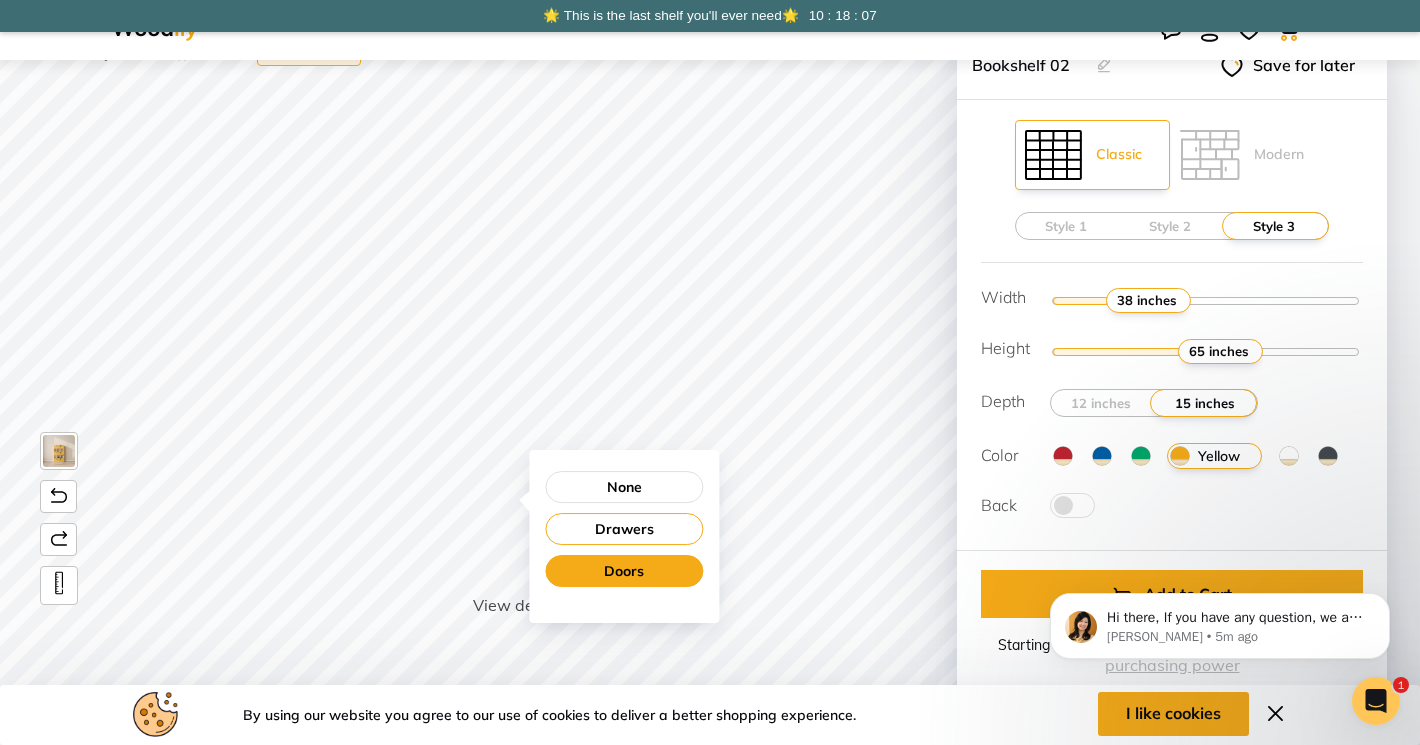click on "Doors" at bounding box center [624, 571] 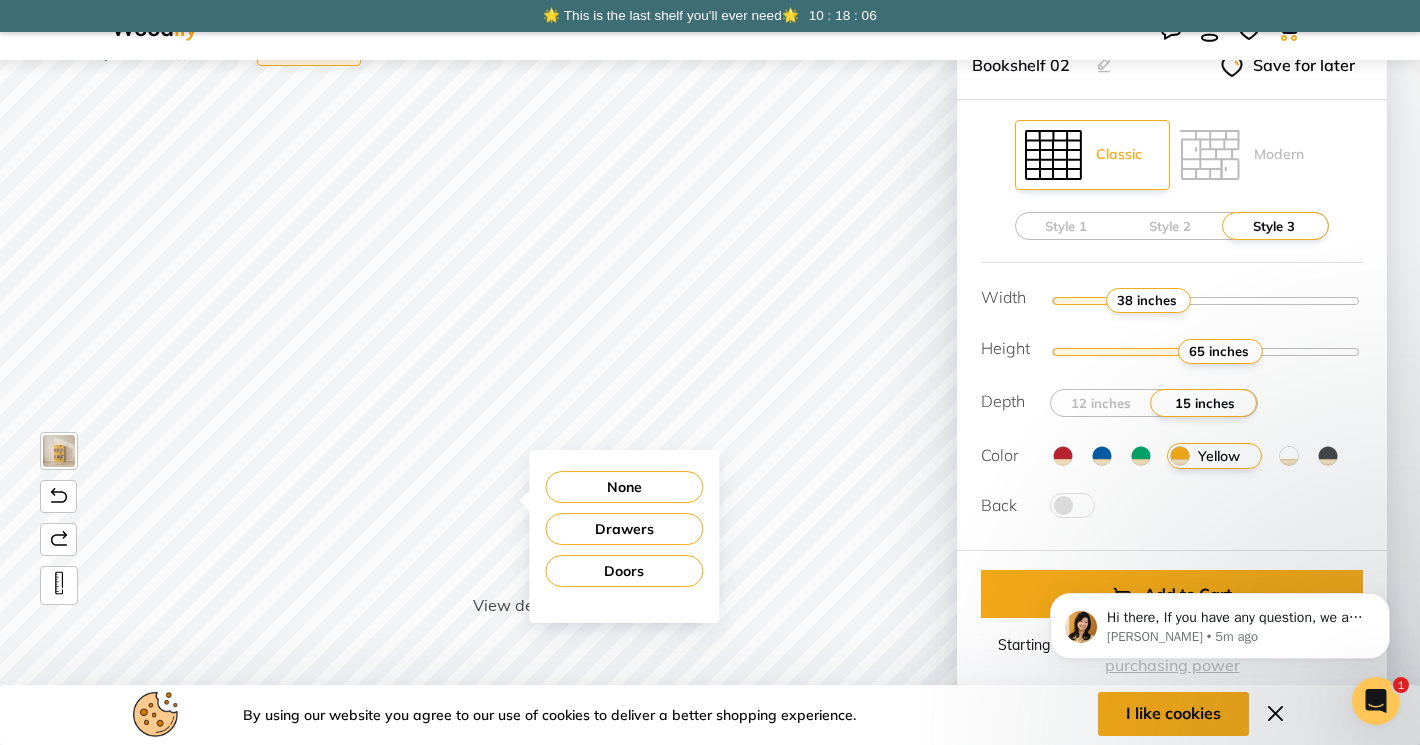 click on "None" at bounding box center [624, 487] 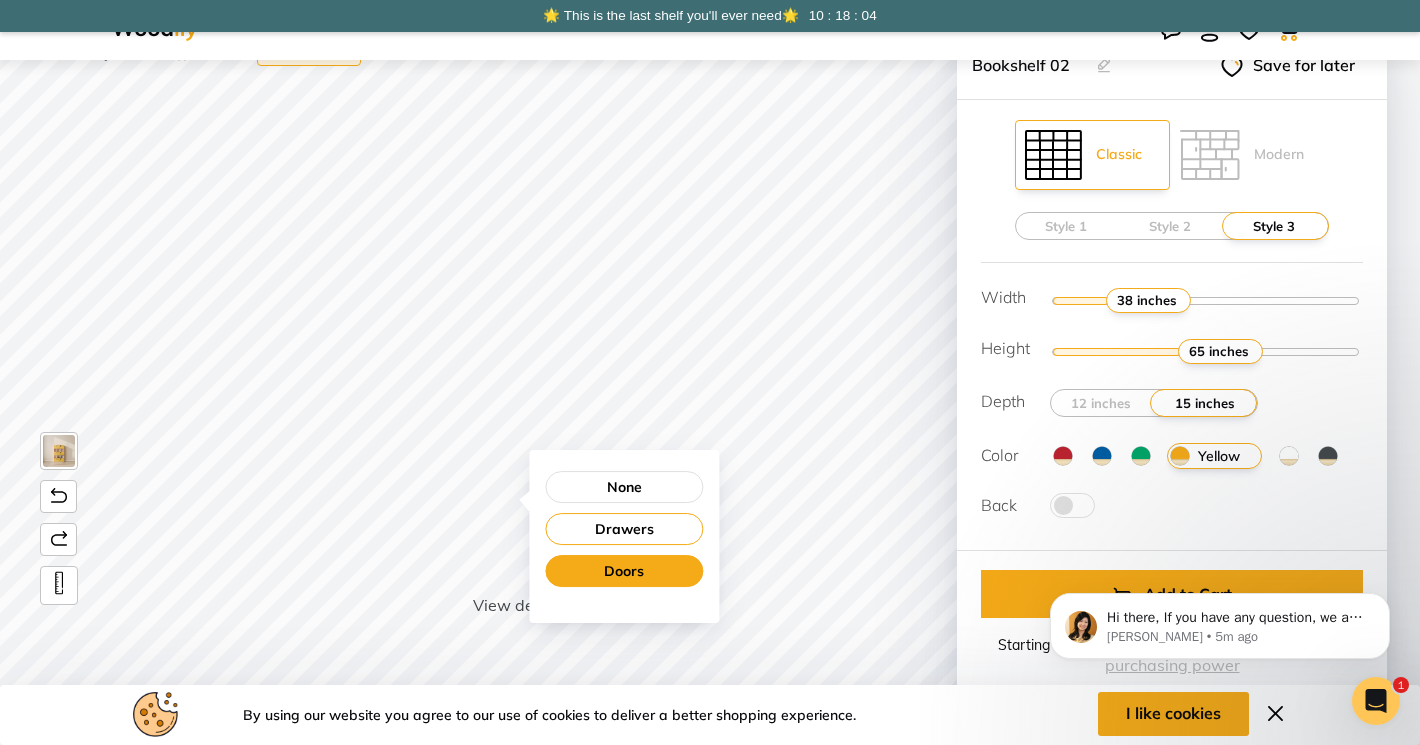 click on "Doors" at bounding box center [624, 571] 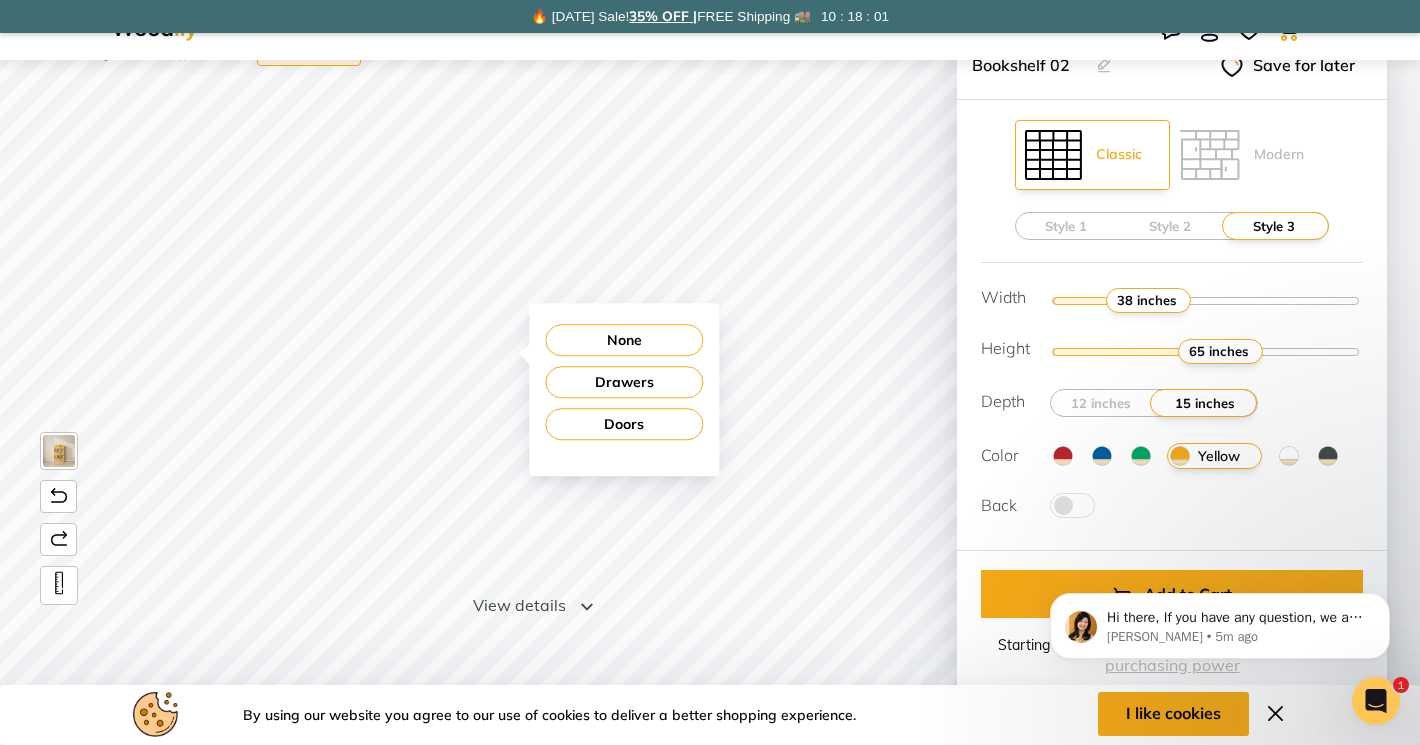 click on "None" at bounding box center [624, 340] 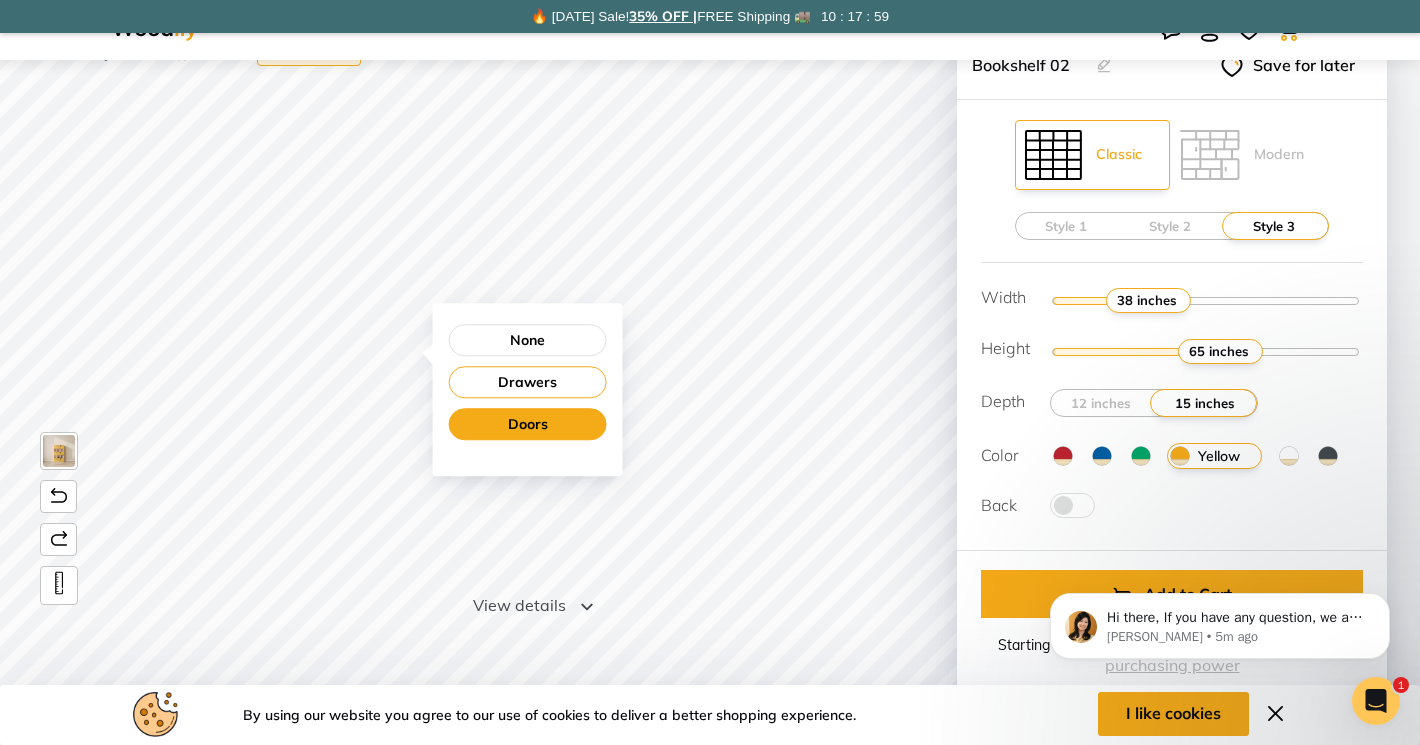 click on "Doors" at bounding box center (528, 424) 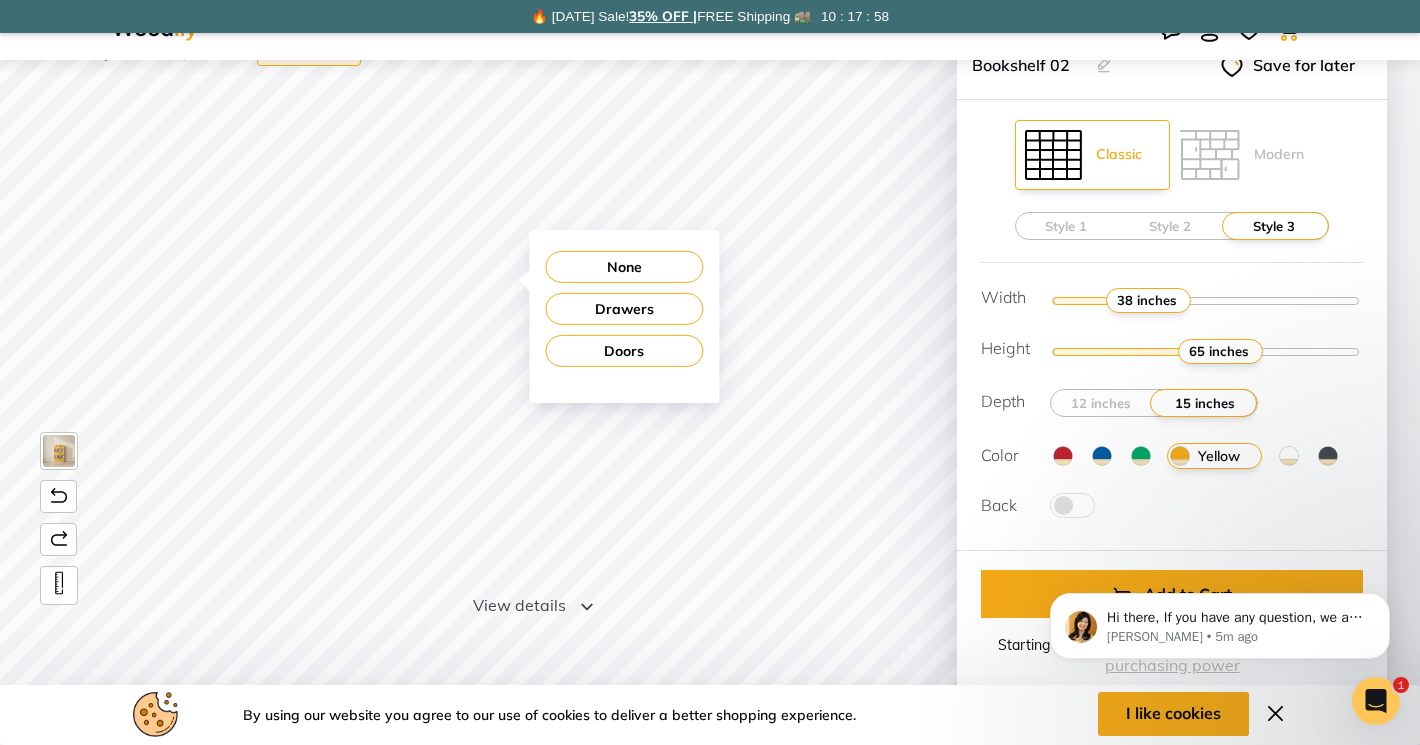 click on "None" at bounding box center [624, 267] 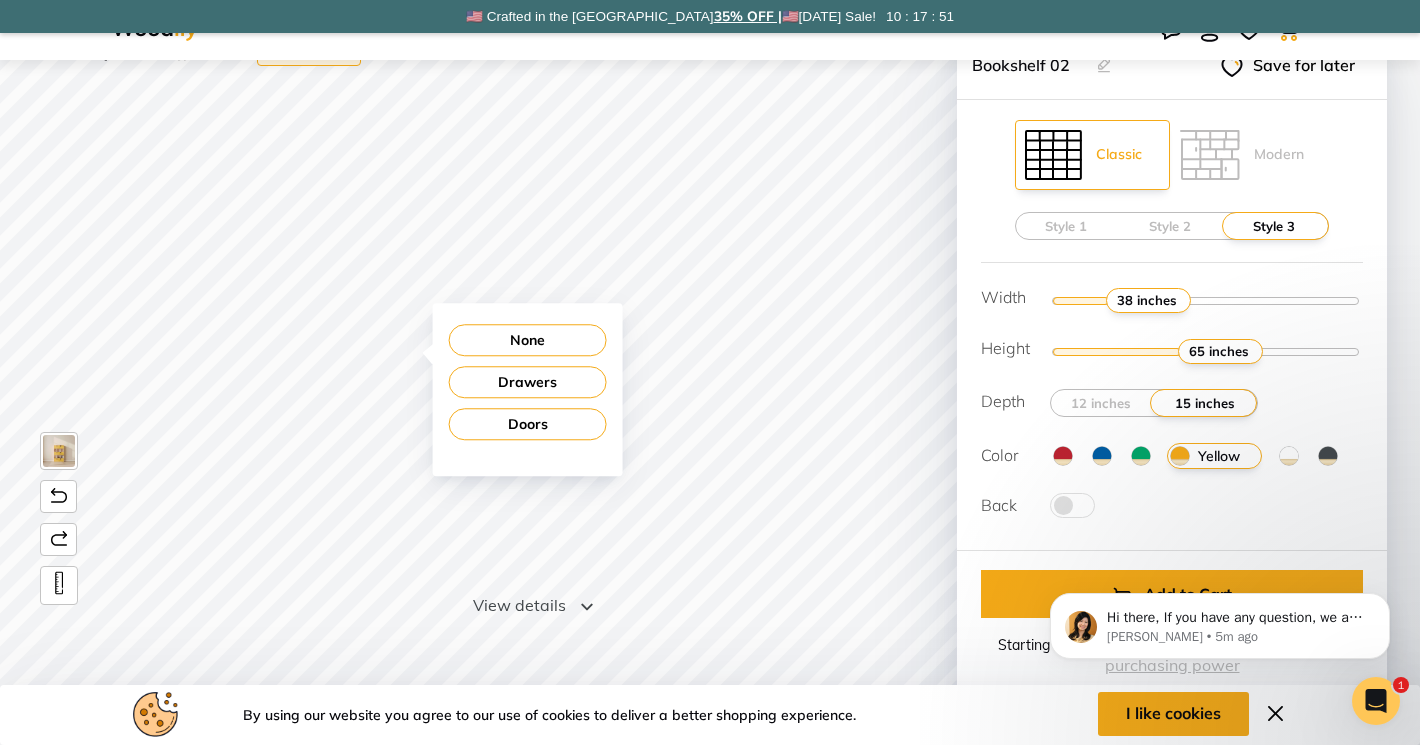 click on "None" at bounding box center (528, 340) 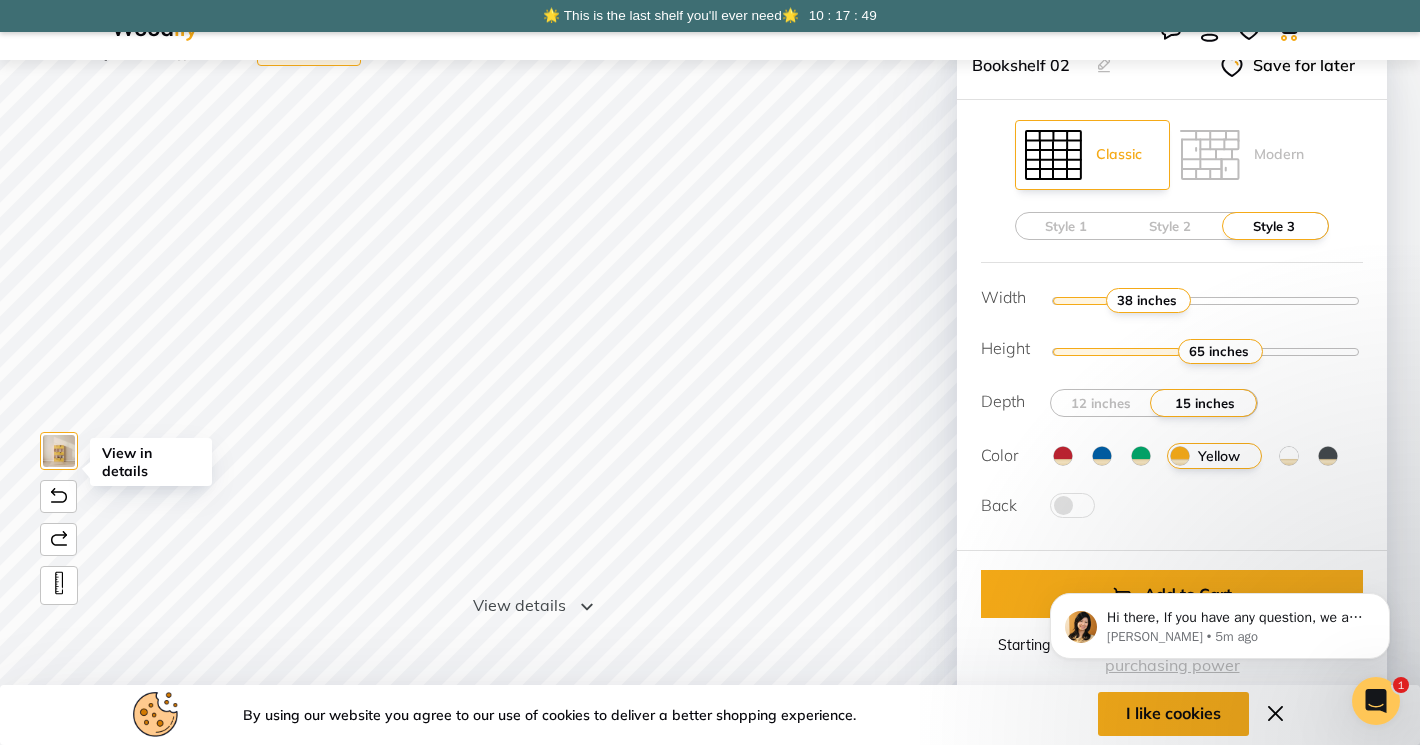 click at bounding box center [59, 451] 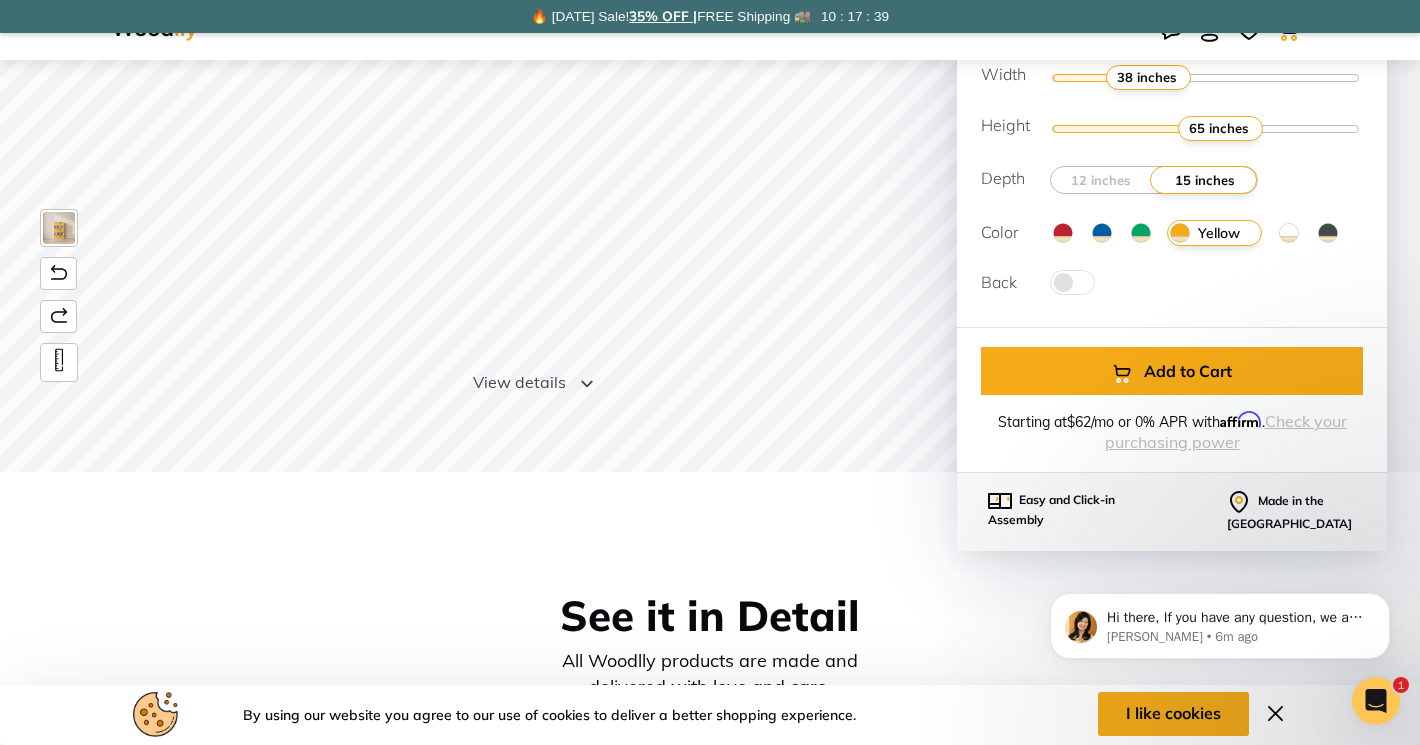 scroll, scrollTop: 69, scrollLeft: 0, axis: vertical 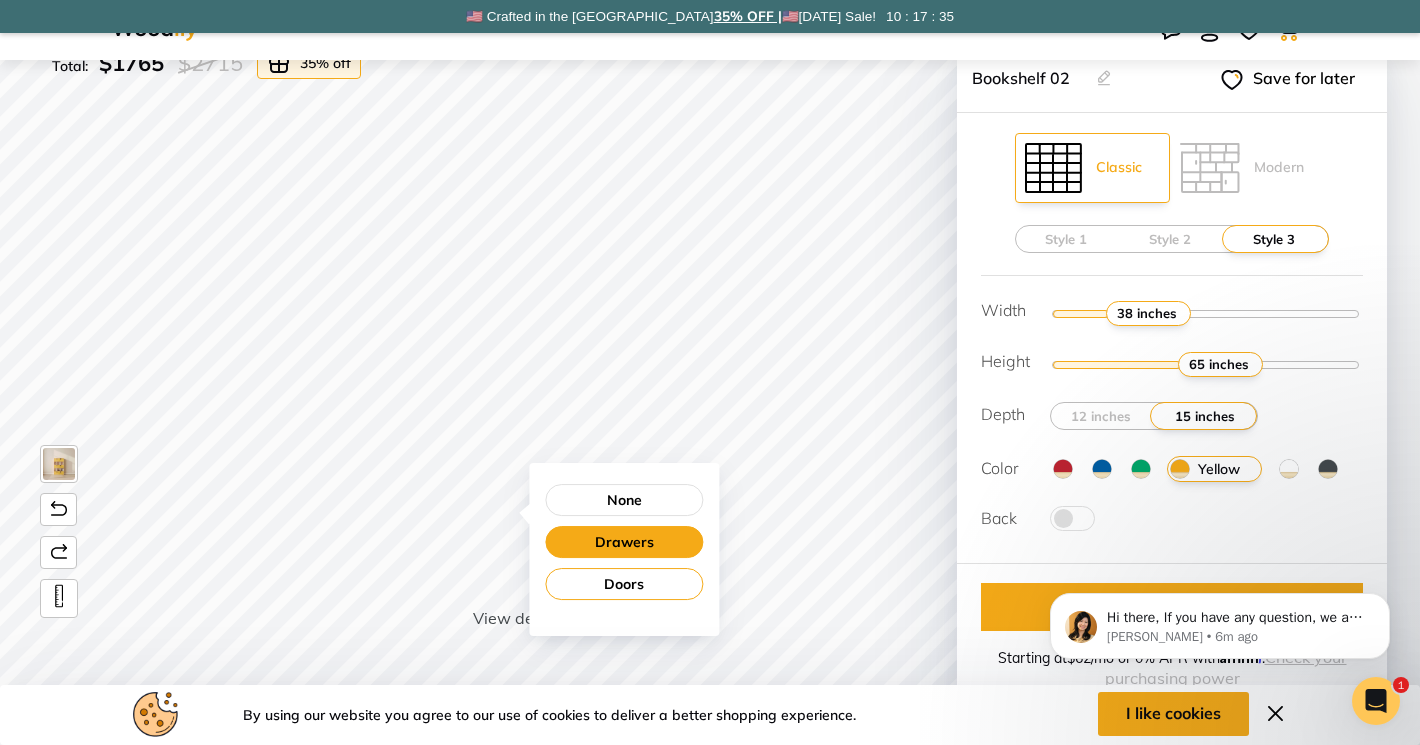 click on "Drawers" at bounding box center (624, 542) 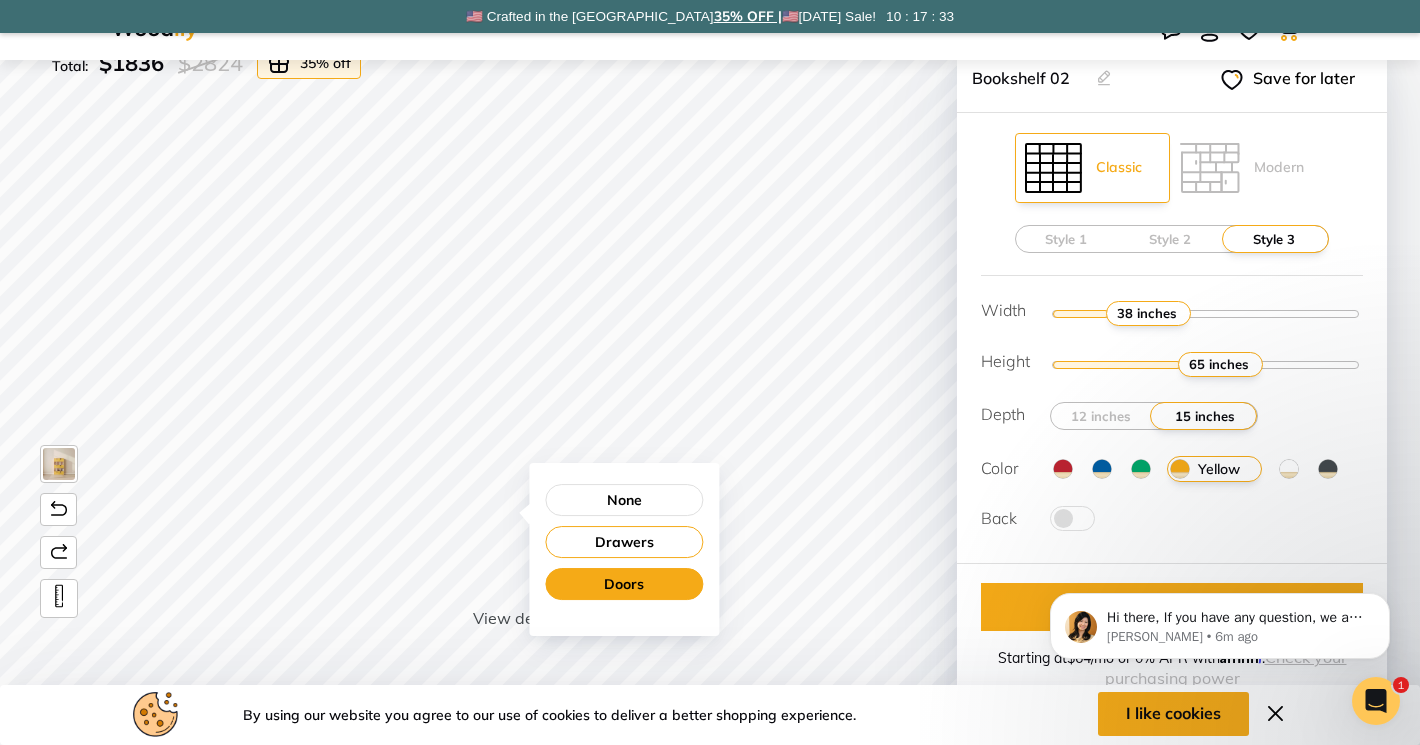 click on "Doors" at bounding box center [624, 584] 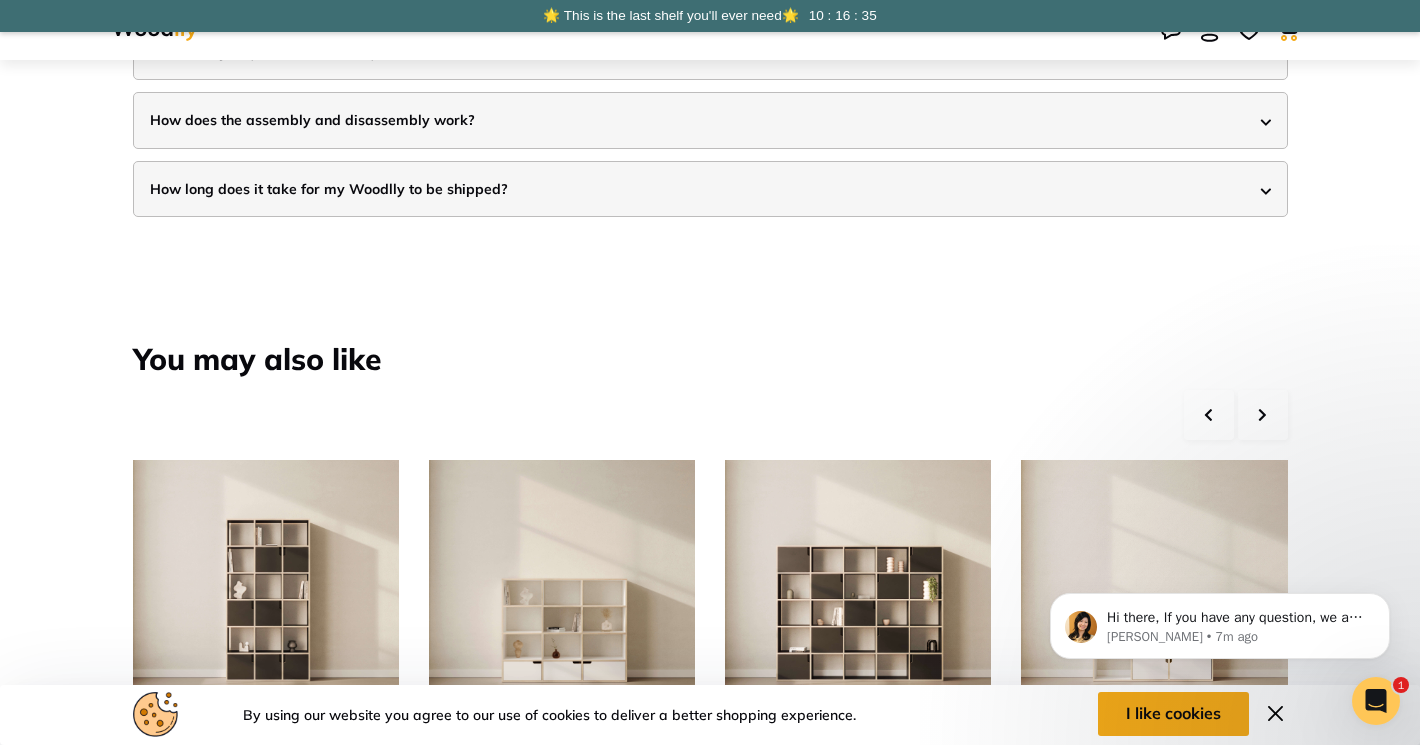 scroll, scrollTop: 5908, scrollLeft: 0, axis: vertical 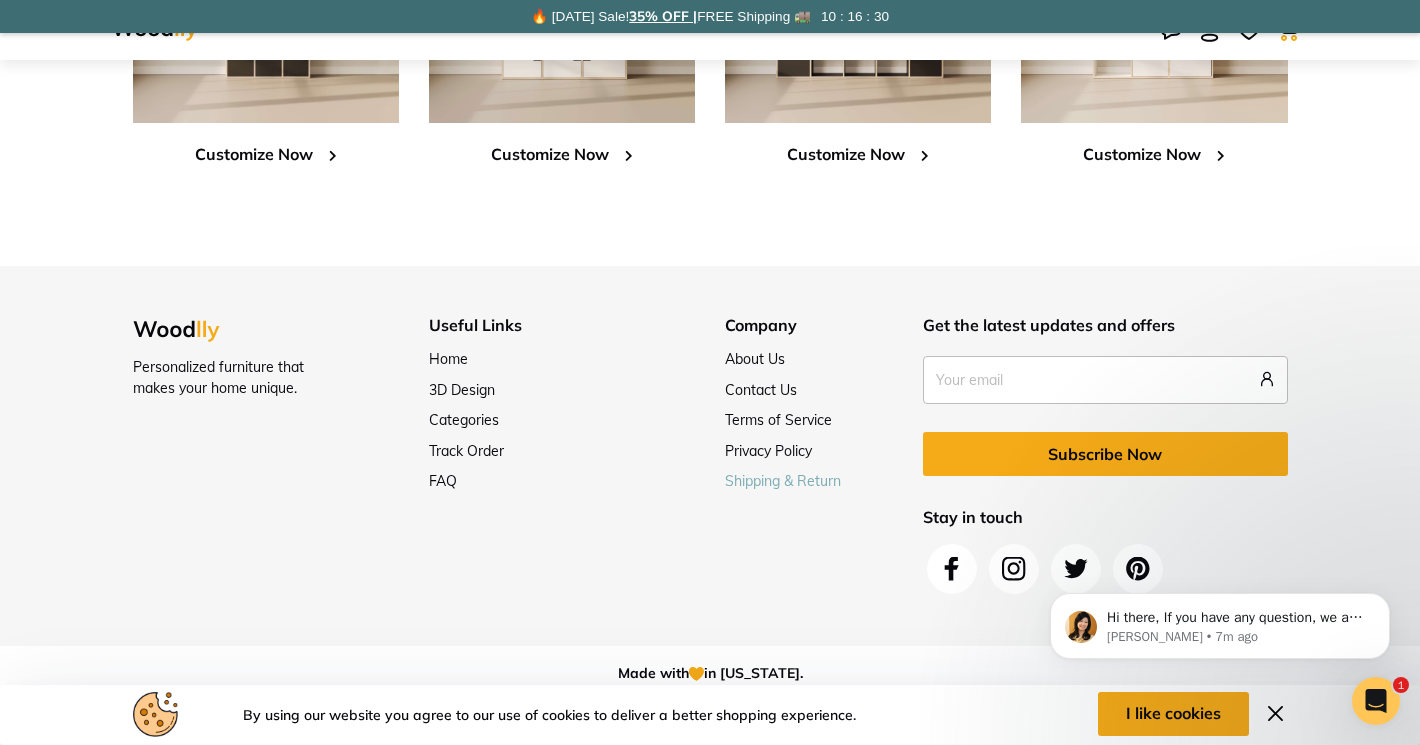 click on "Shipping & Return" at bounding box center [783, 481] 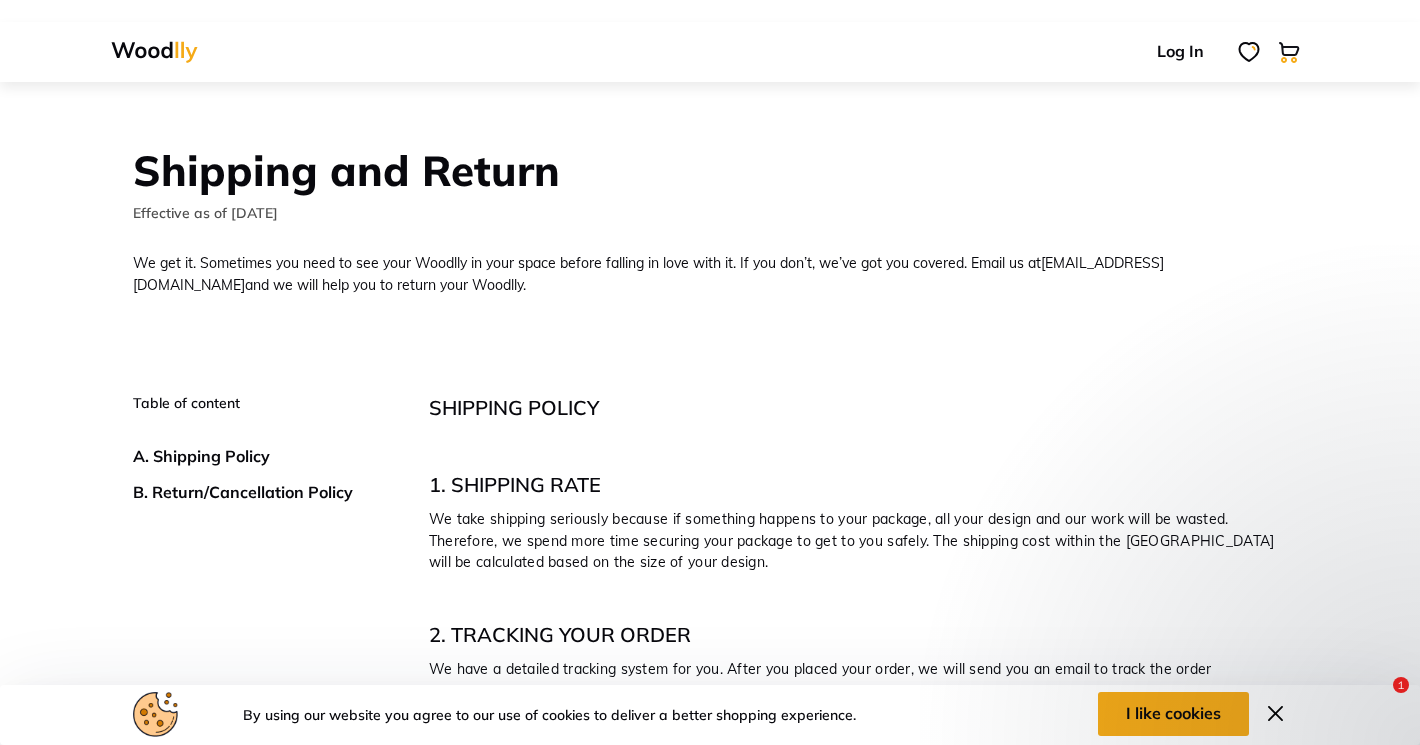 scroll, scrollTop: 118, scrollLeft: 0, axis: vertical 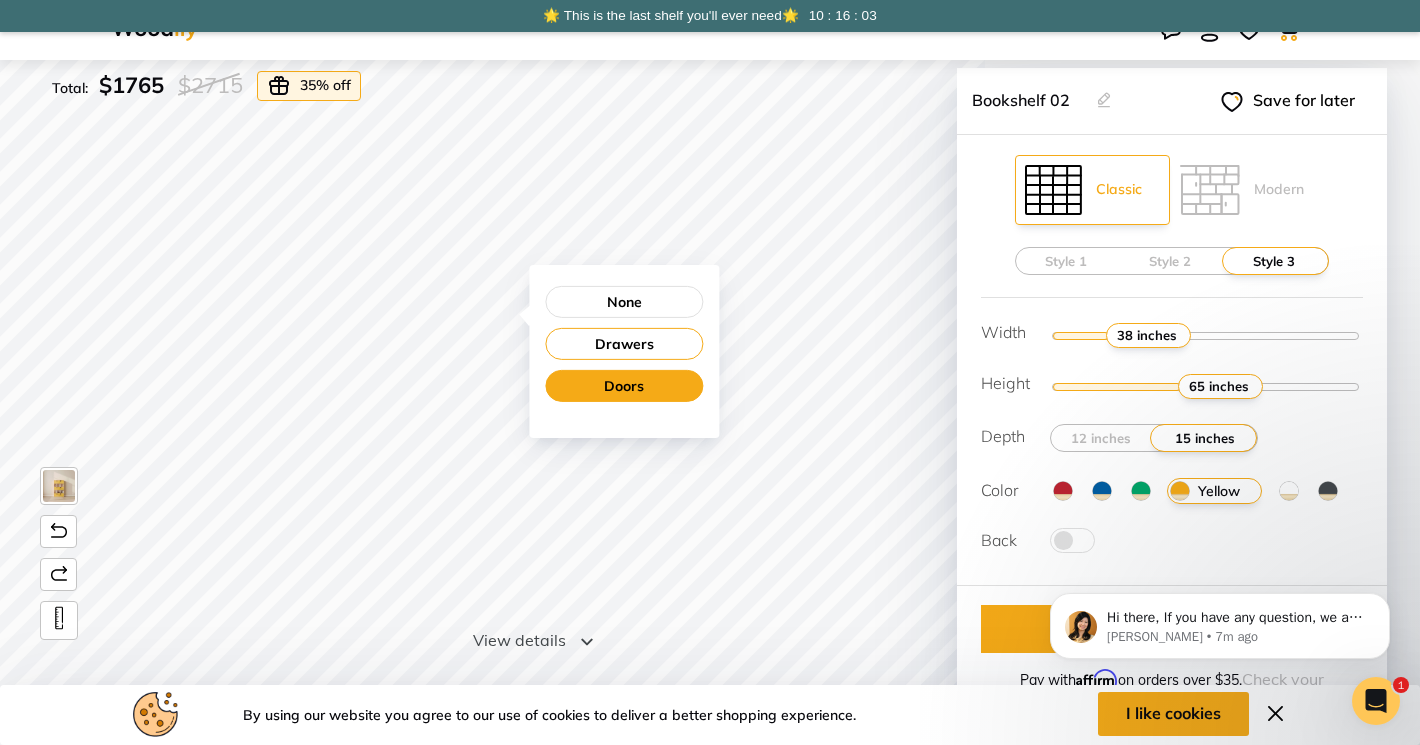 click on "Doors" at bounding box center (624, 386) 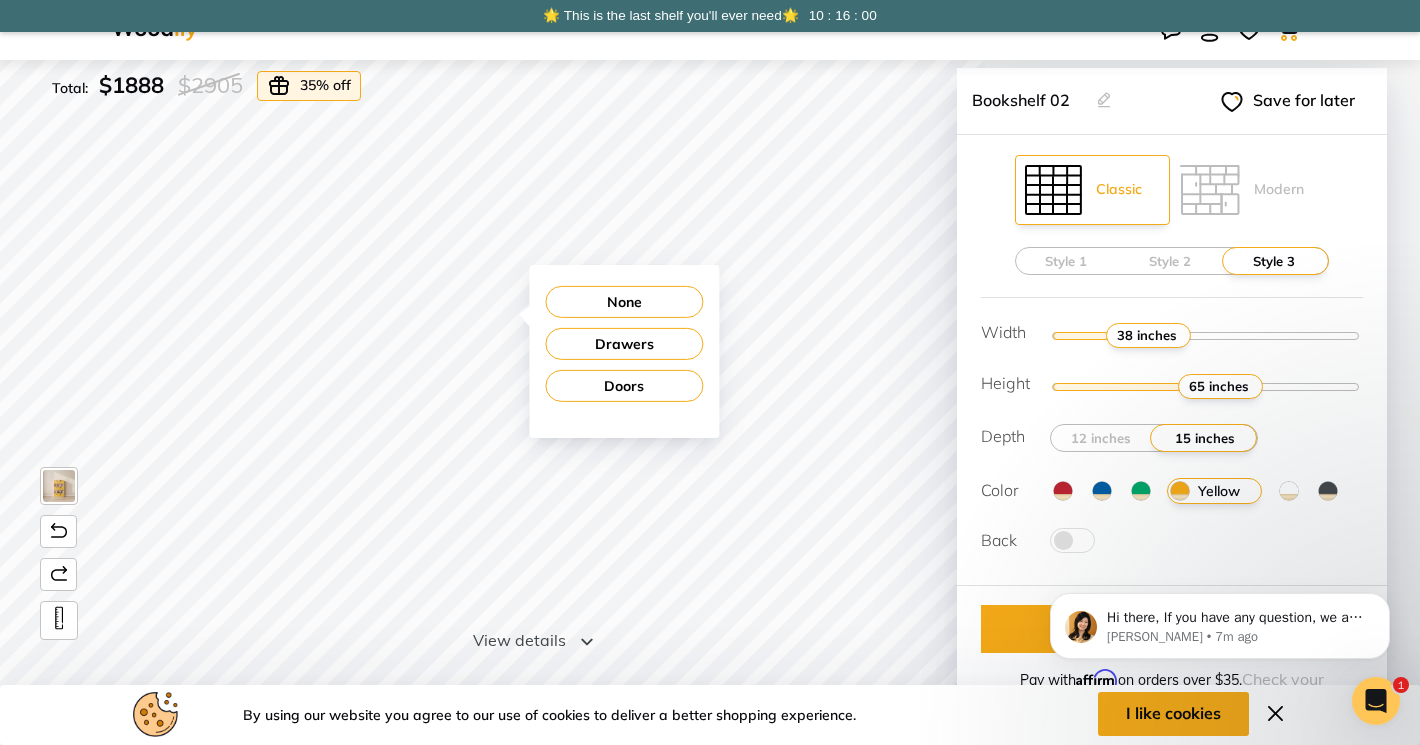 click on "None" at bounding box center [624, 302] 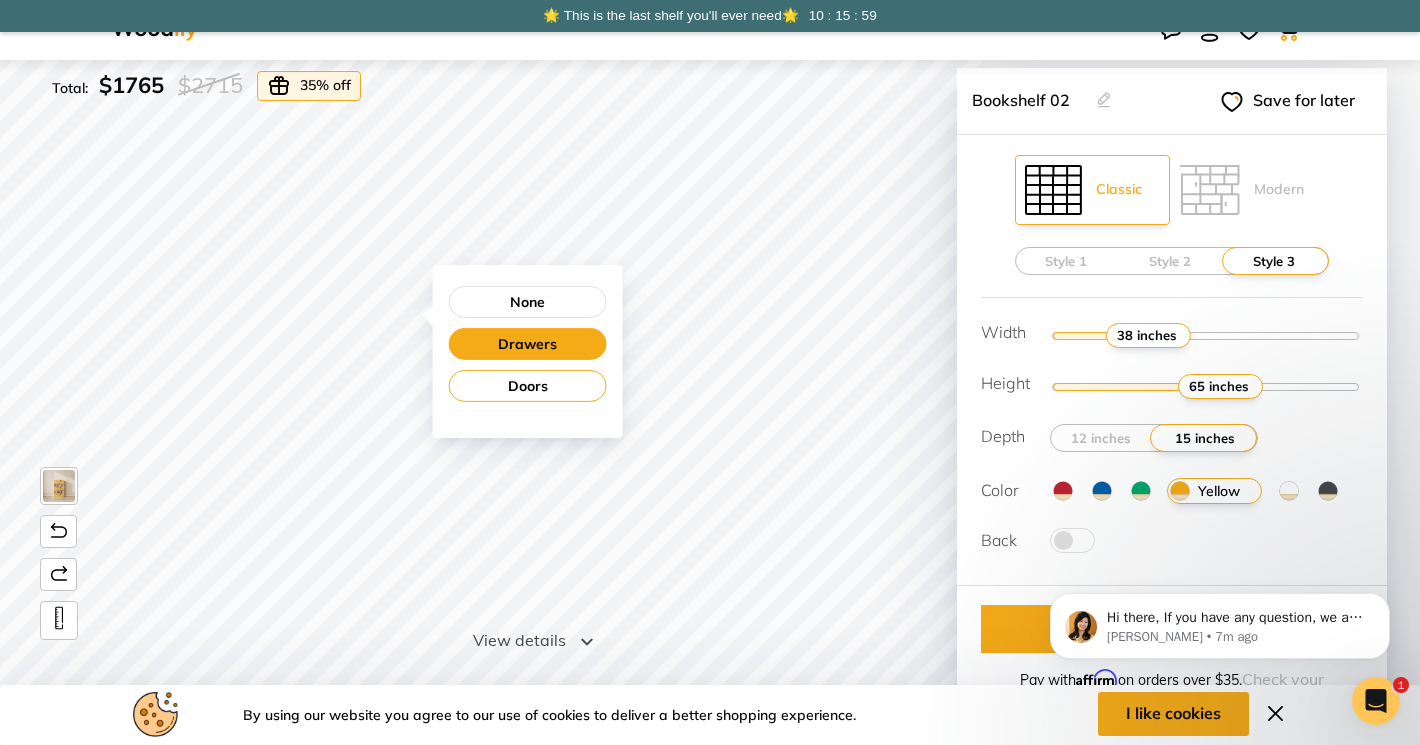 click on "Drawers" at bounding box center (528, 344) 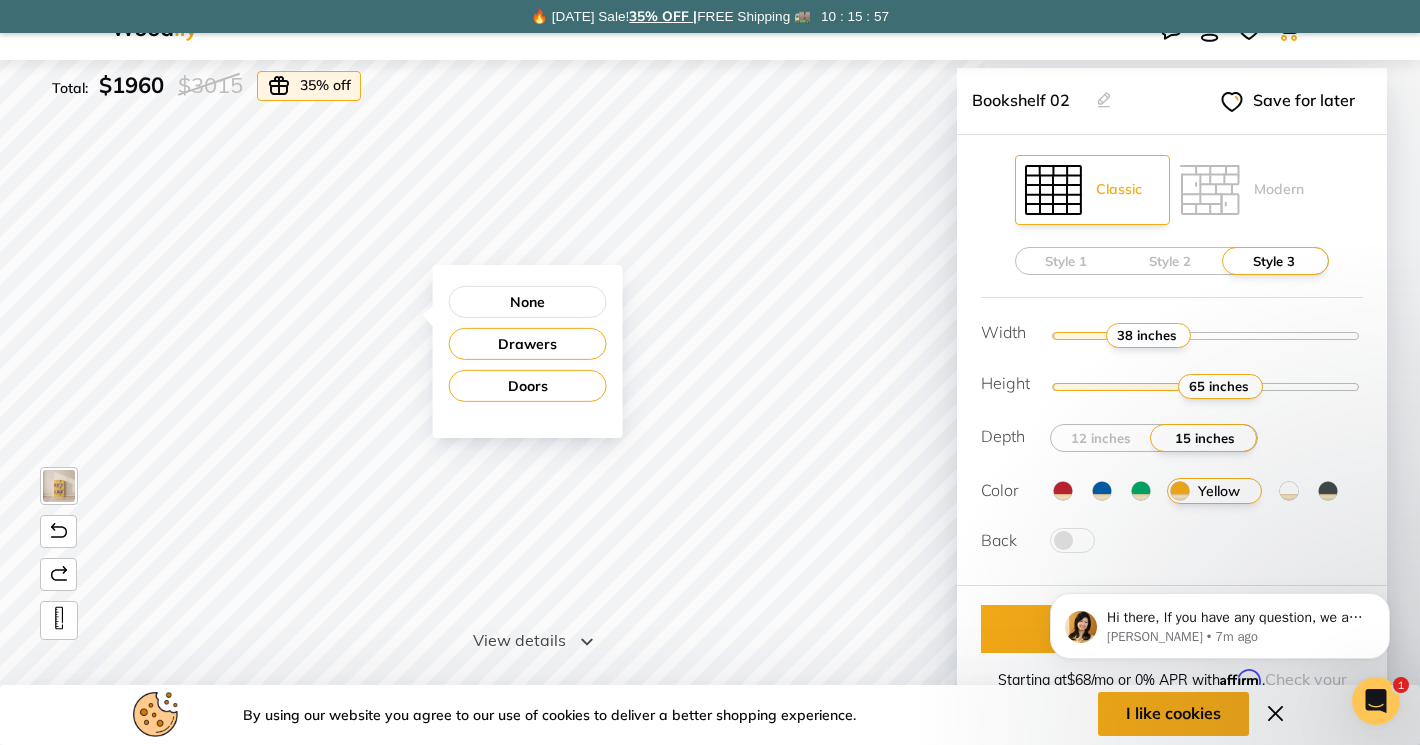click on "None
Drawers
Drawers
Doors
Doors" at bounding box center [528, 344] 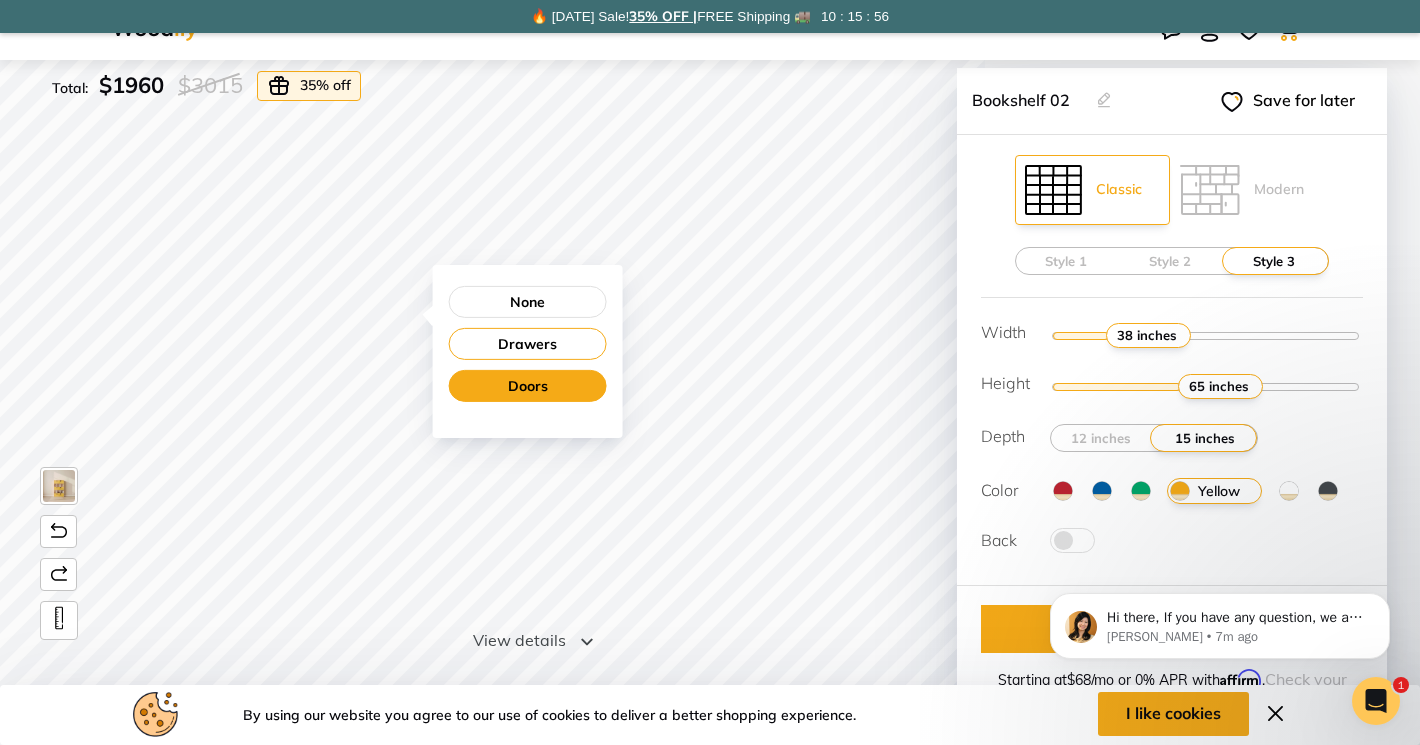 click on "Doors" at bounding box center (528, 386) 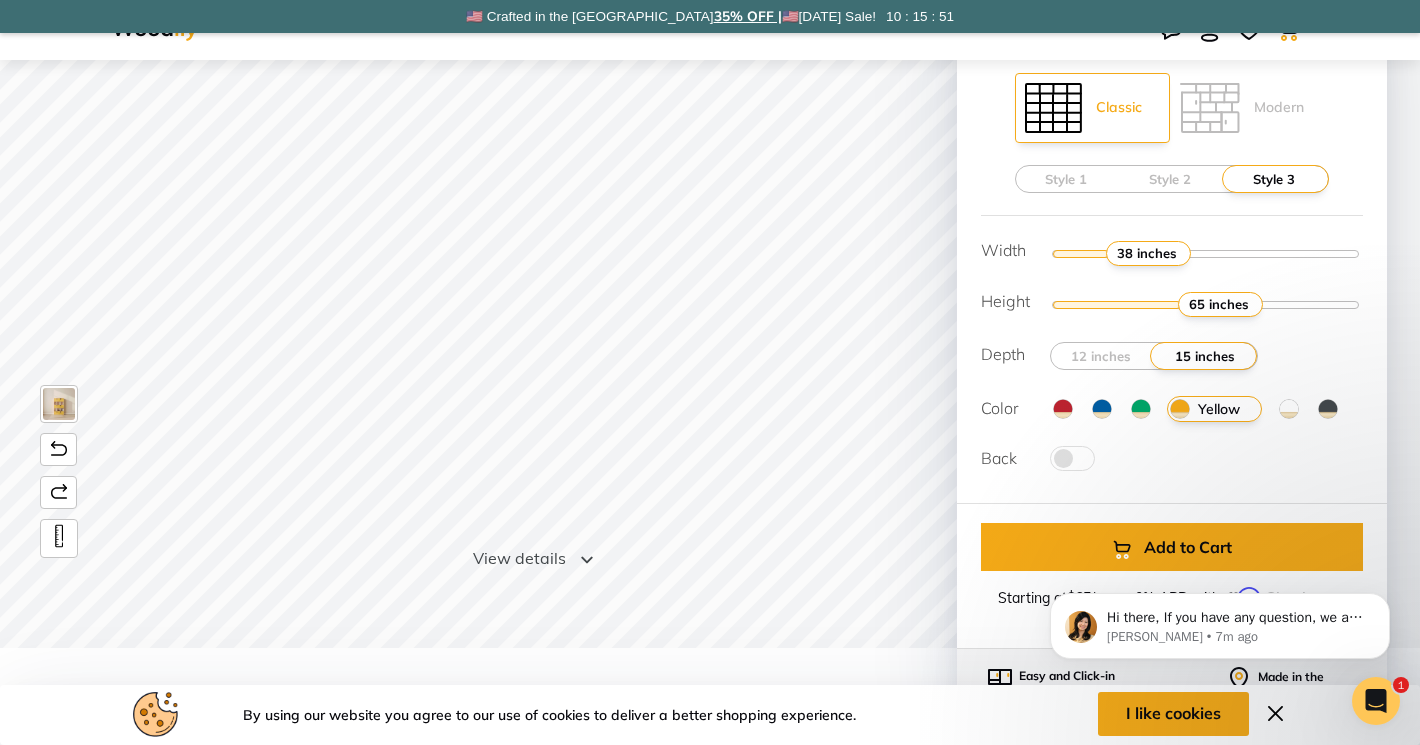 scroll, scrollTop: 127, scrollLeft: 0, axis: vertical 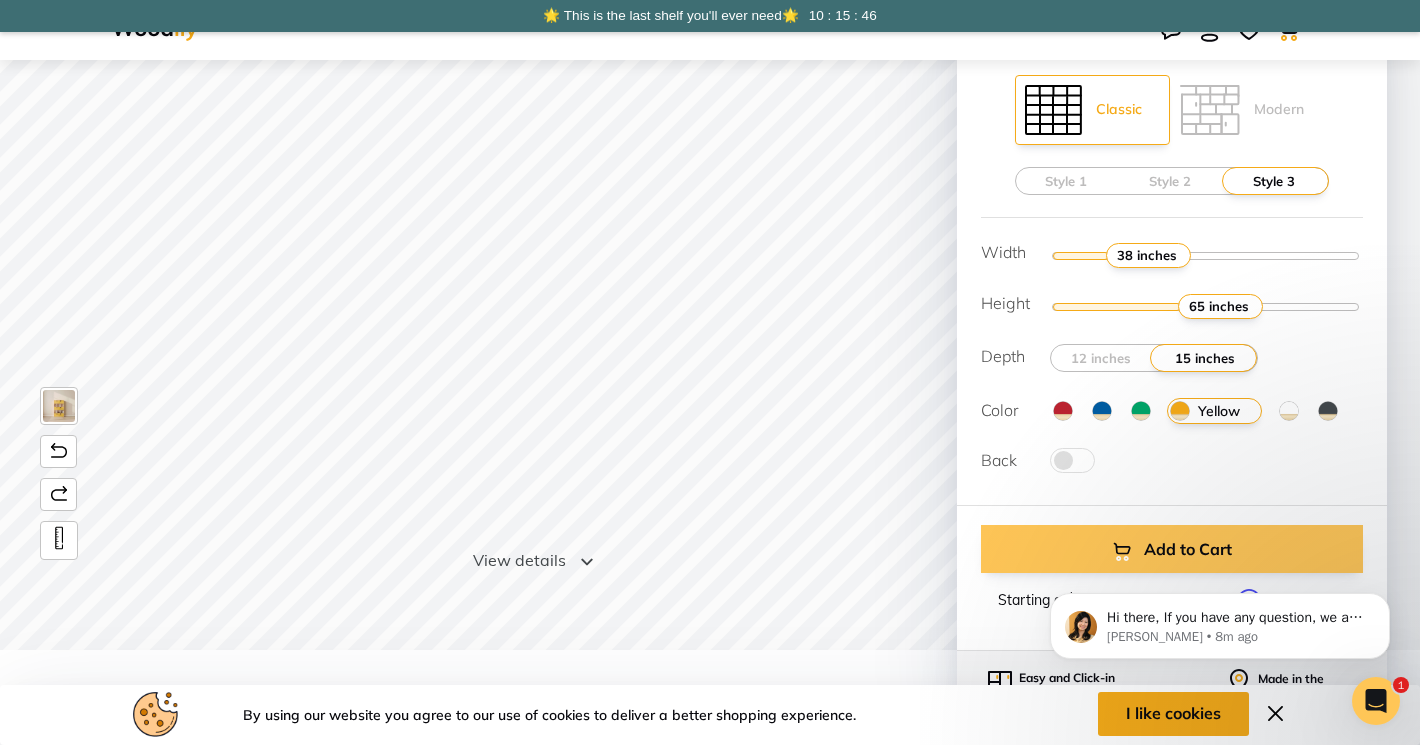 click at bounding box center (1122, 551) 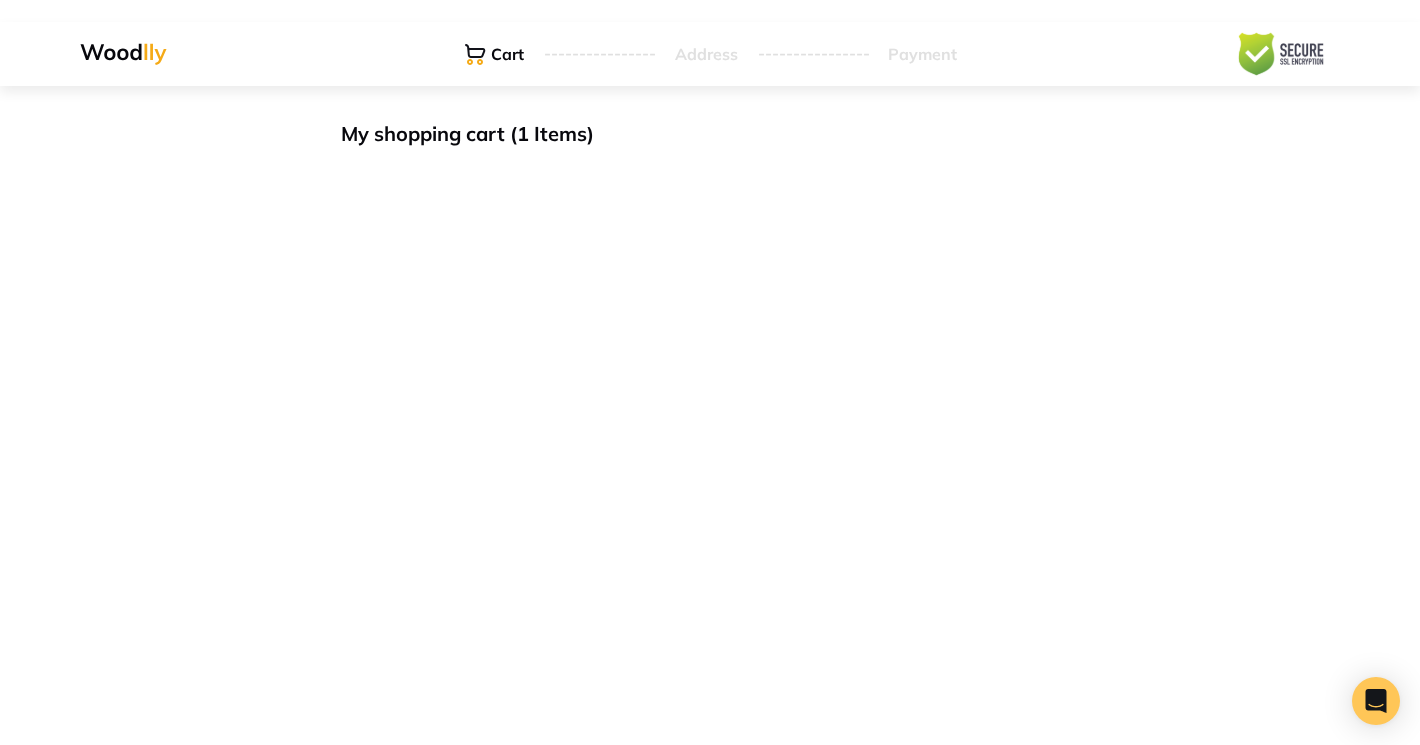 scroll, scrollTop: 0, scrollLeft: 0, axis: both 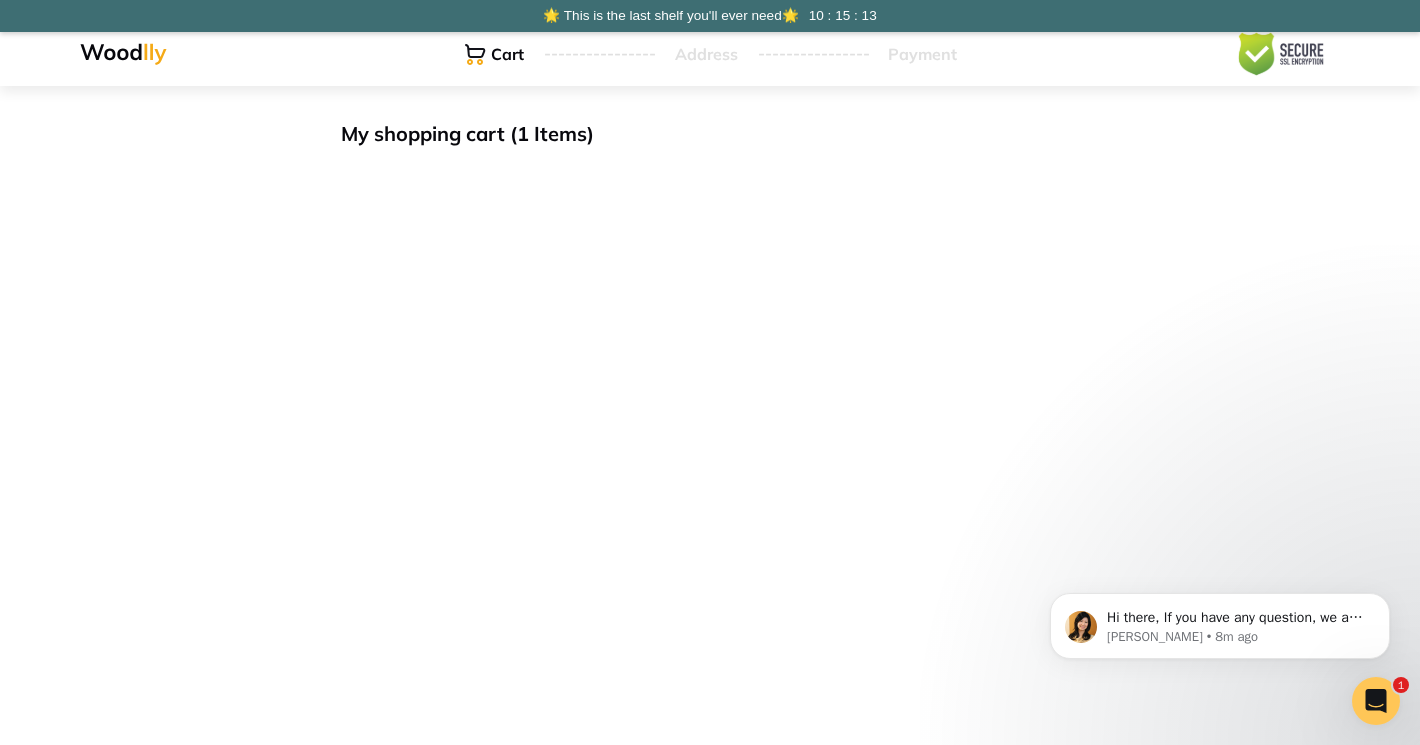 click on "Address" at bounding box center (706, 54) 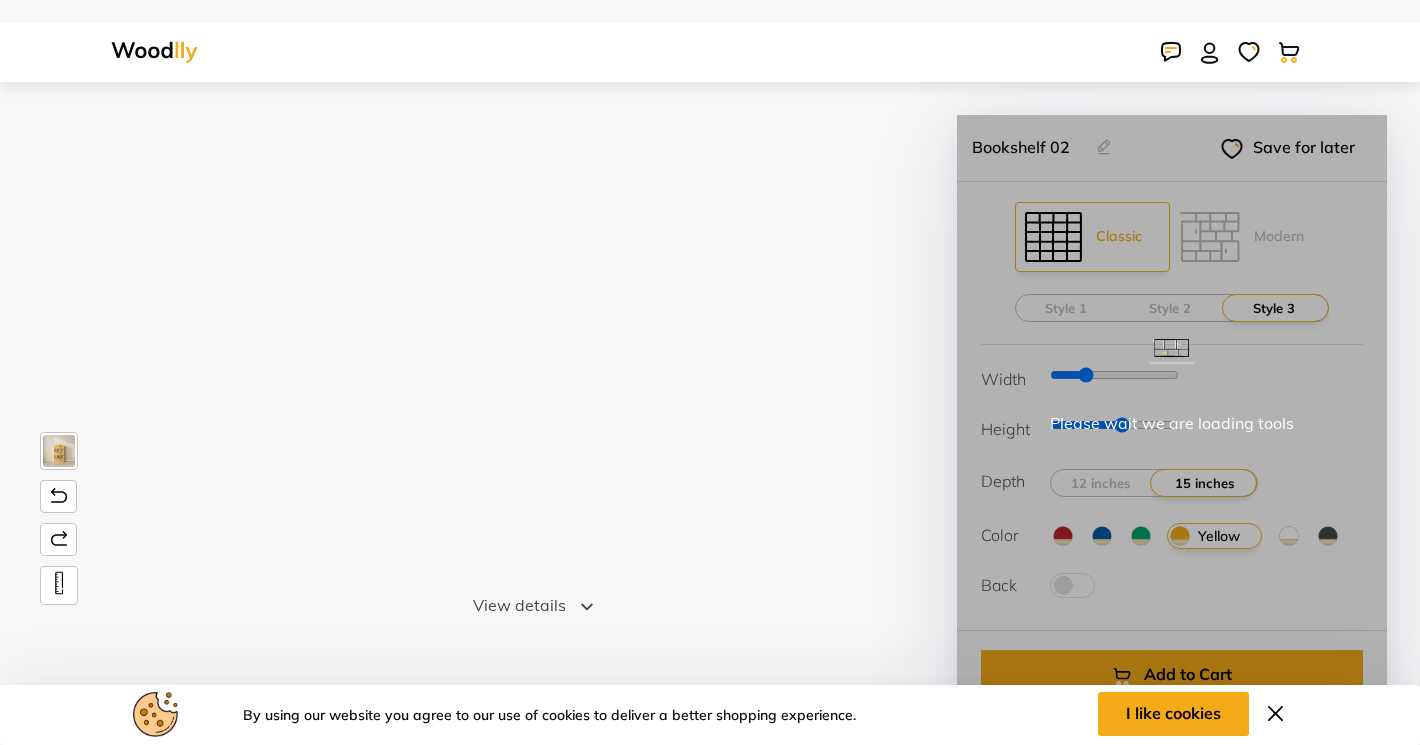 scroll, scrollTop: 44, scrollLeft: 0, axis: vertical 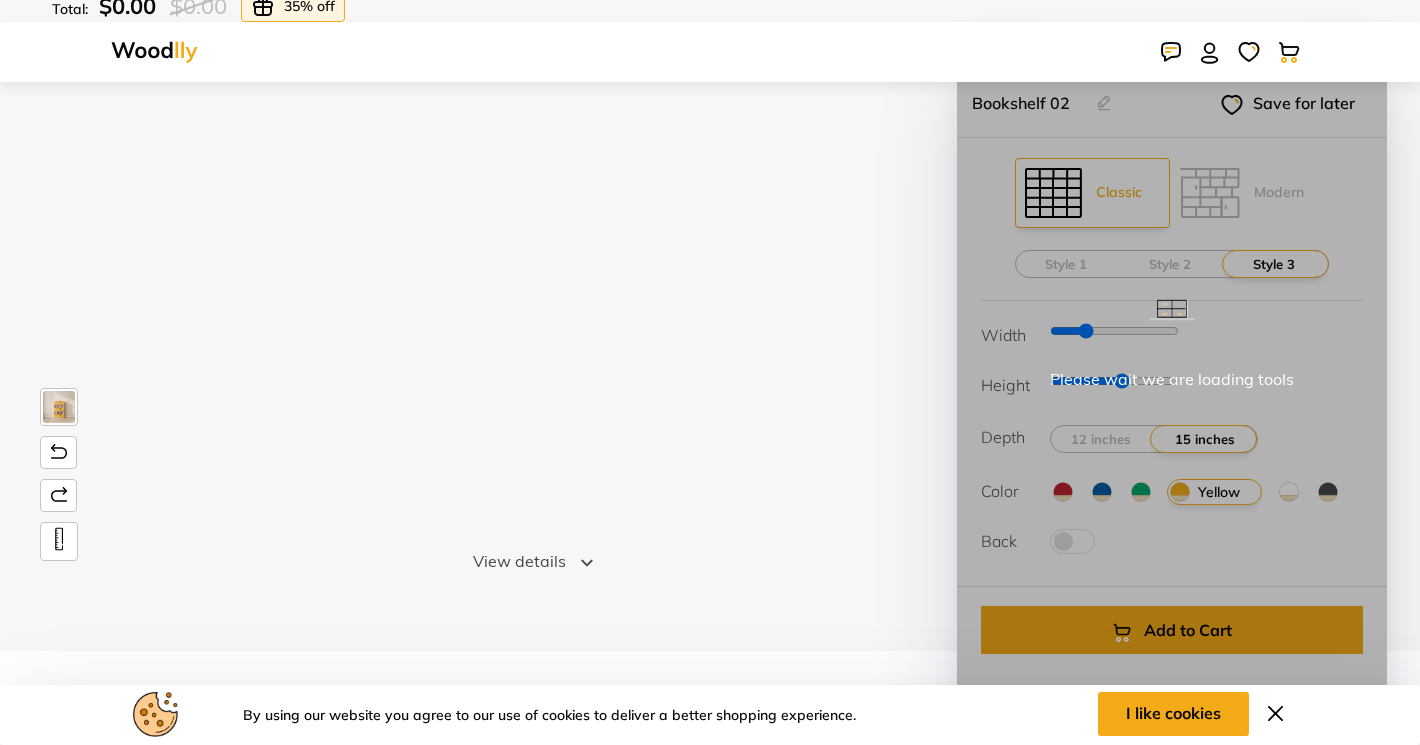 click on "Please wait we are loading tools" at bounding box center (1172, 419) 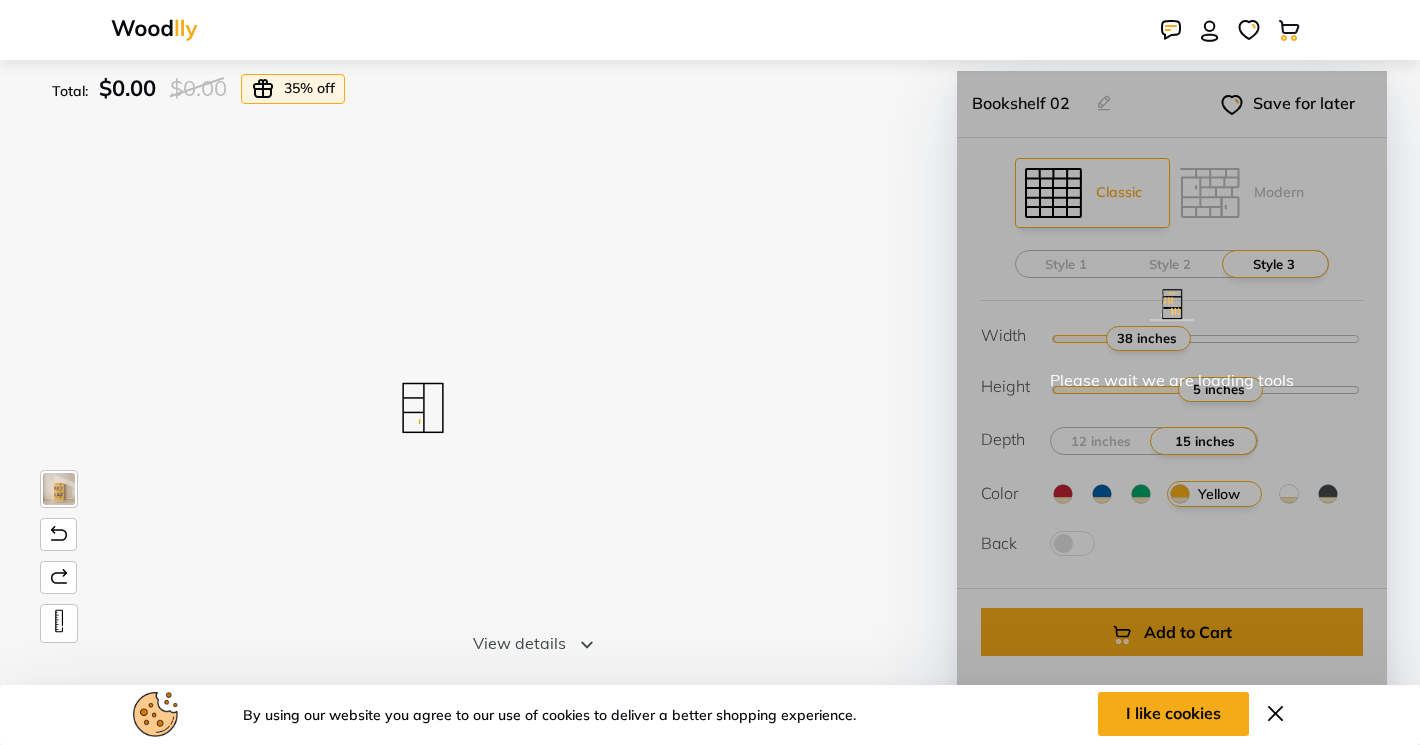 scroll, scrollTop: 44, scrollLeft: 0, axis: vertical 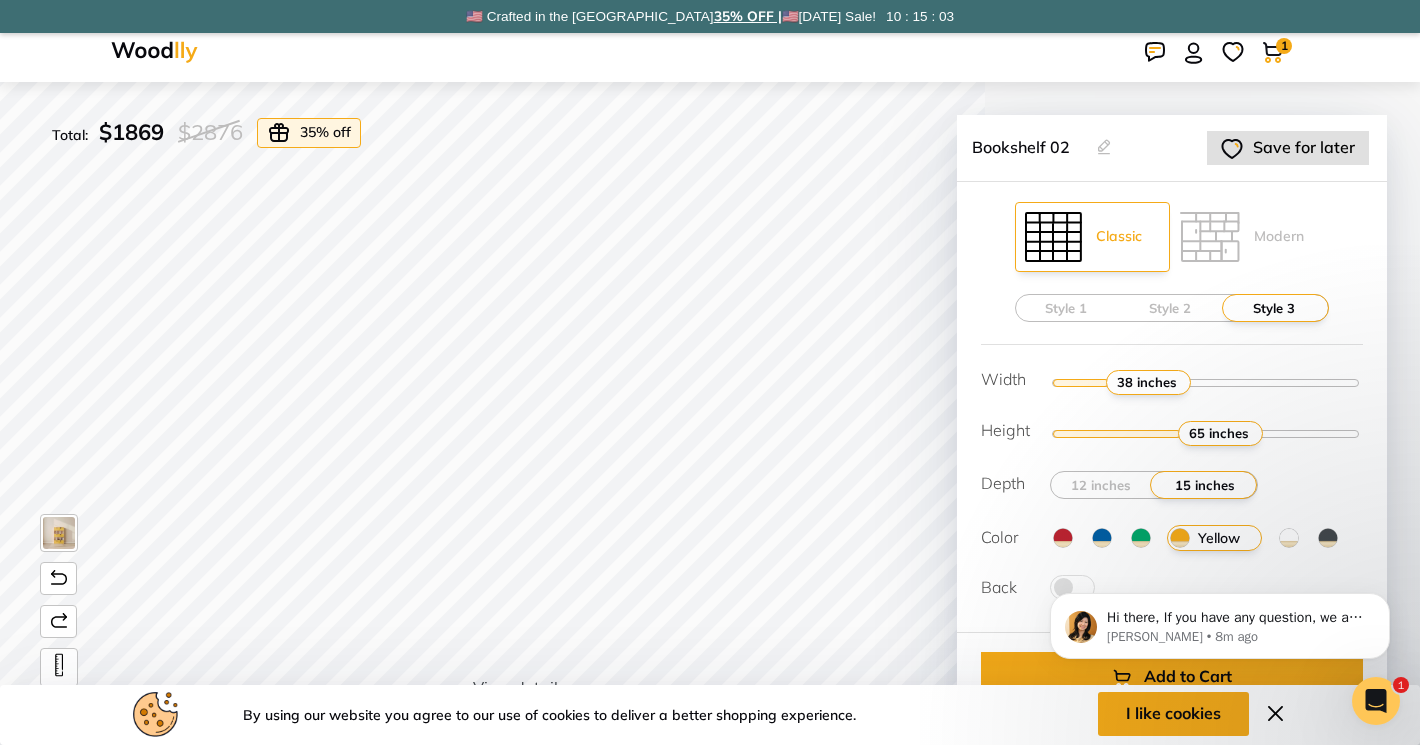 click on "Save for later" at bounding box center (1288, 148) 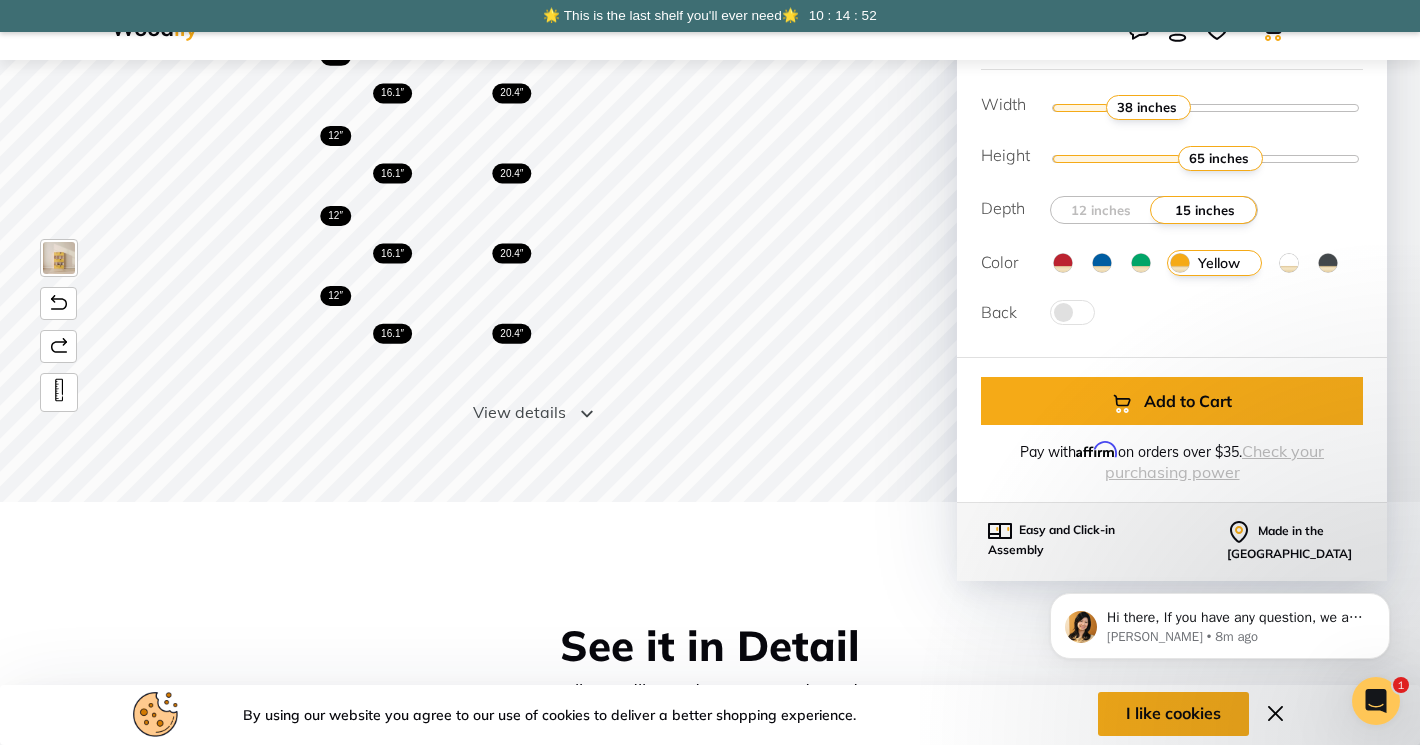scroll, scrollTop: 0, scrollLeft: 0, axis: both 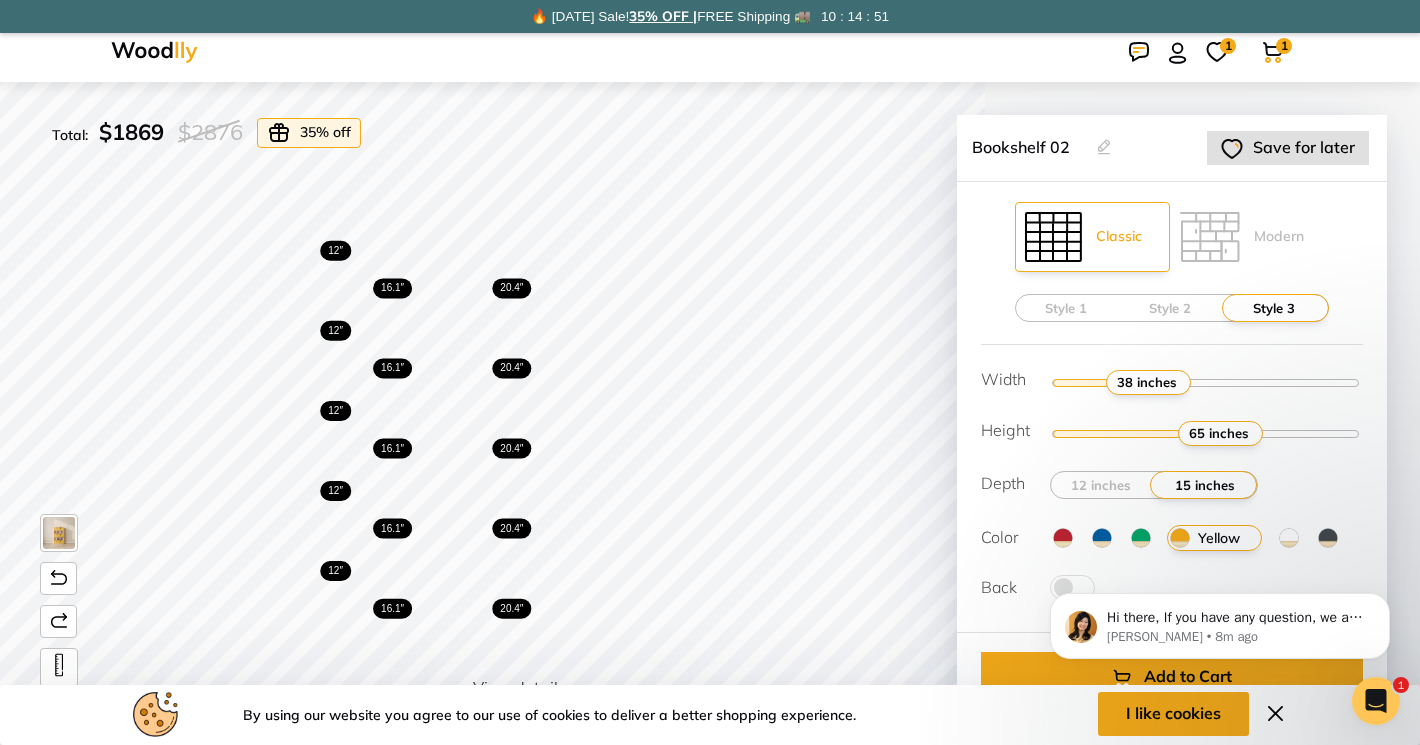 click on "Save for later" at bounding box center (1288, 148) 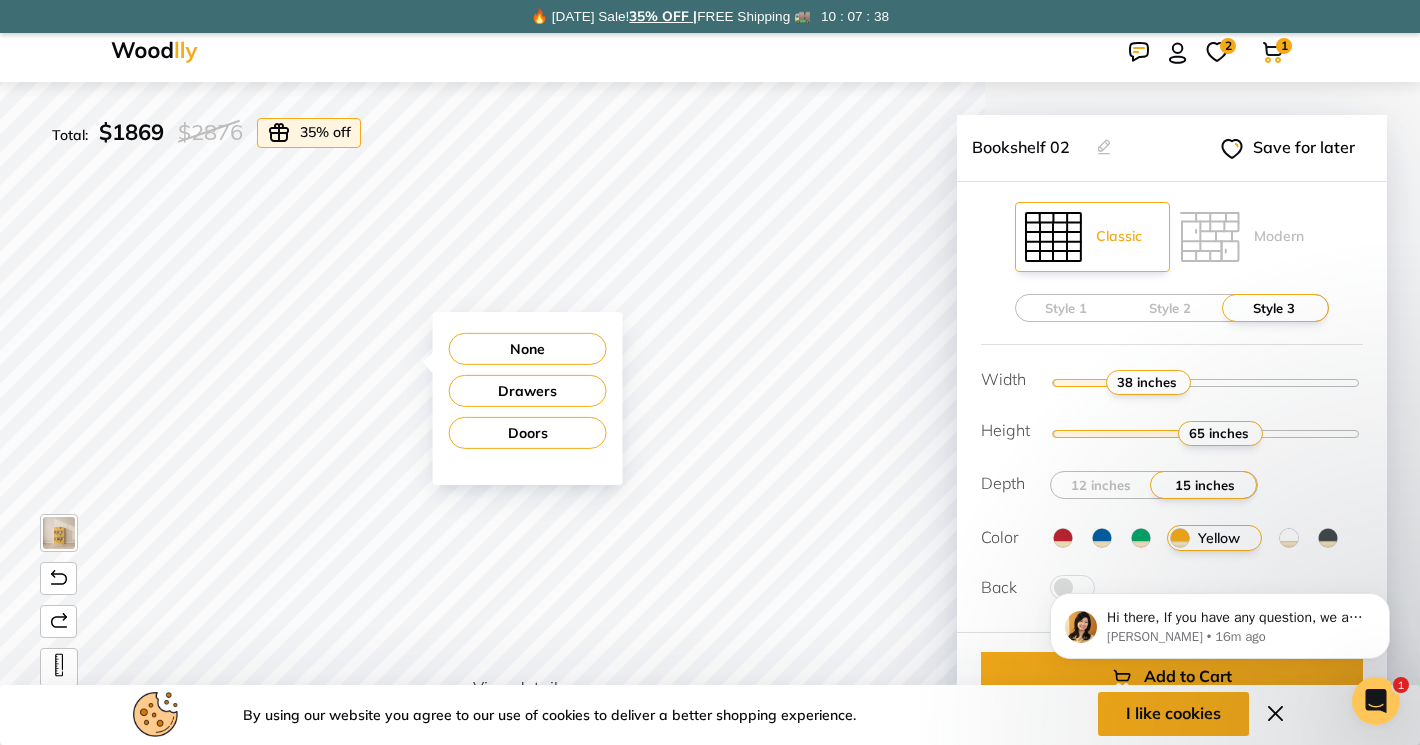 click on "None" at bounding box center [528, 349] 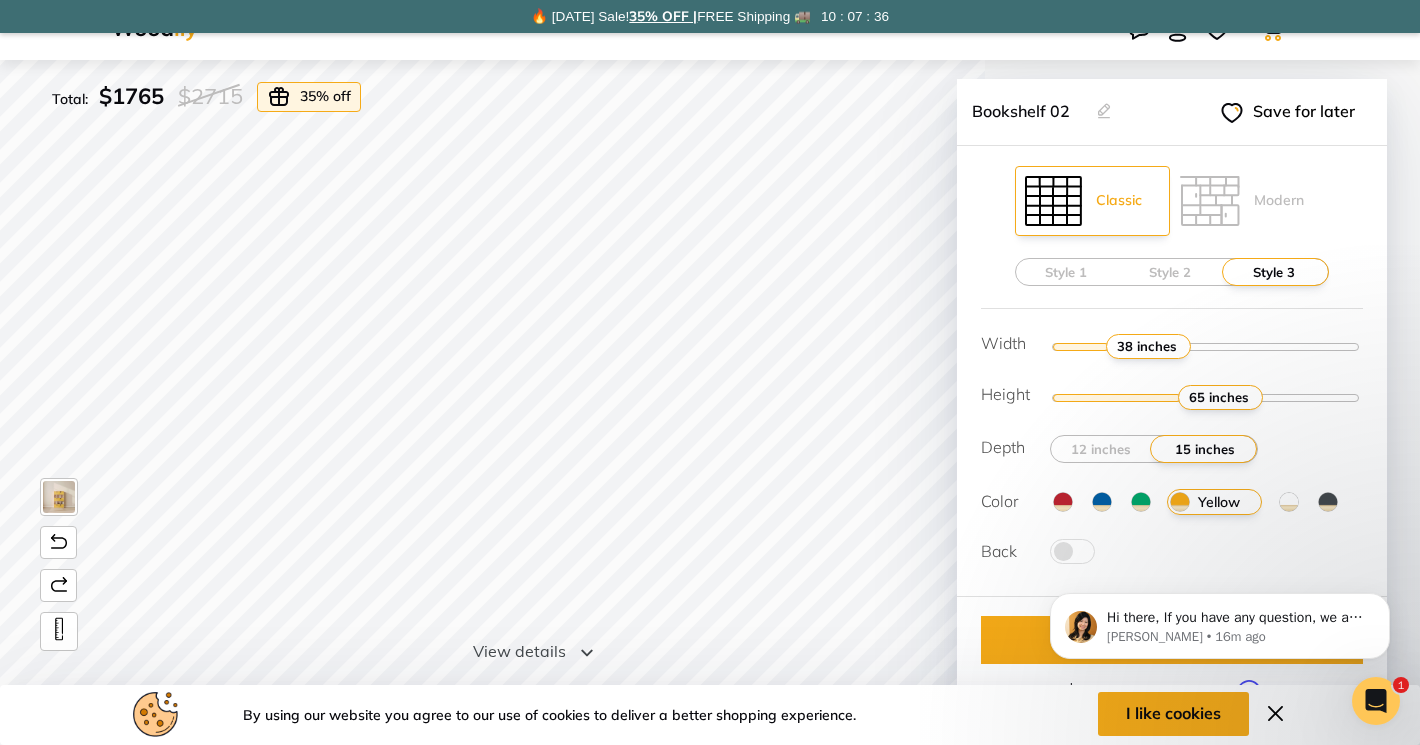 scroll, scrollTop: 40, scrollLeft: 0, axis: vertical 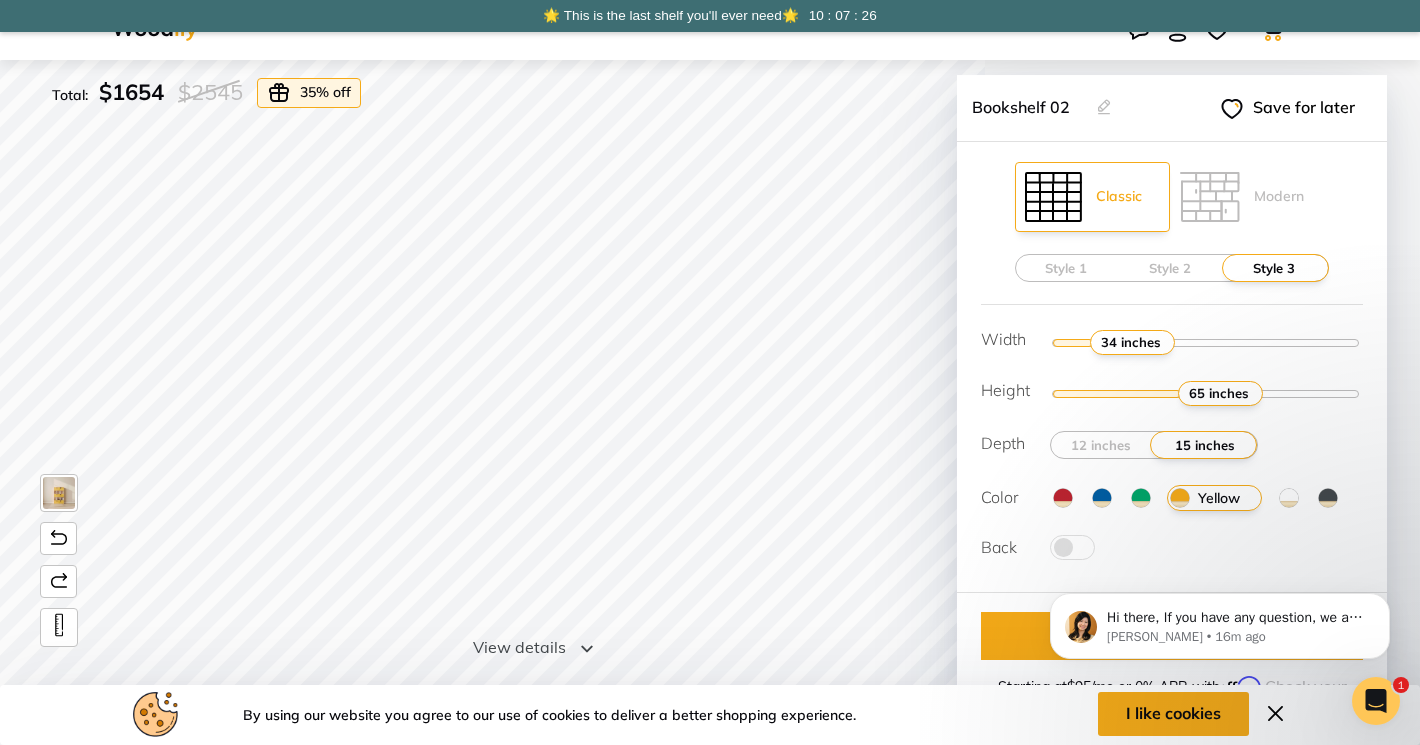 type on "34" 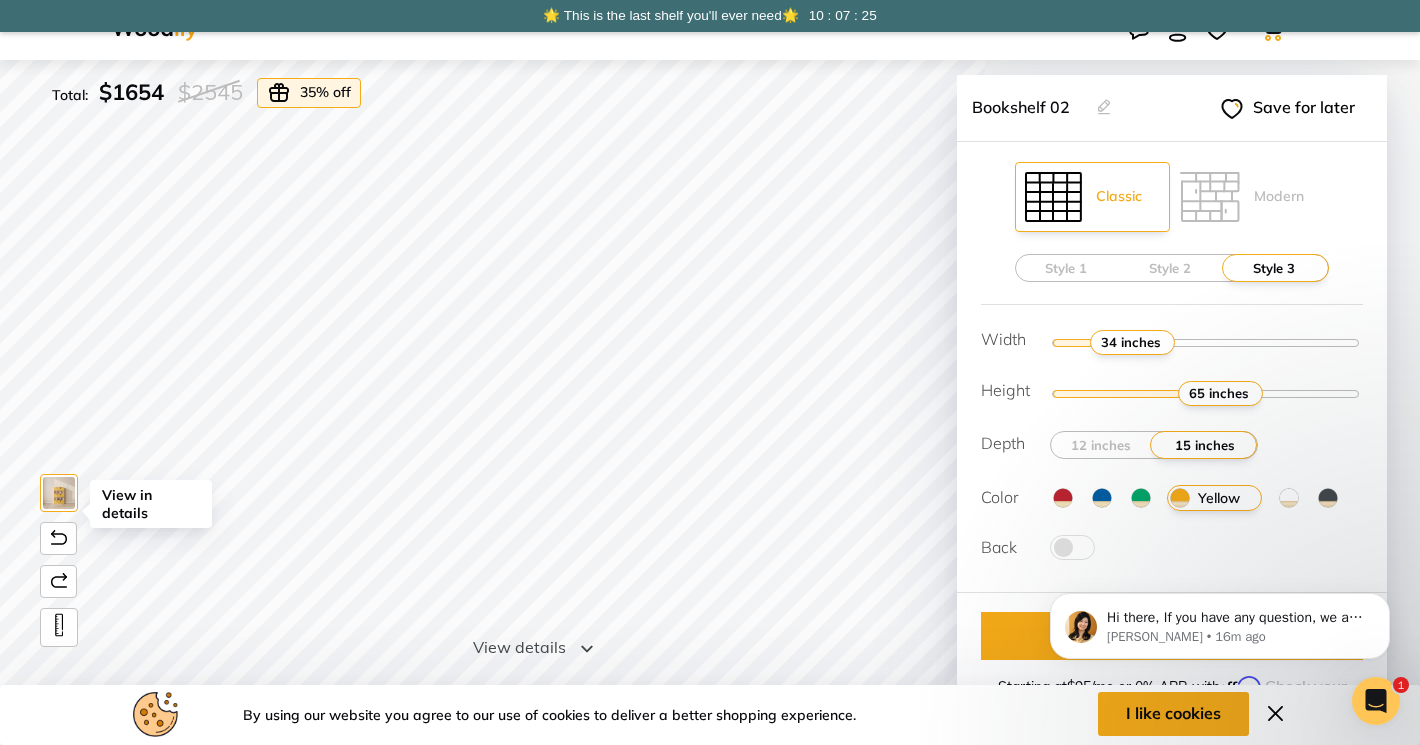 click at bounding box center (59, 493) 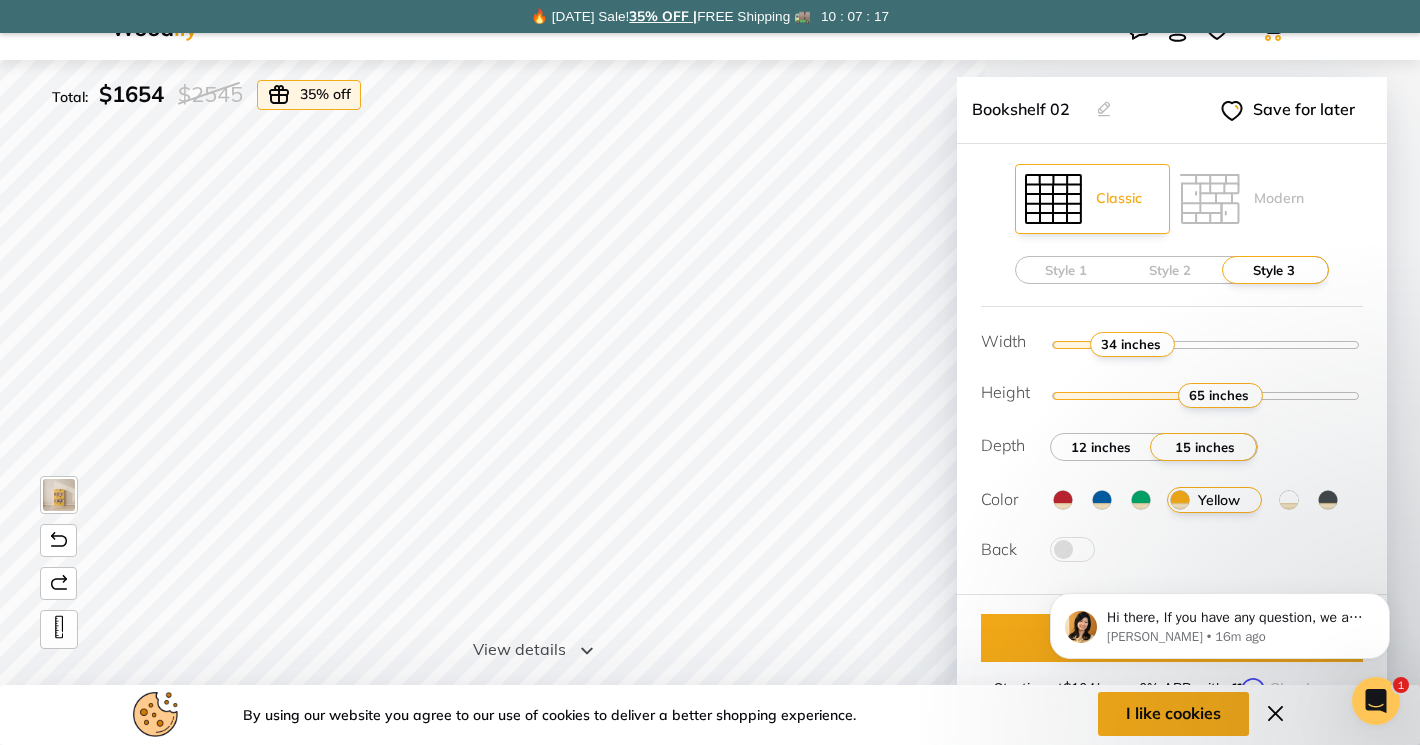 scroll, scrollTop: 109, scrollLeft: 0, axis: vertical 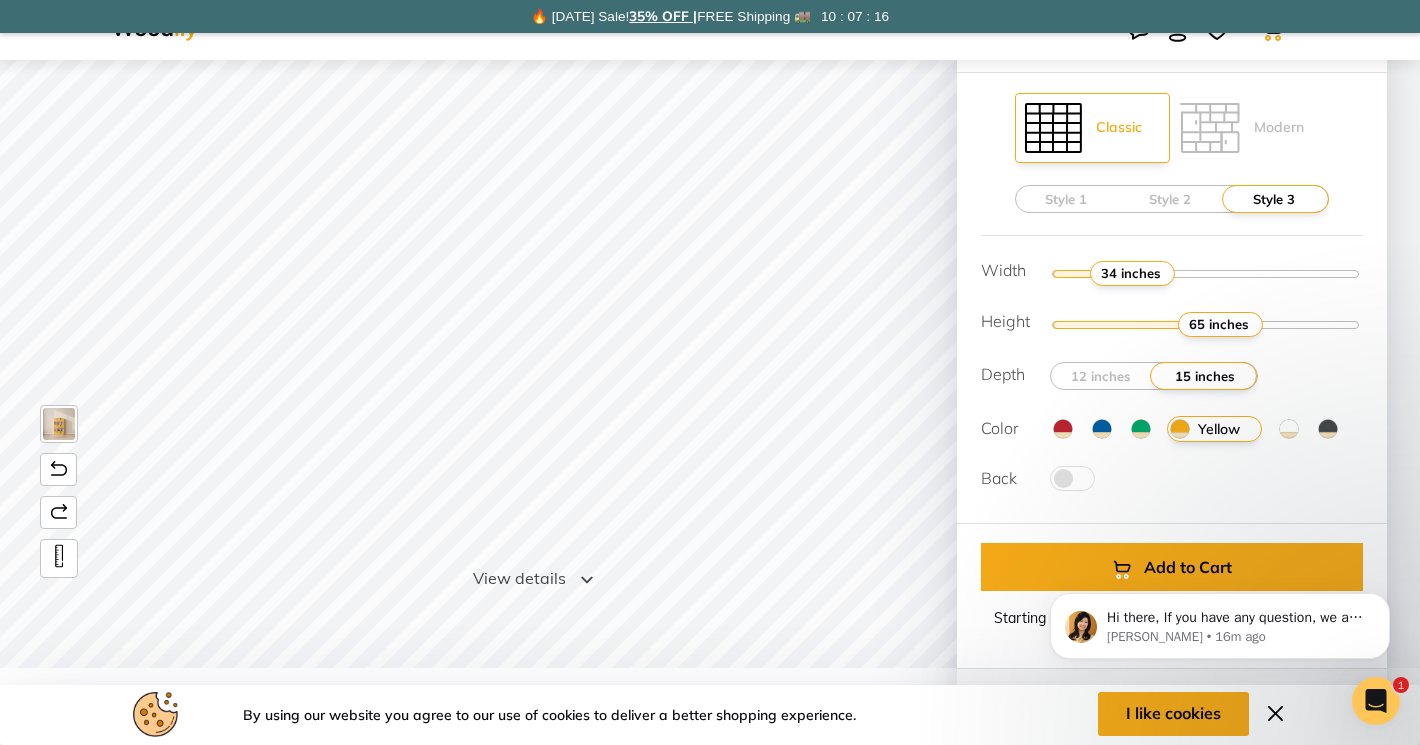 click at bounding box center (1141, 429) 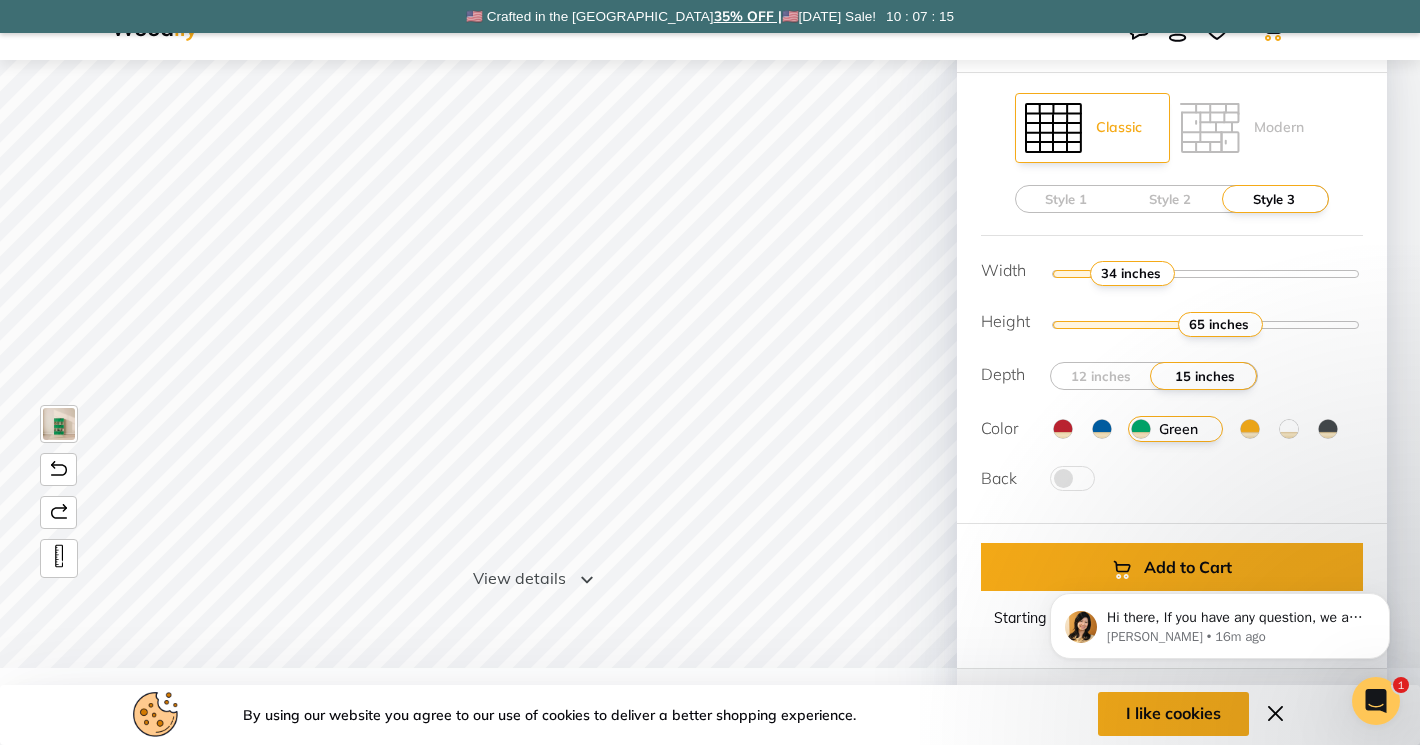 click on "Red
Blue
Green
Yellow
White
Black" at bounding box center (1206, 435) 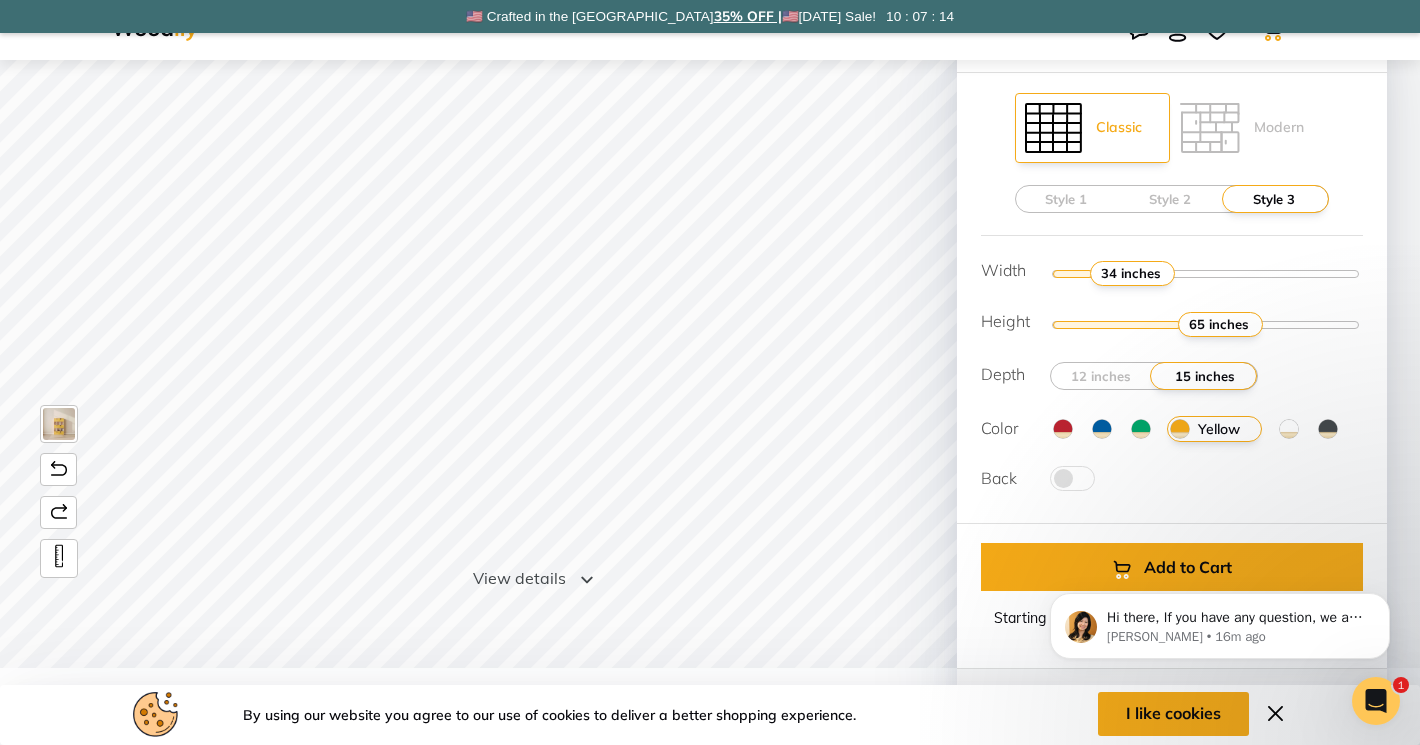 click at bounding box center [1289, 429] 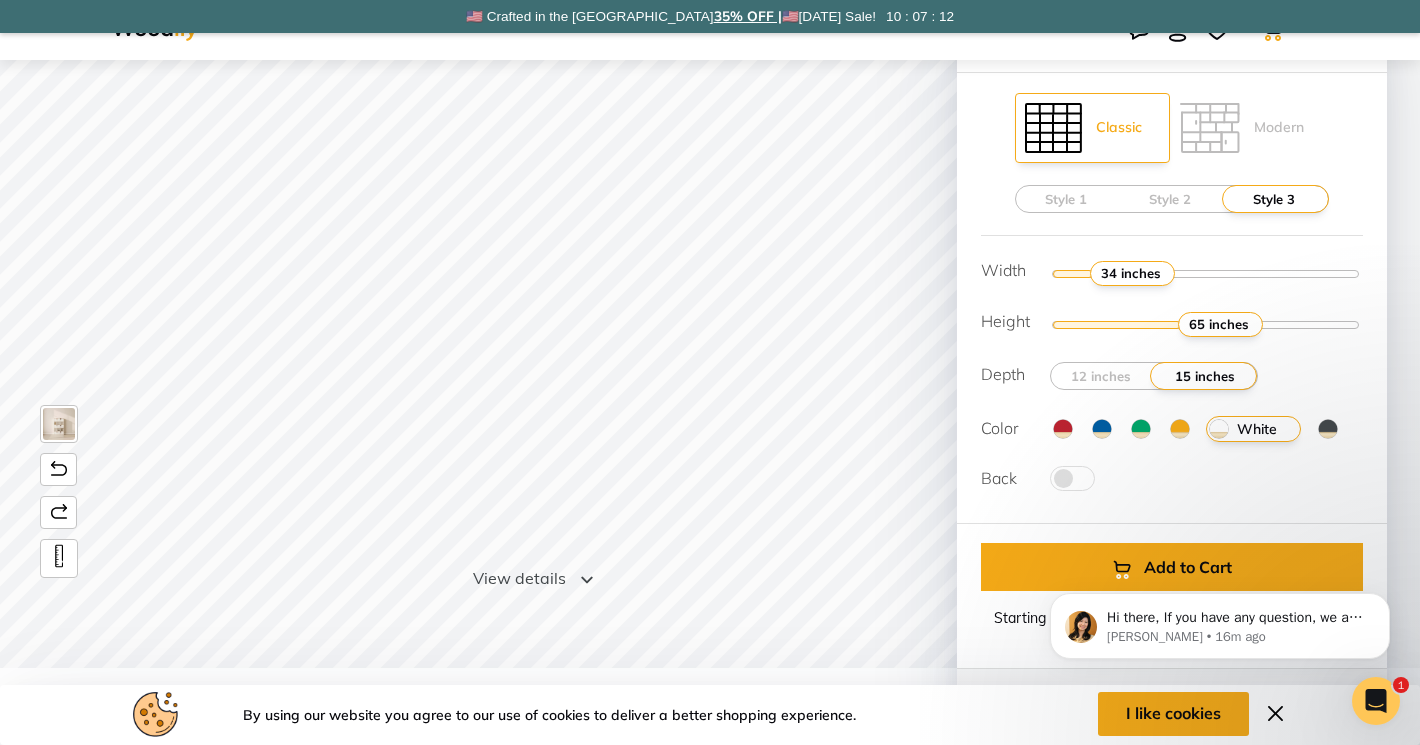 click at bounding box center [1180, 429] 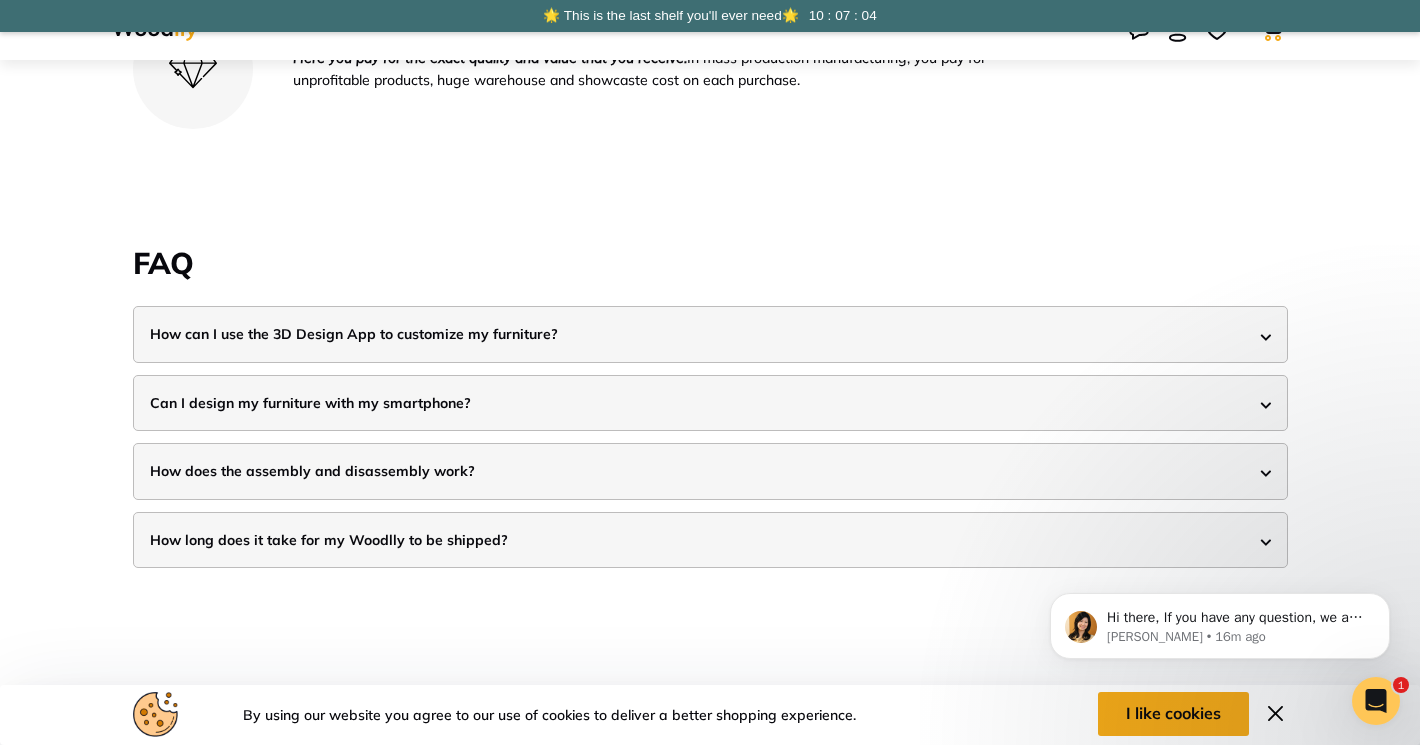 scroll, scrollTop: 5908, scrollLeft: 0, axis: vertical 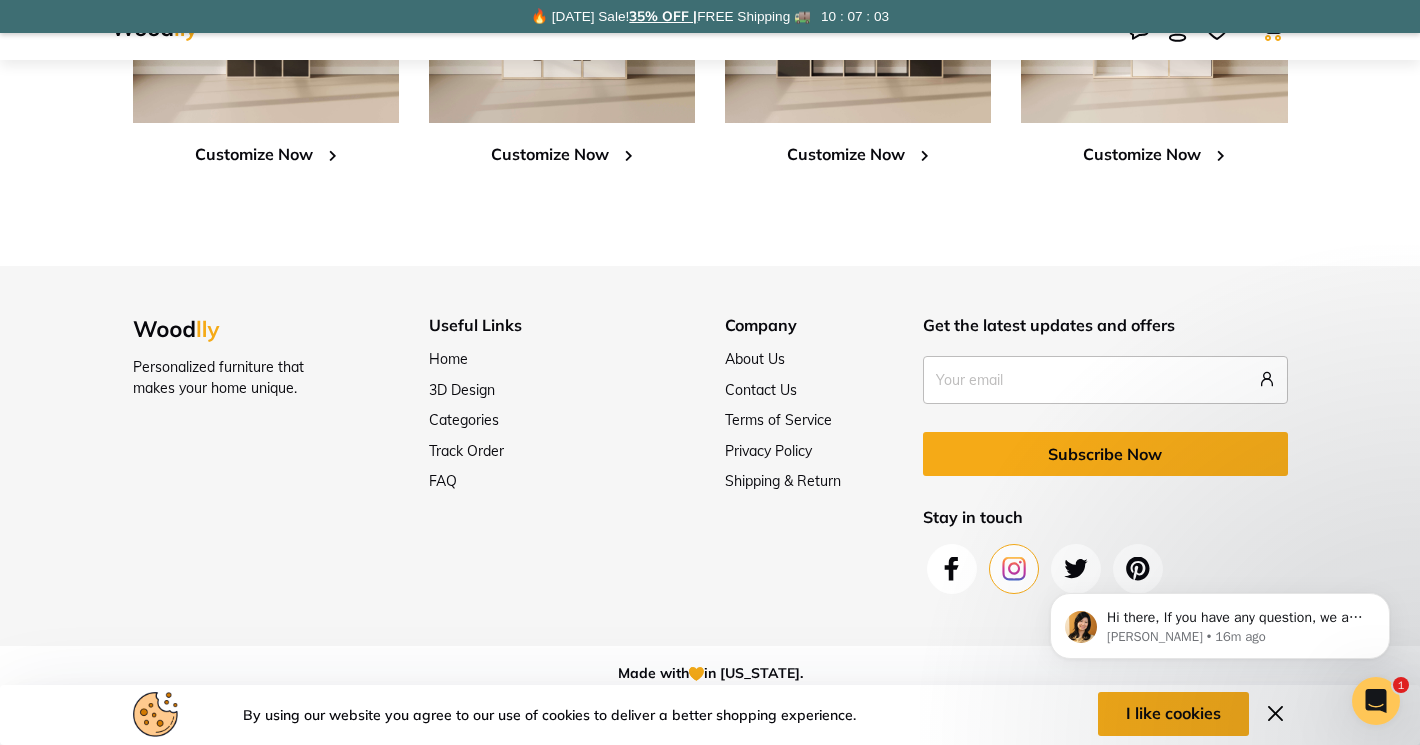 click at bounding box center [1013, 569] 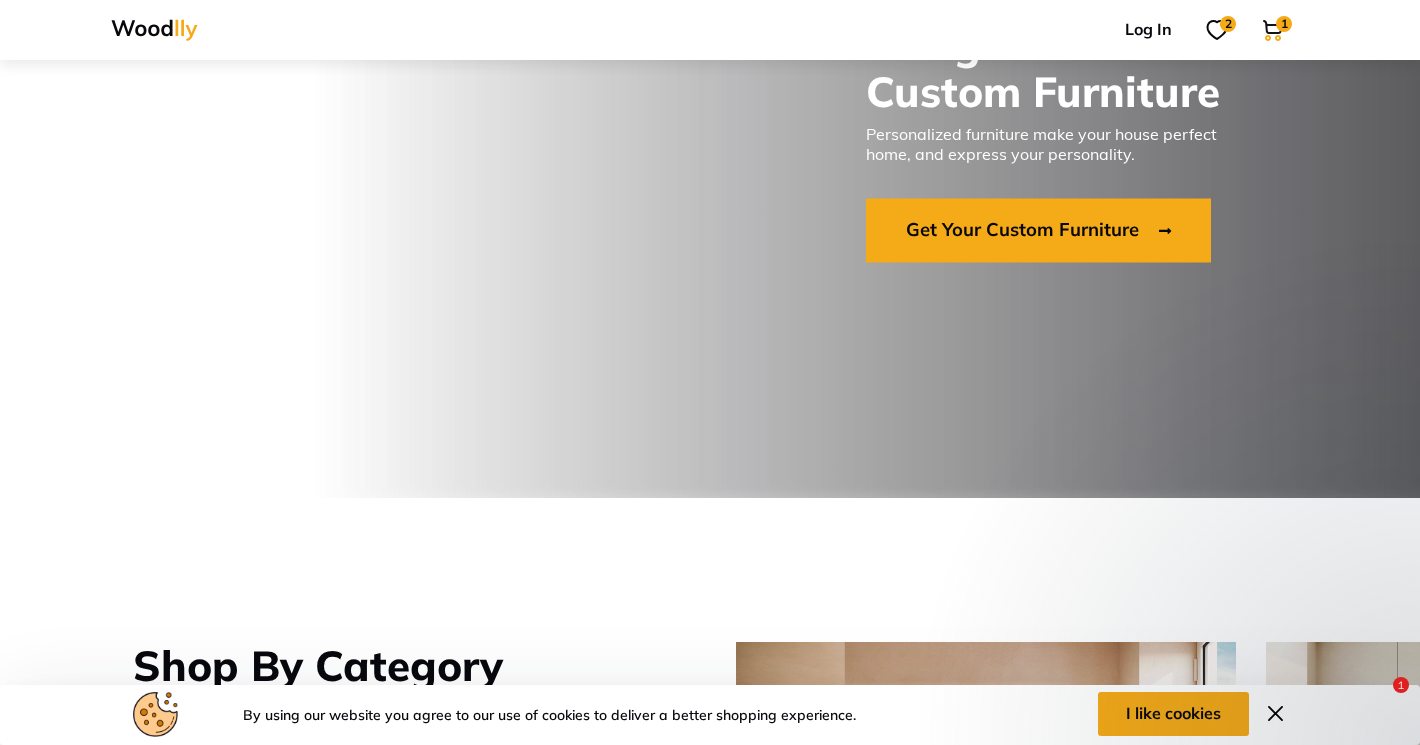 scroll, scrollTop: 246, scrollLeft: 0, axis: vertical 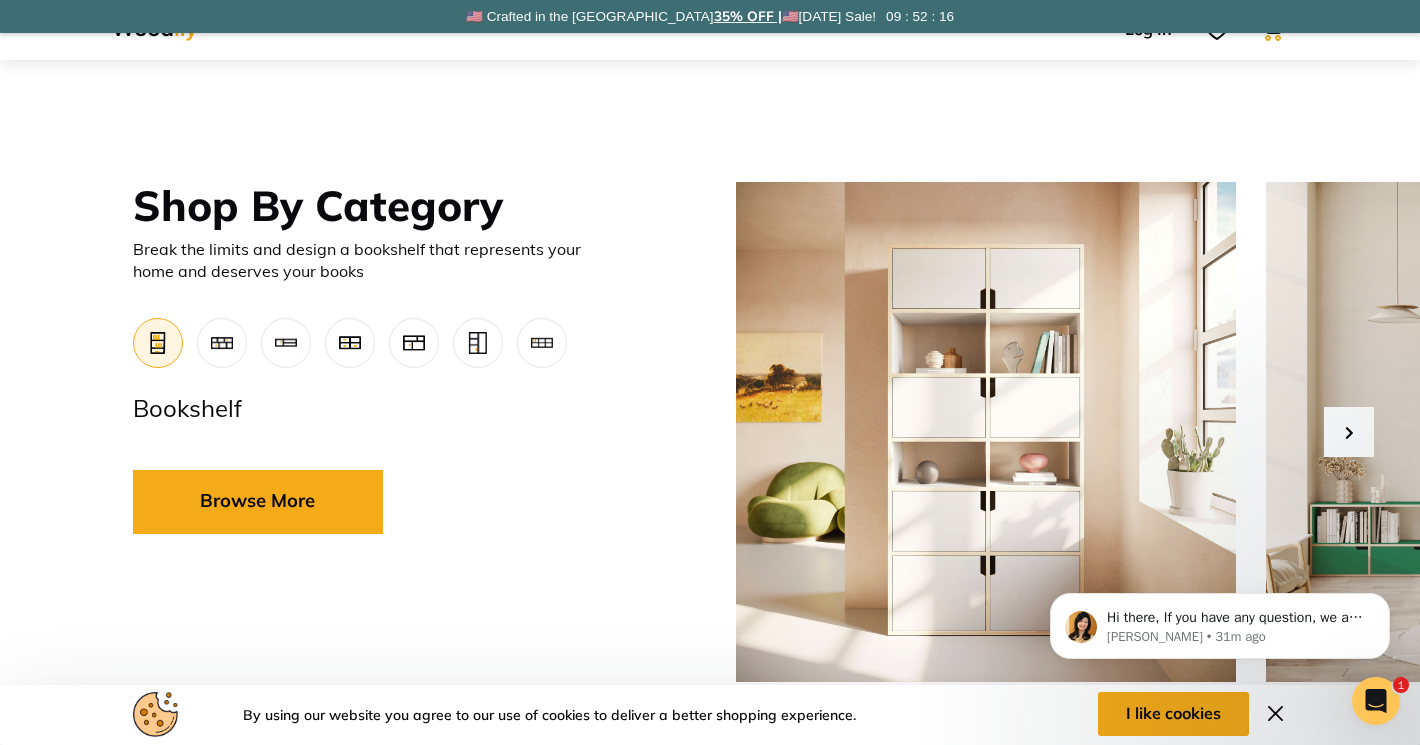 click at bounding box center (986, 432) 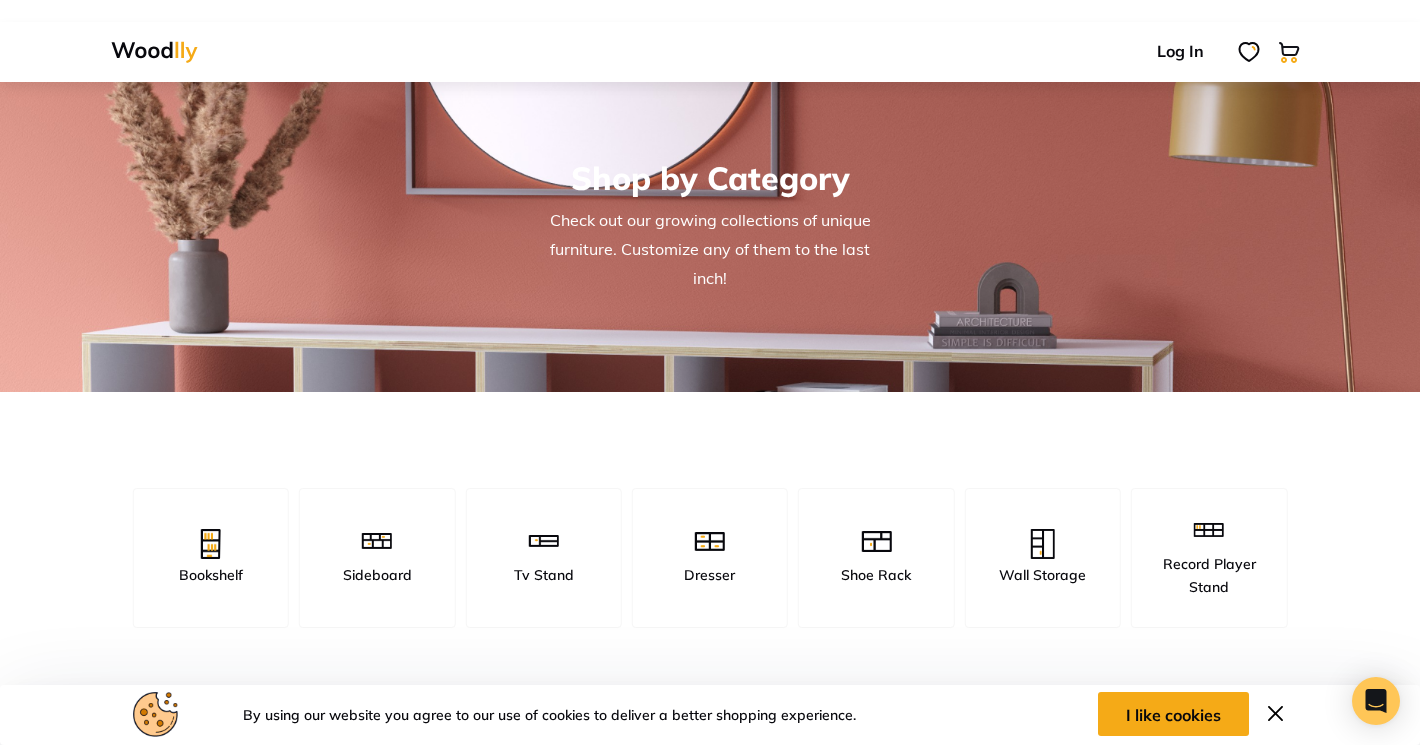 scroll, scrollTop: 0, scrollLeft: 0, axis: both 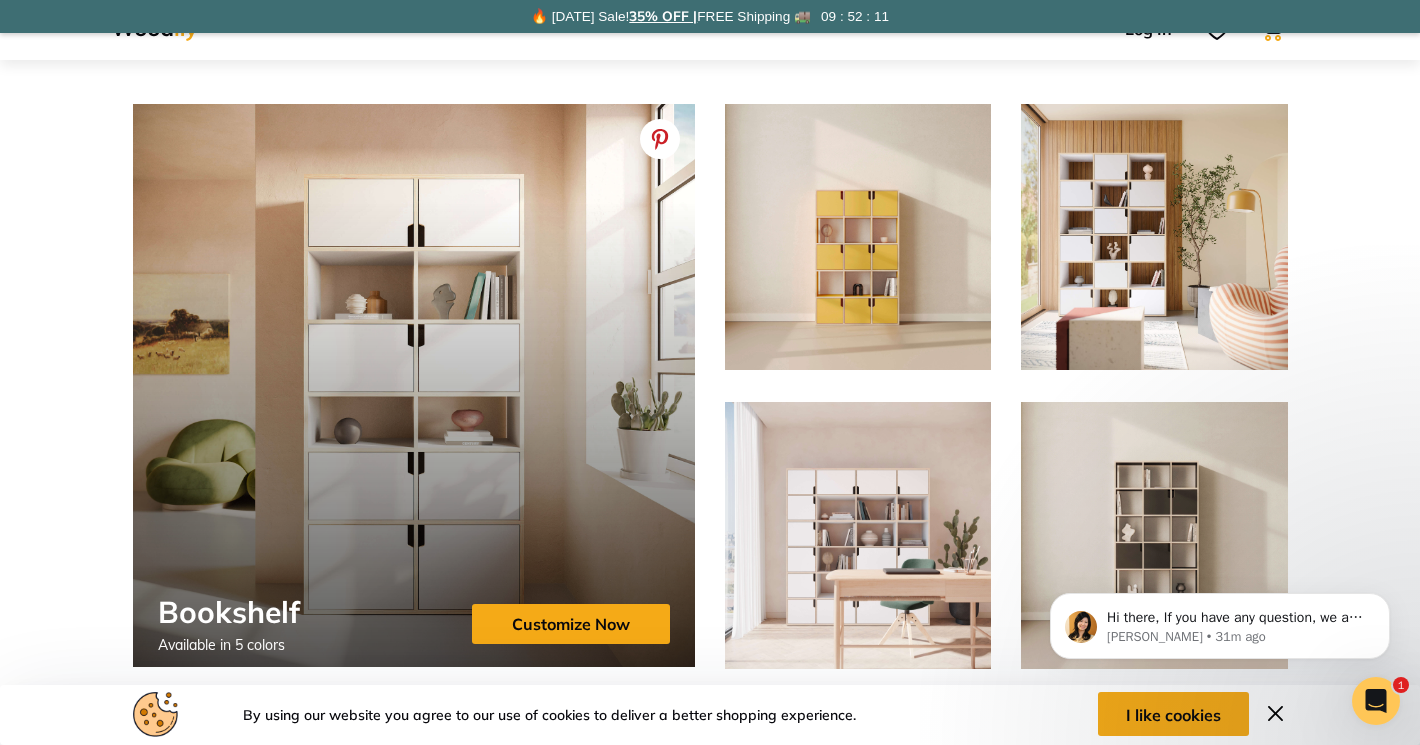 click at bounding box center (414, 485) 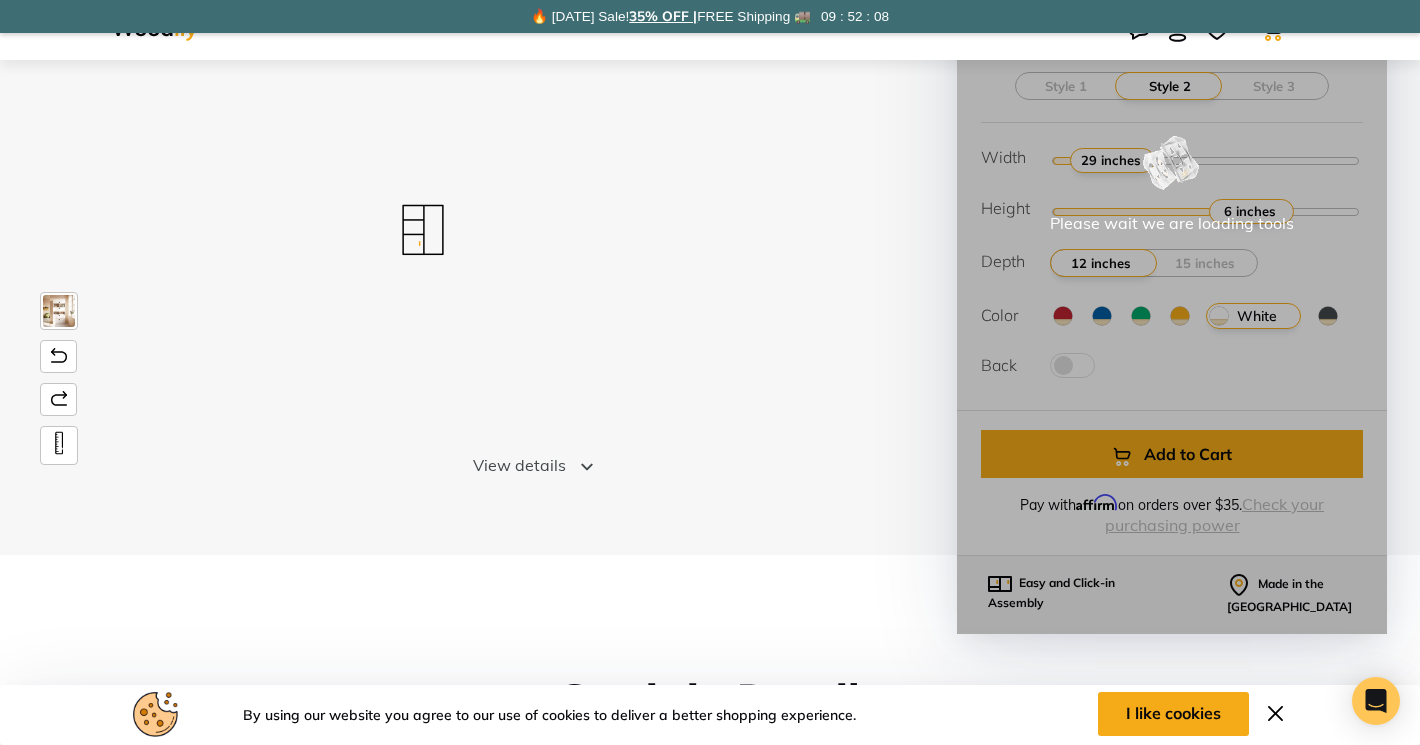 scroll, scrollTop: 0, scrollLeft: 0, axis: both 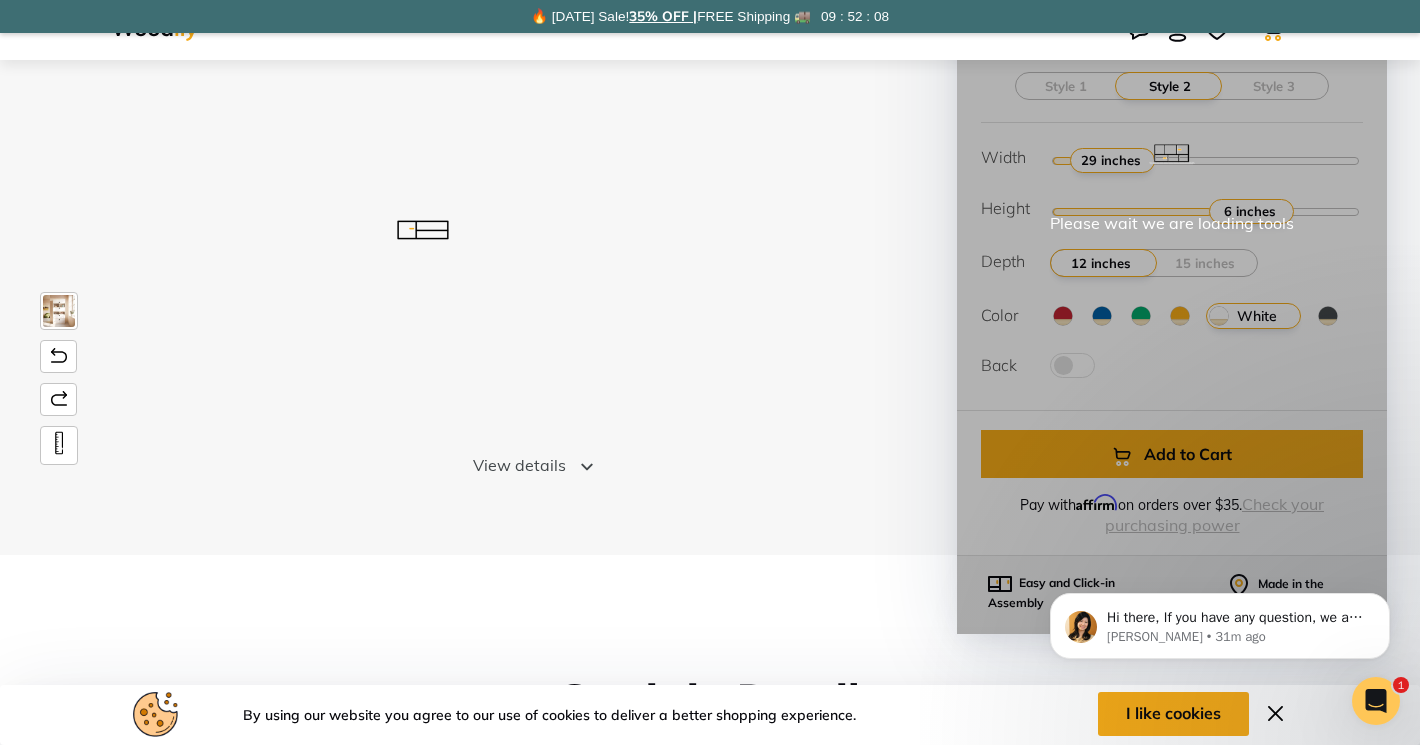 click on "Please wait we are loading tools" at bounding box center [1172, 263] 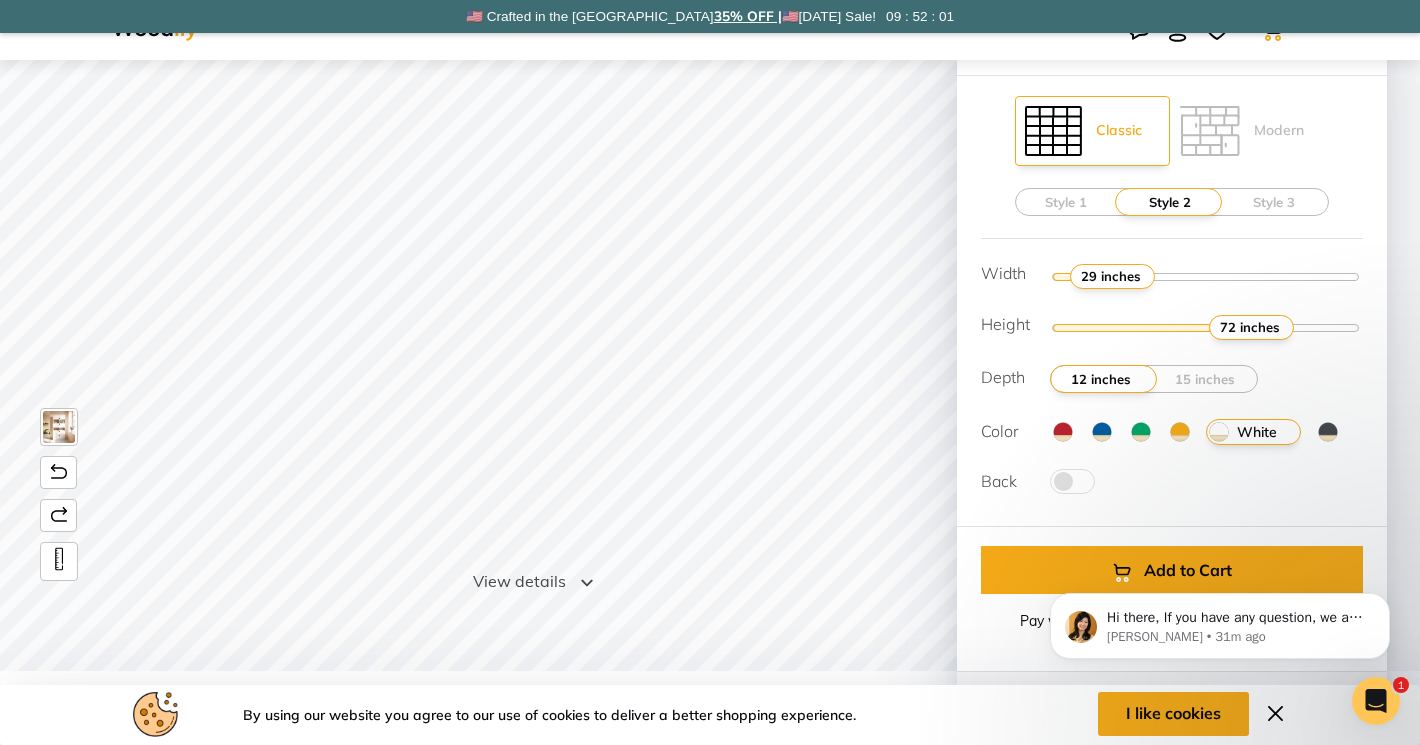 scroll, scrollTop: 103, scrollLeft: 0, axis: vertical 